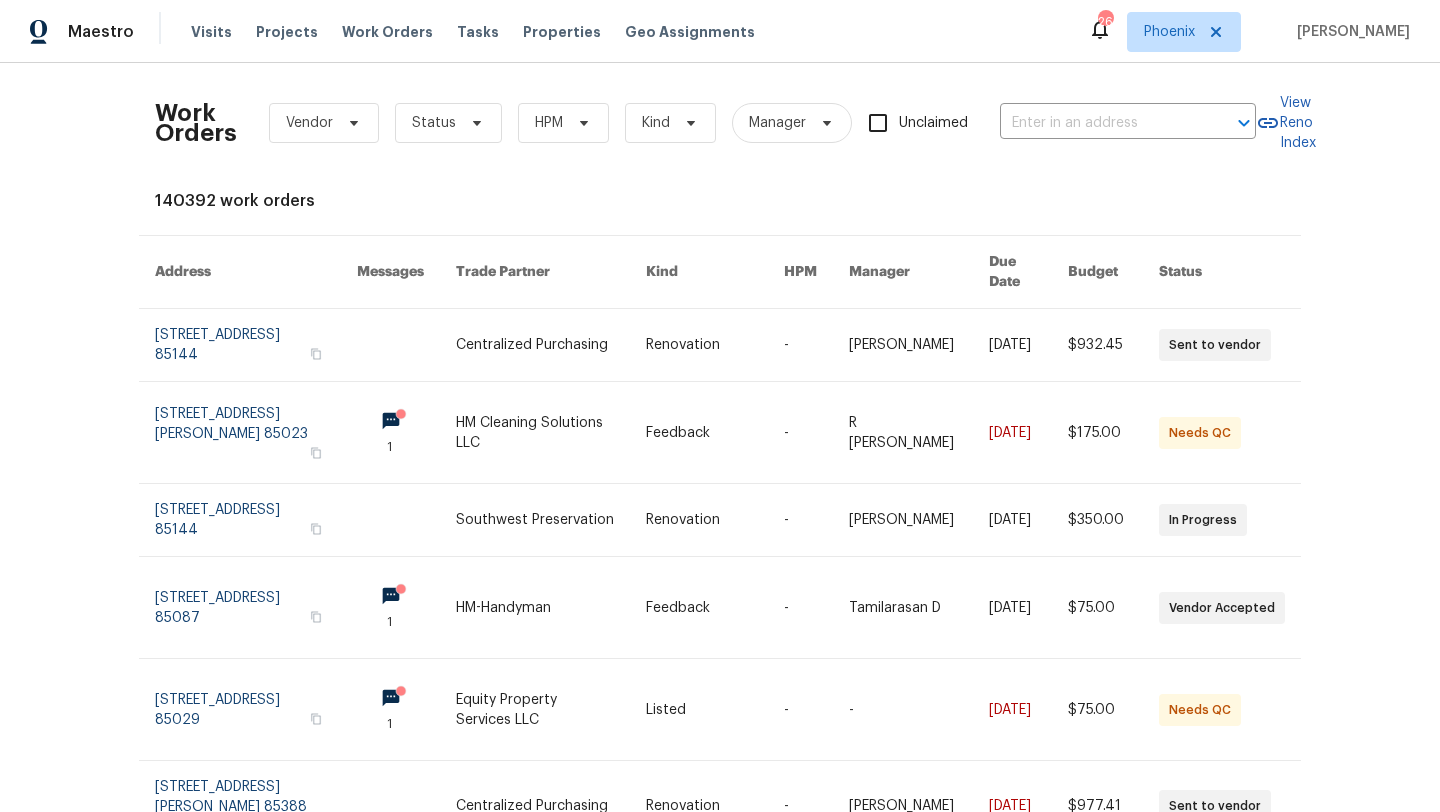 scroll, scrollTop: 0, scrollLeft: 0, axis: both 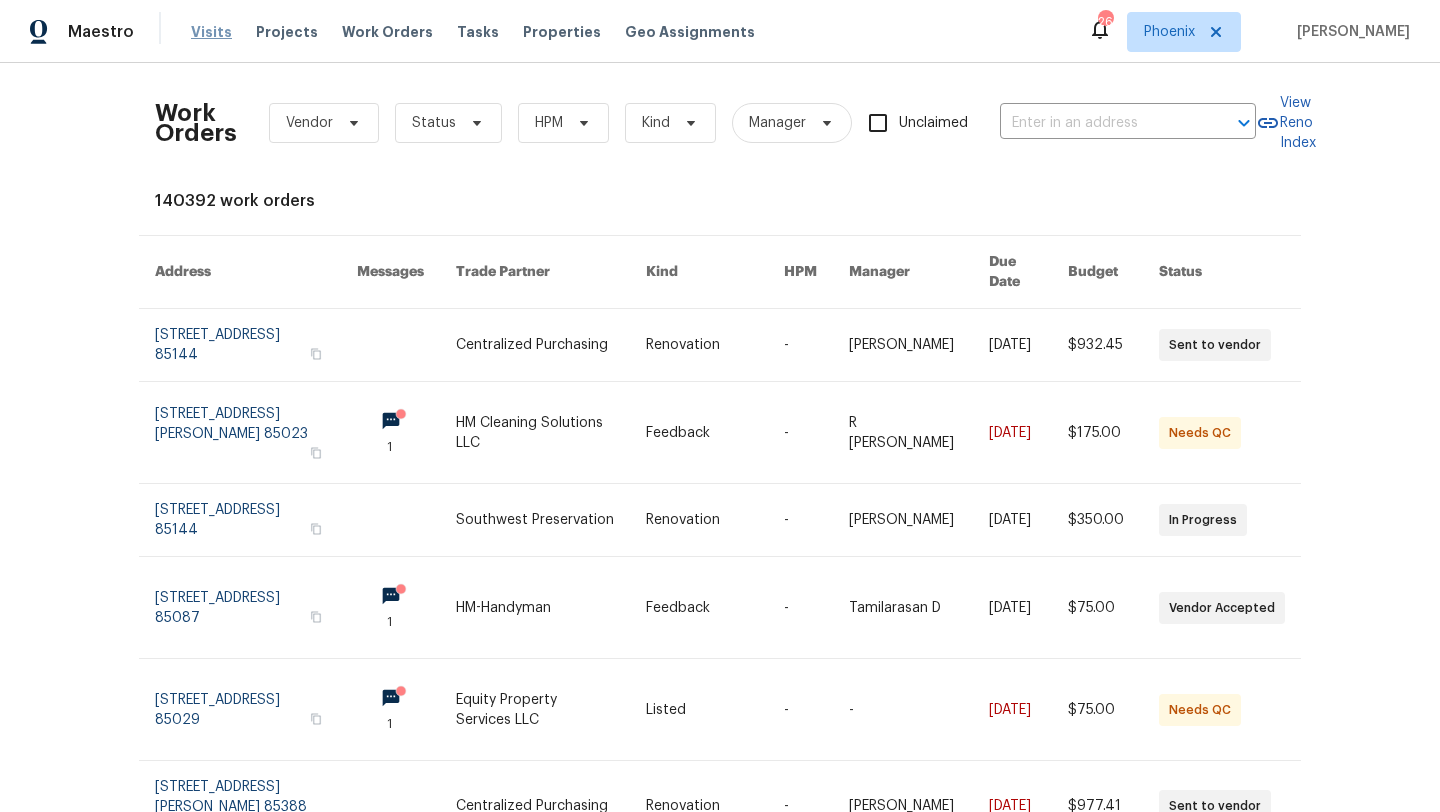 click on "Visits" at bounding box center [211, 32] 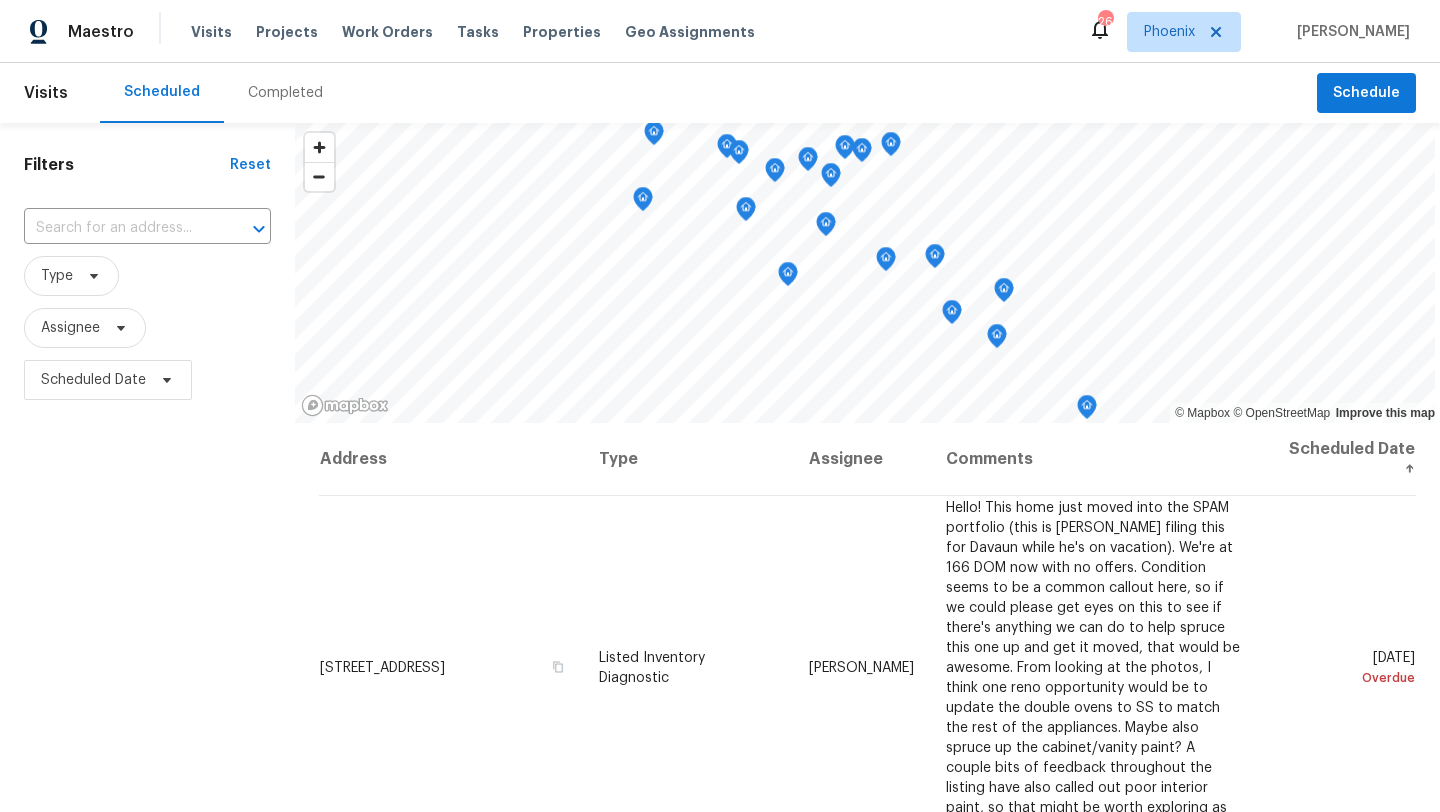 click on "Completed" at bounding box center [285, 93] 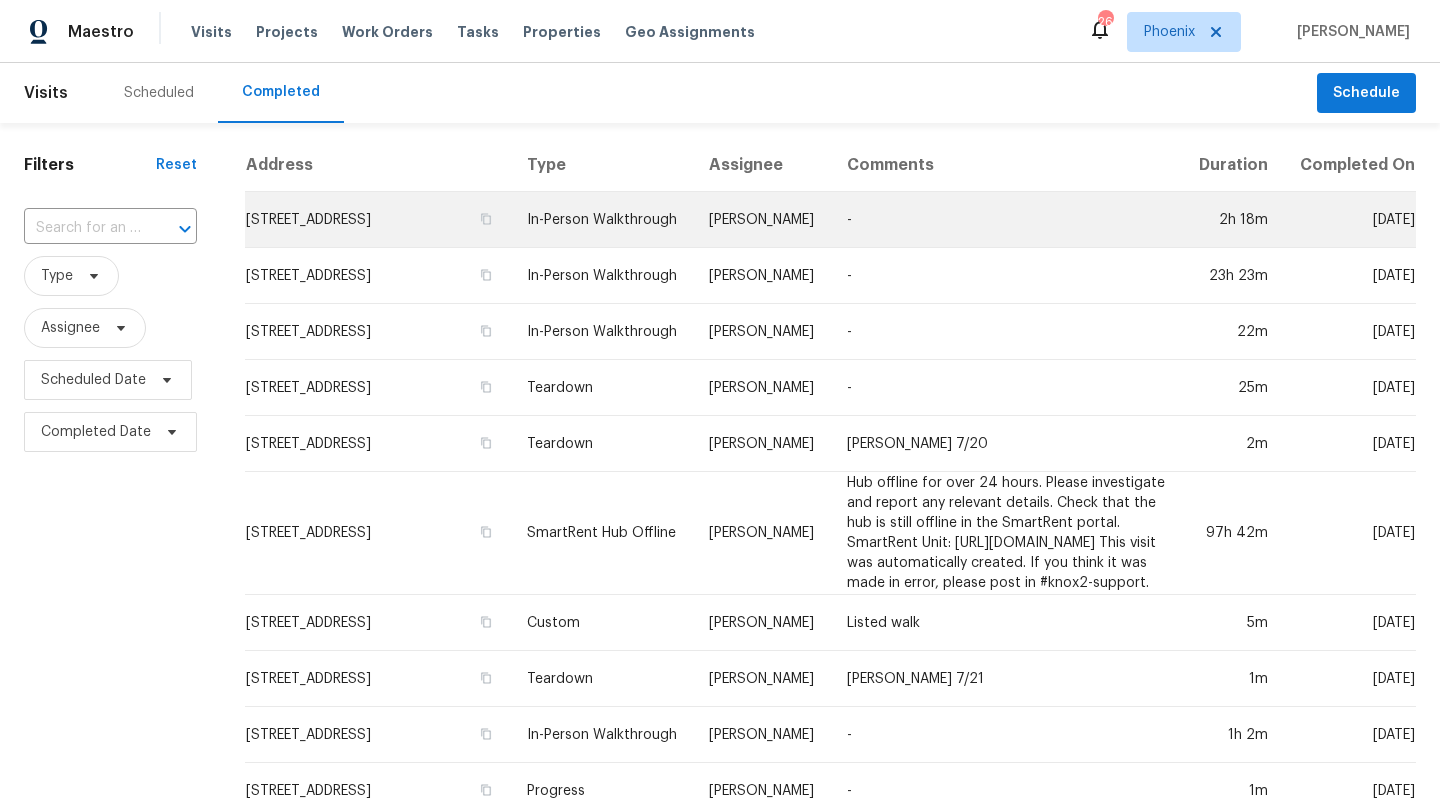 click on "[STREET_ADDRESS]" at bounding box center (378, 220) 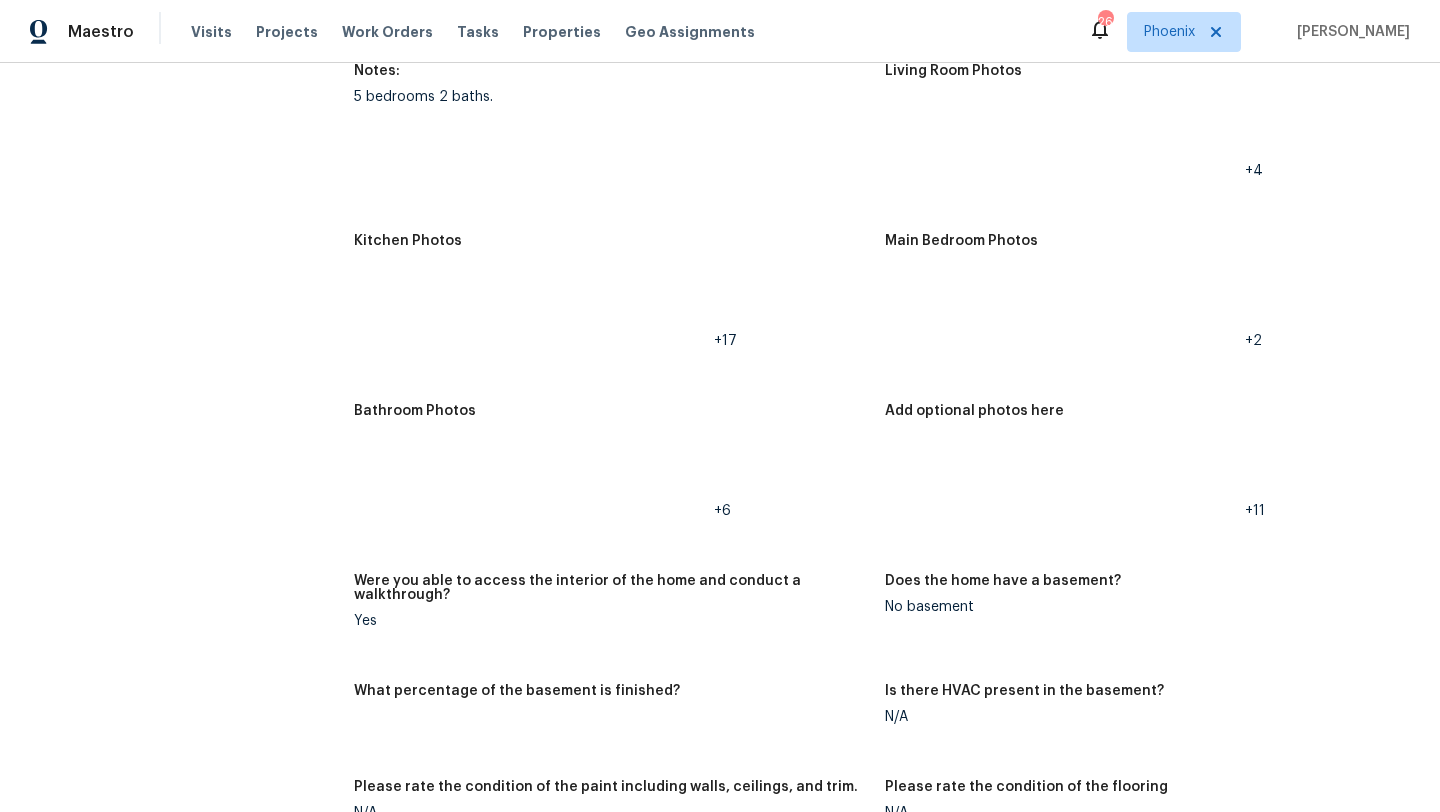 scroll, scrollTop: 2151, scrollLeft: 0, axis: vertical 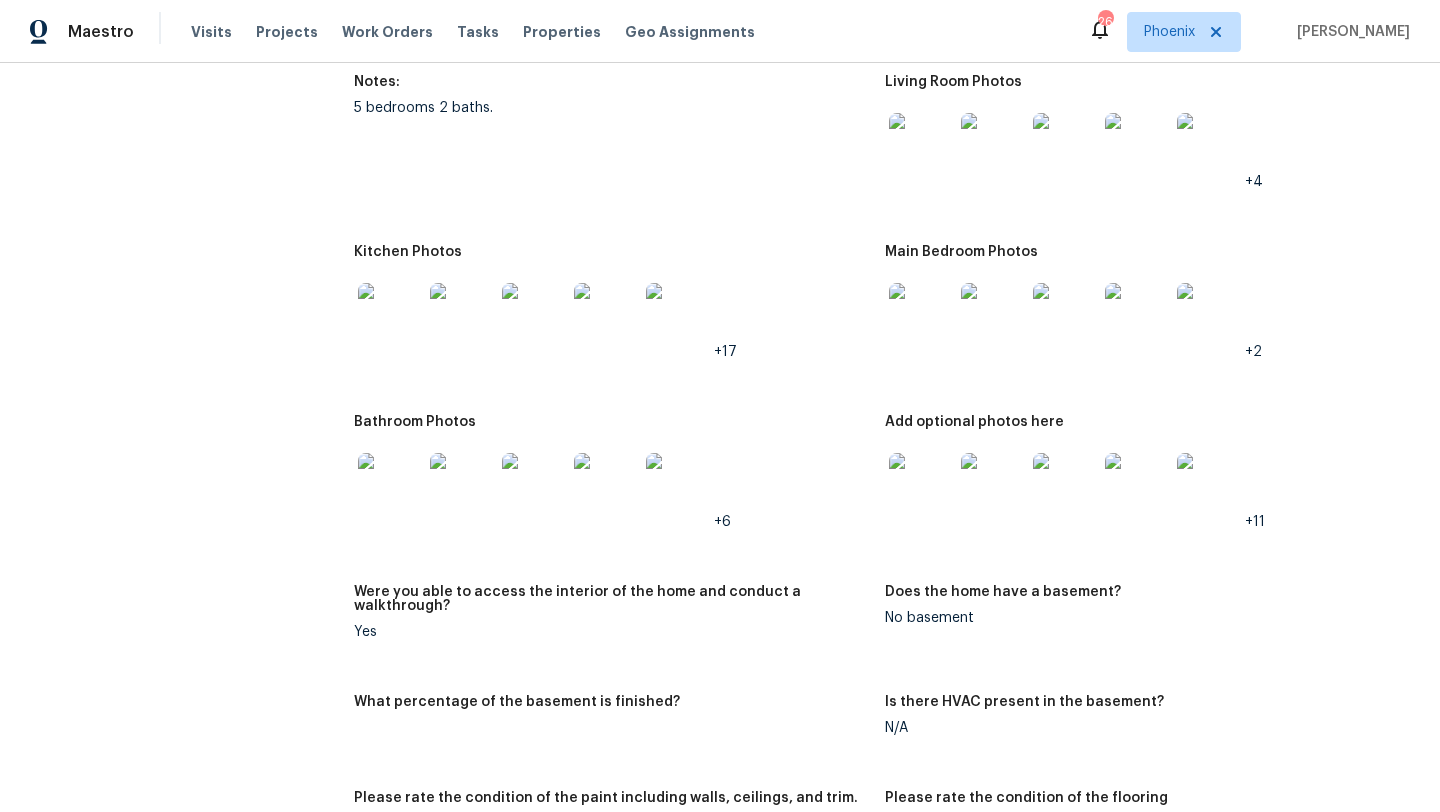 click at bounding box center (921, 485) 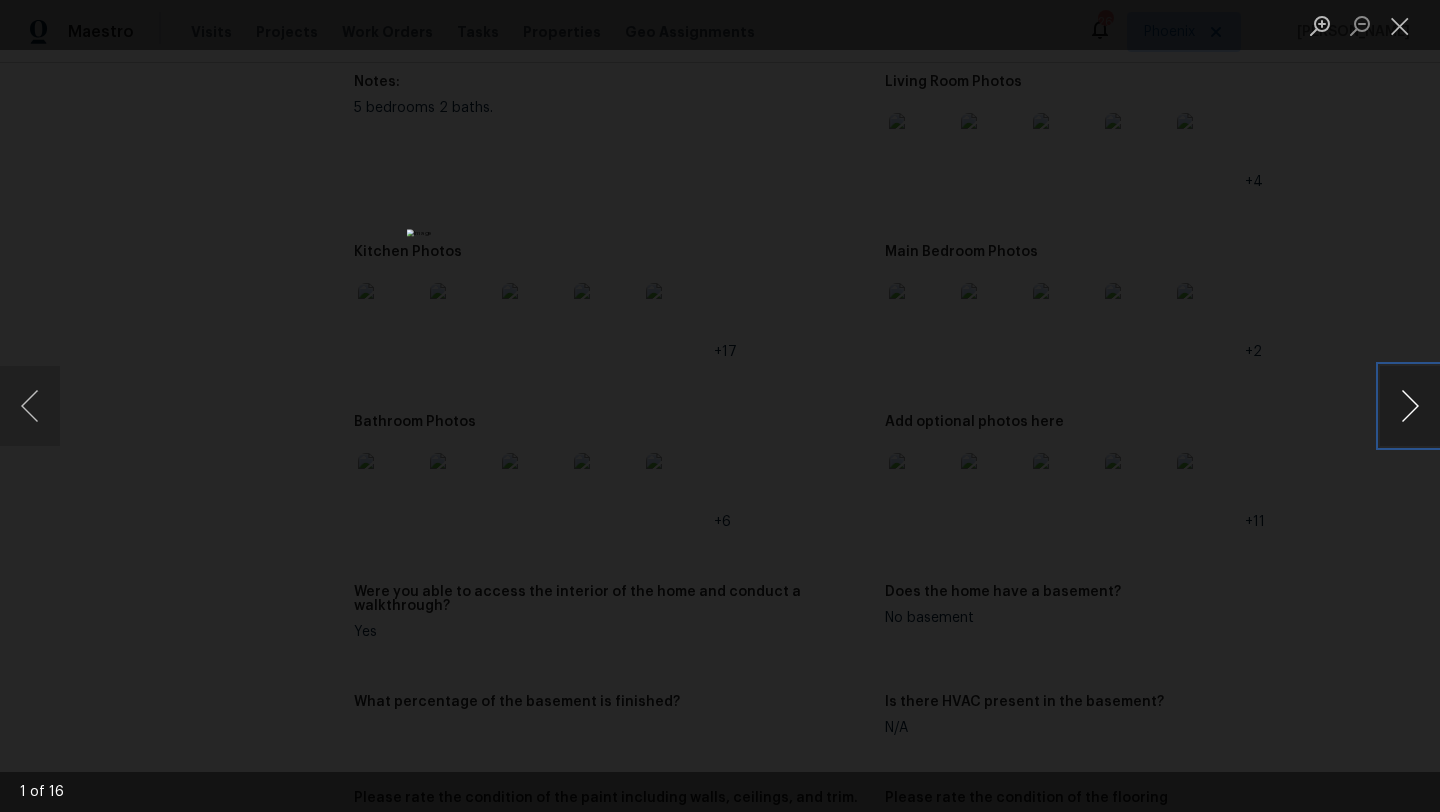 click at bounding box center (1410, 406) 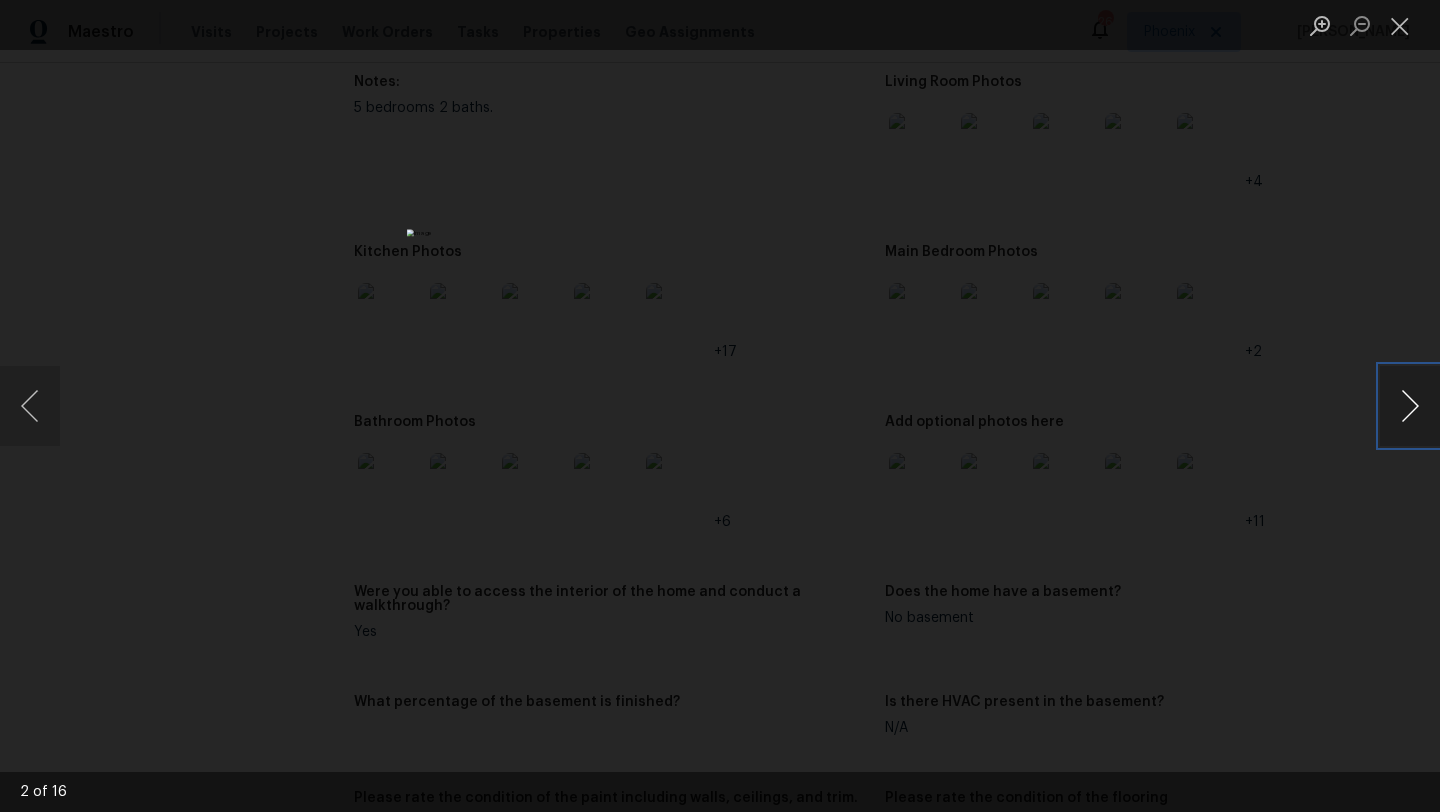 click at bounding box center (1410, 406) 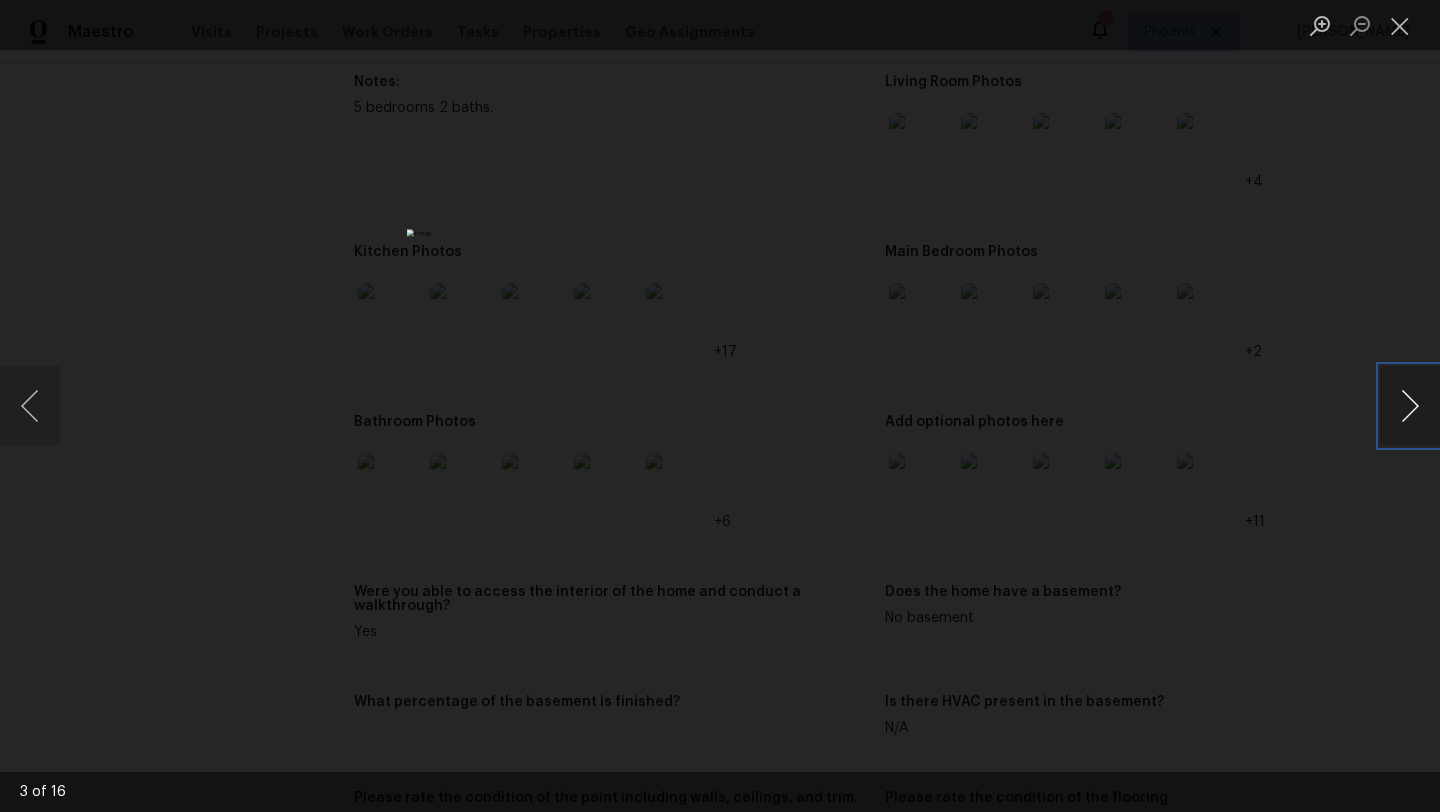 click at bounding box center (1410, 406) 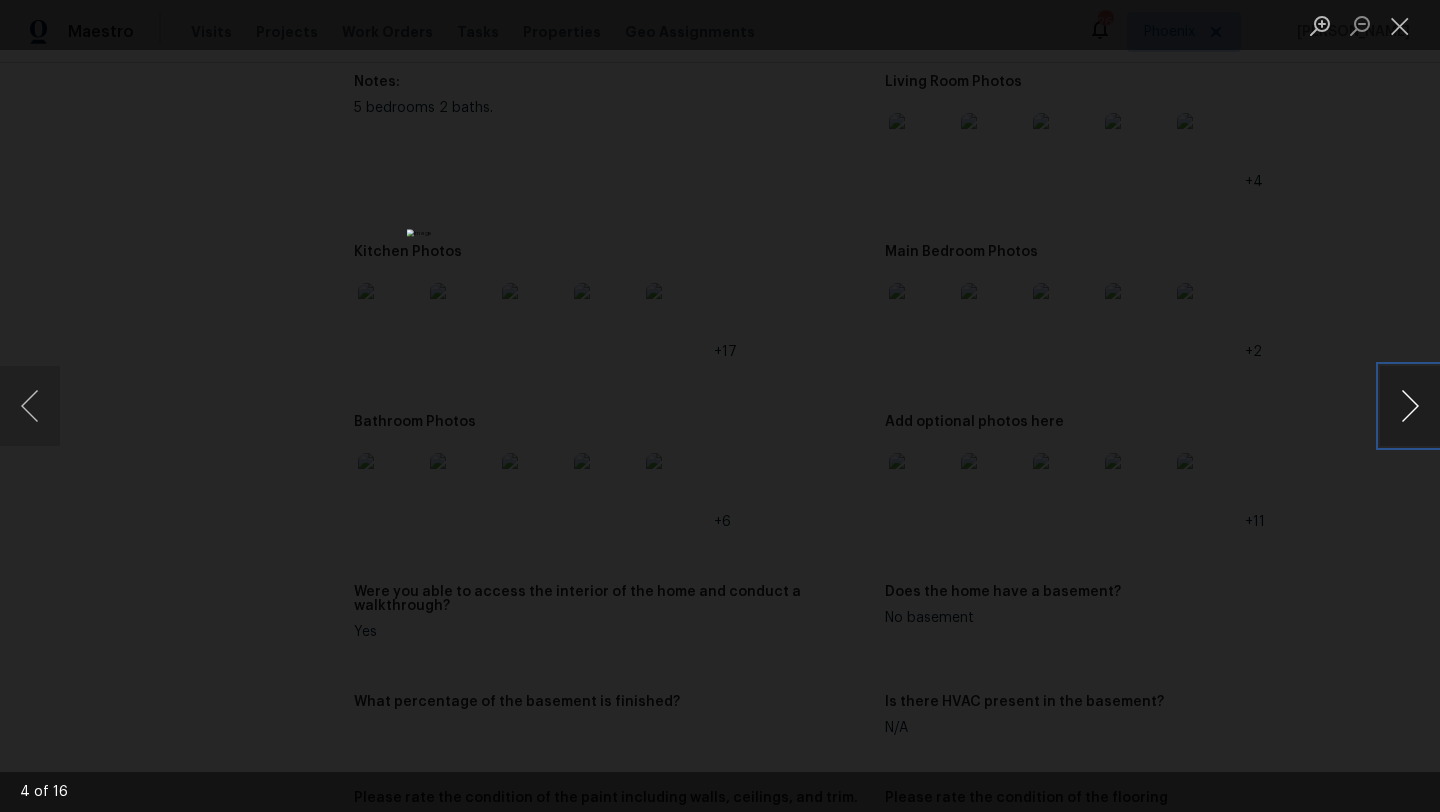 click at bounding box center (1410, 406) 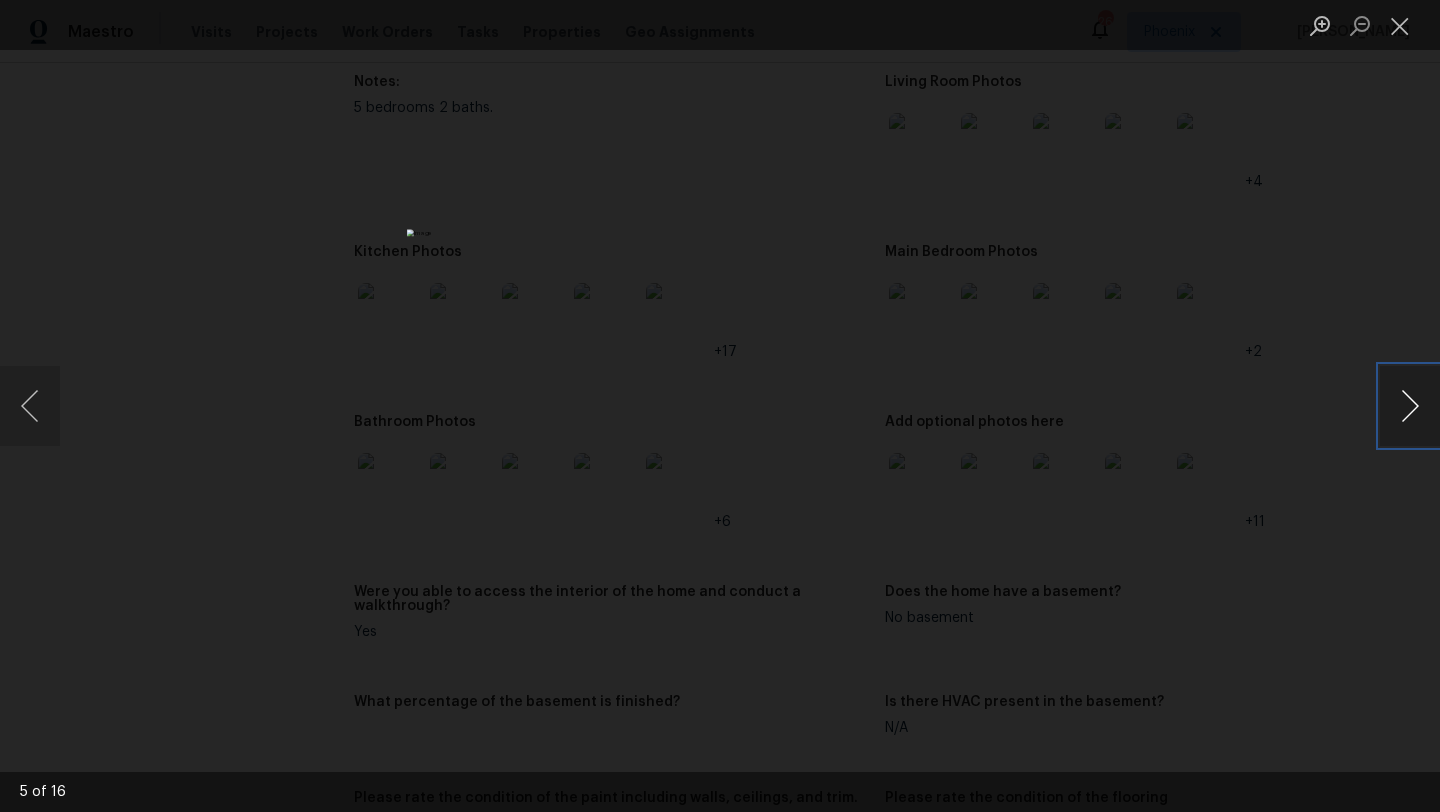 click at bounding box center (1410, 406) 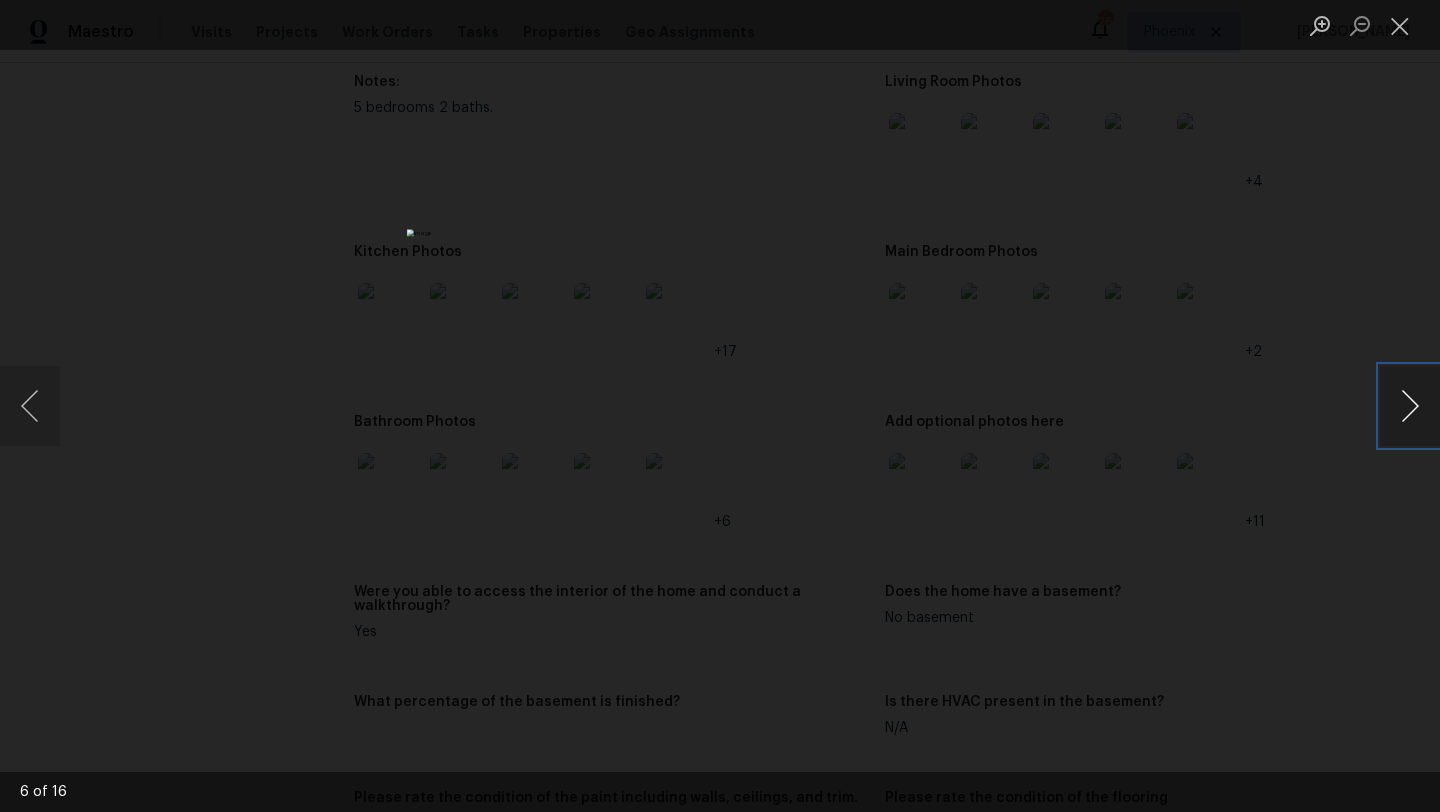 click at bounding box center (1410, 406) 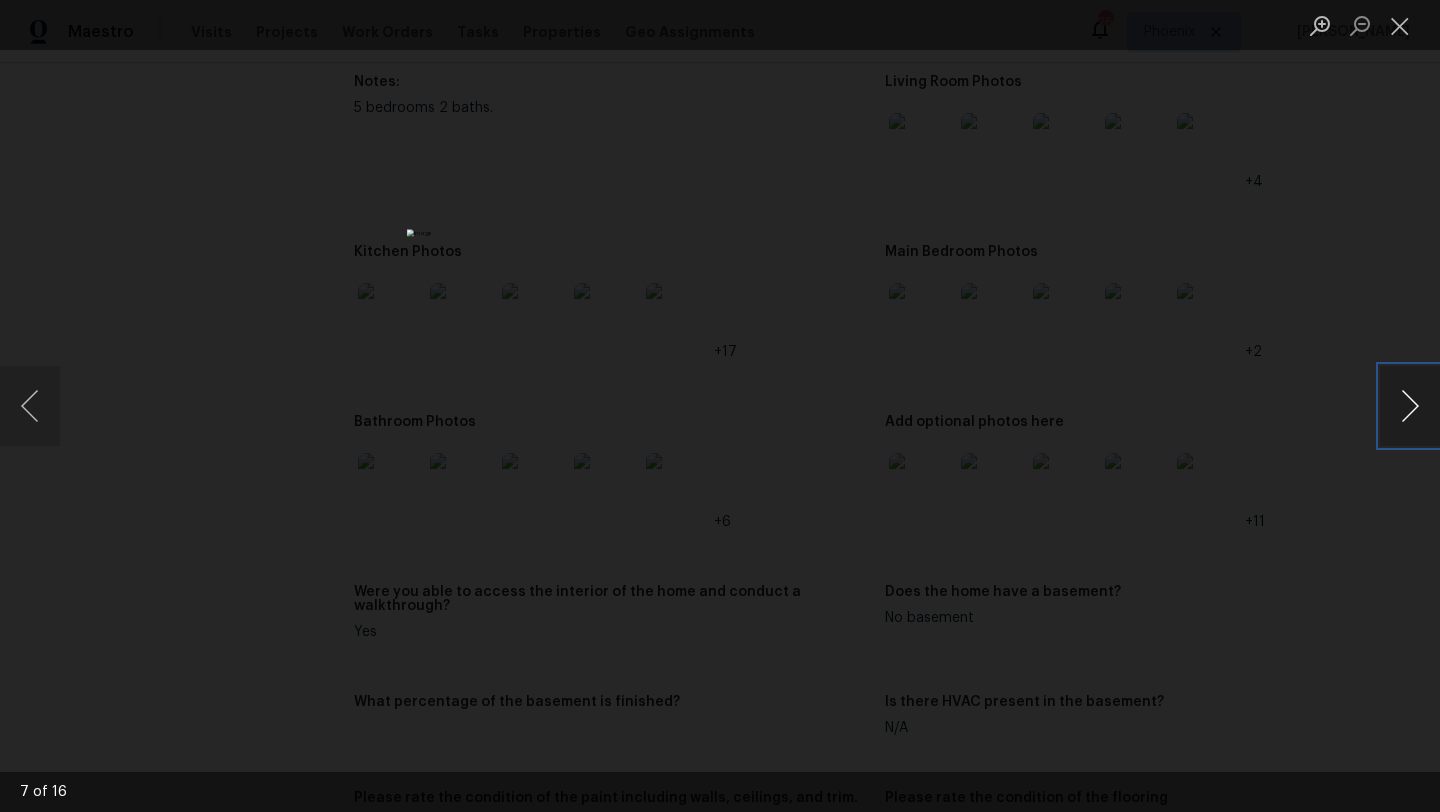 click at bounding box center (1410, 406) 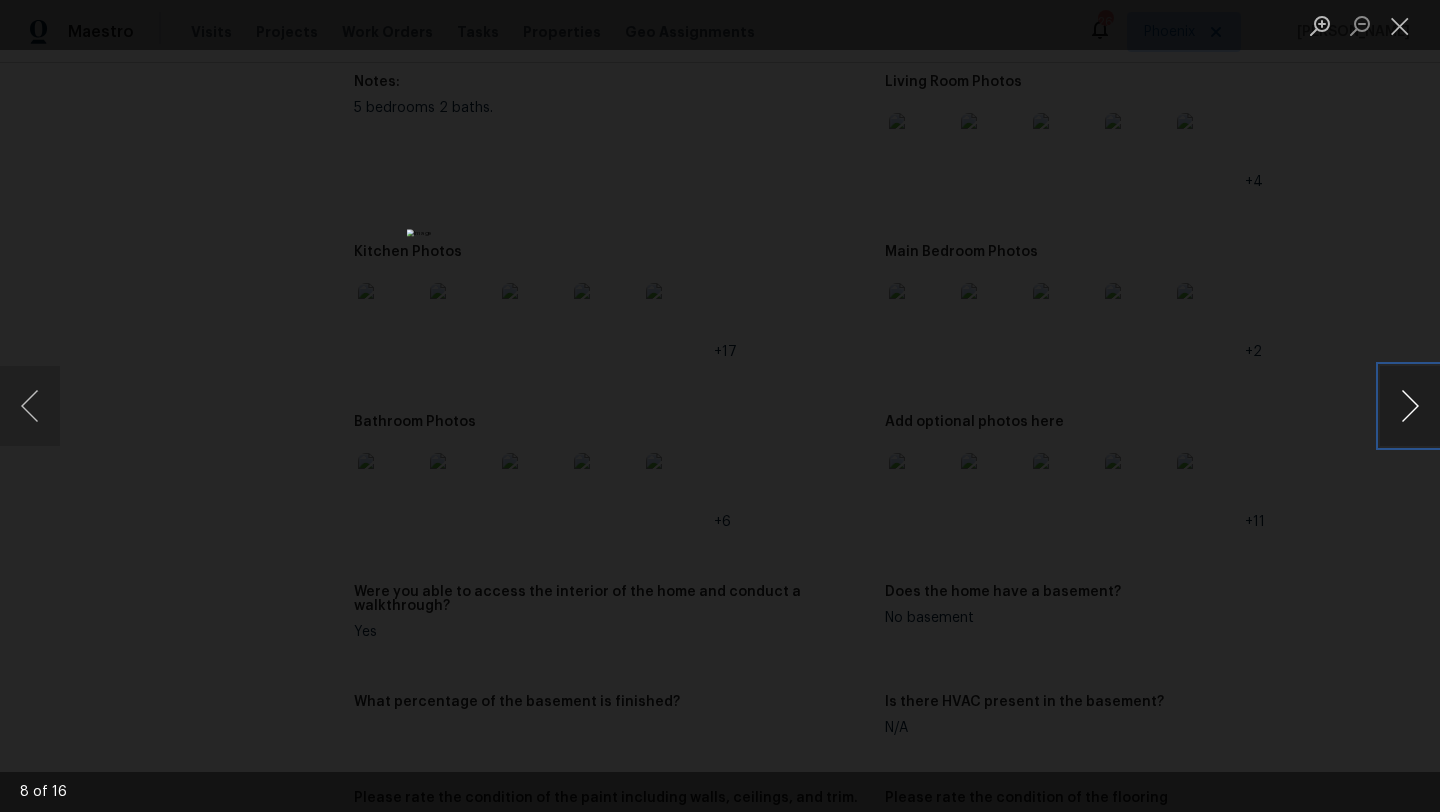 click at bounding box center [1410, 406] 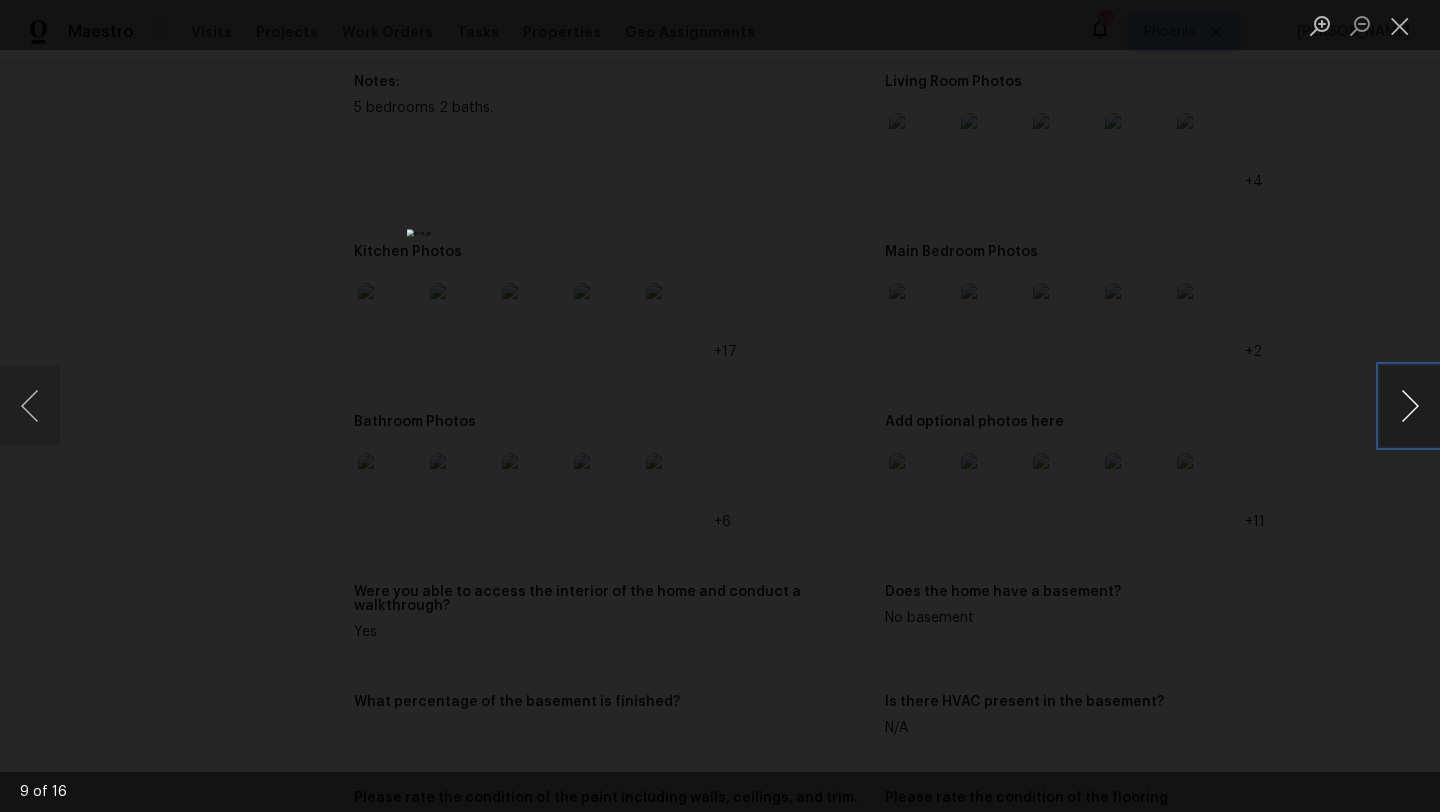 click at bounding box center (1410, 406) 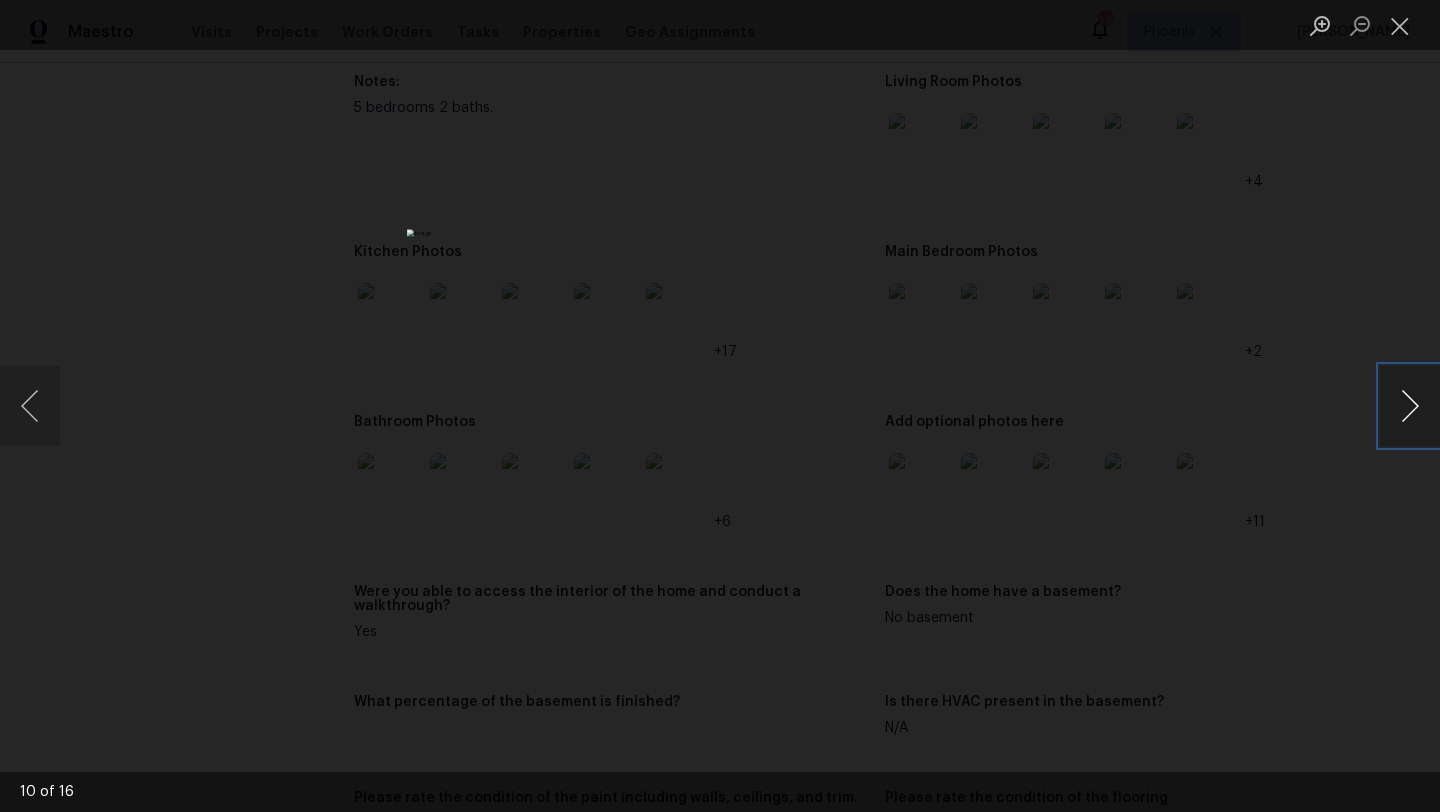 click at bounding box center (1410, 406) 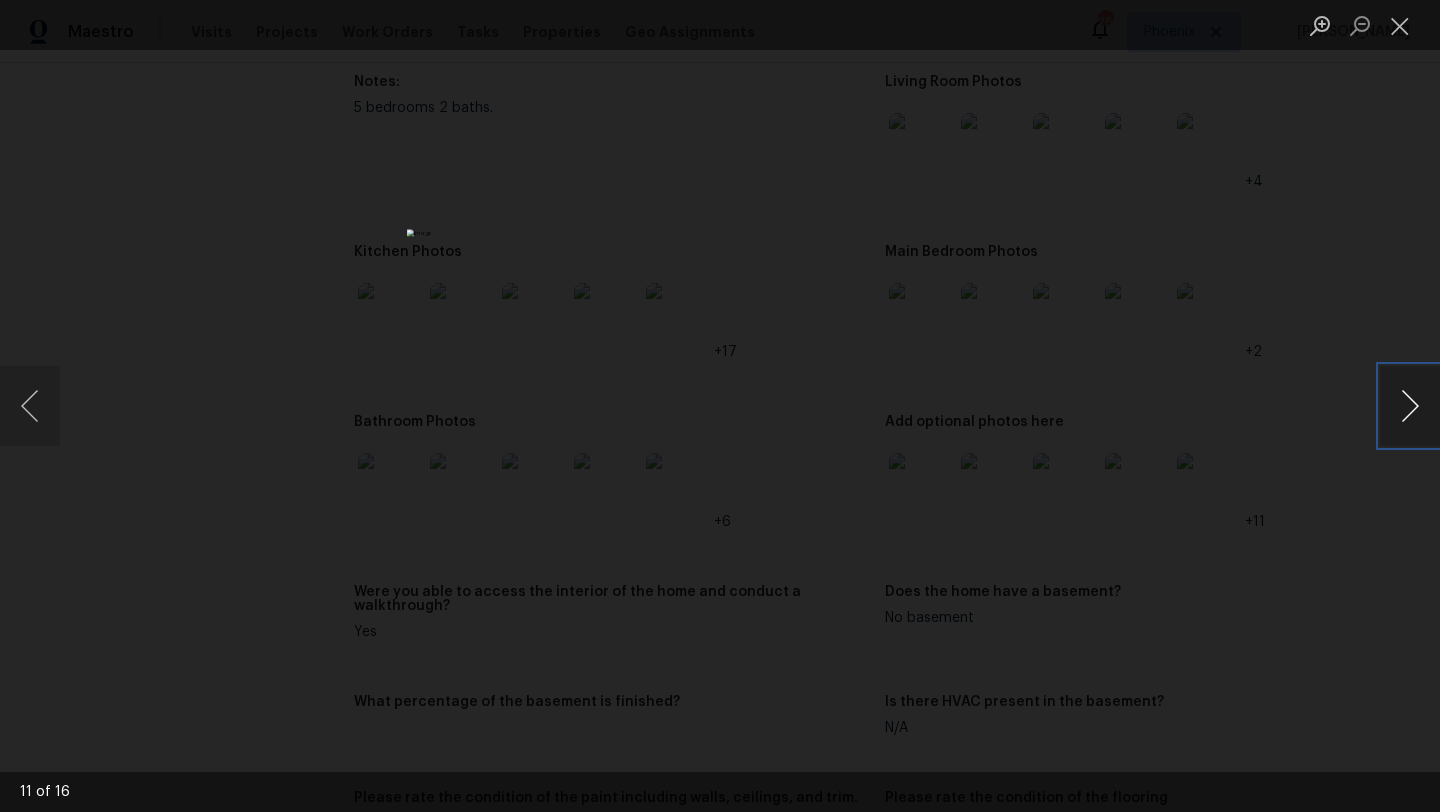 click at bounding box center [1410, 406] 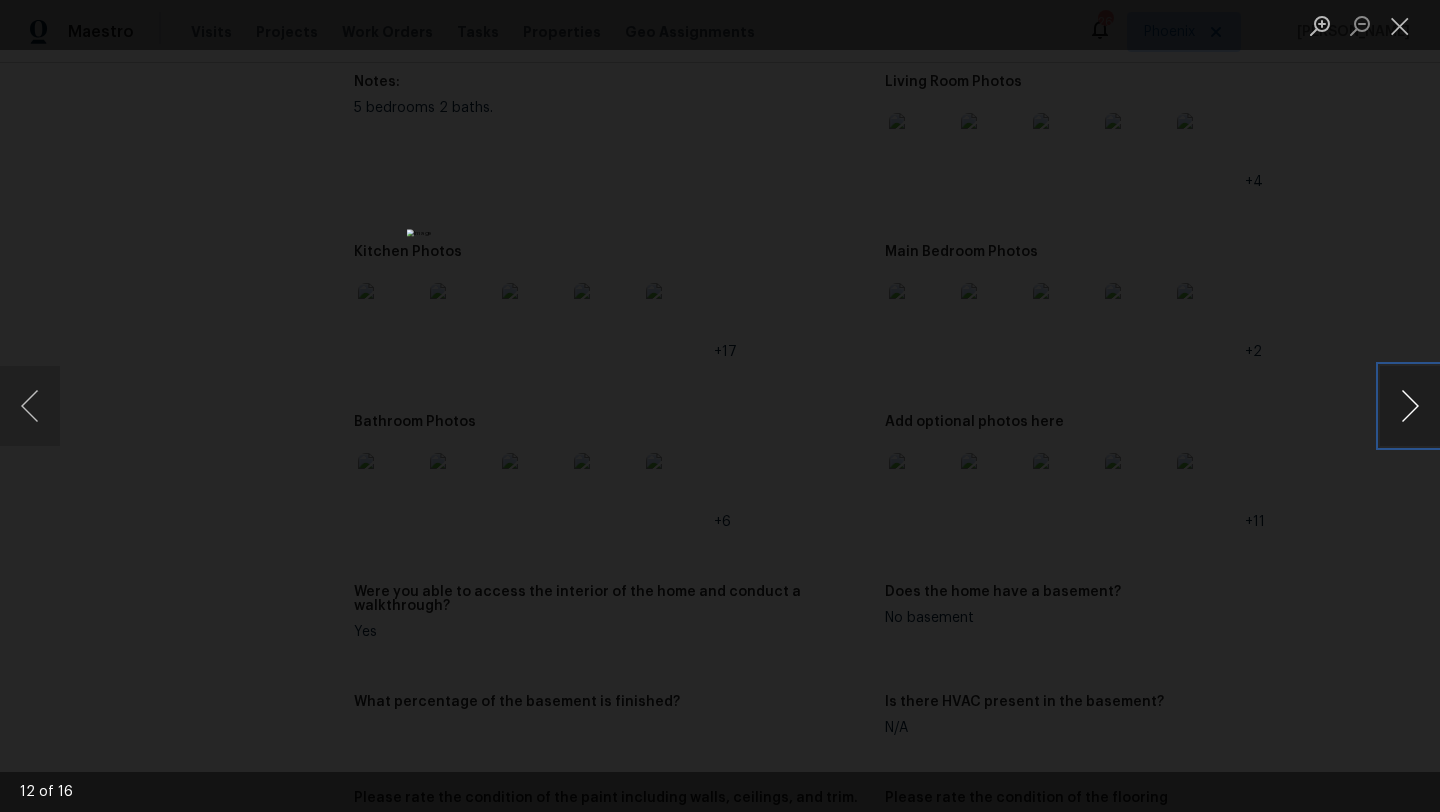 click at bounding box center [1410, 406] 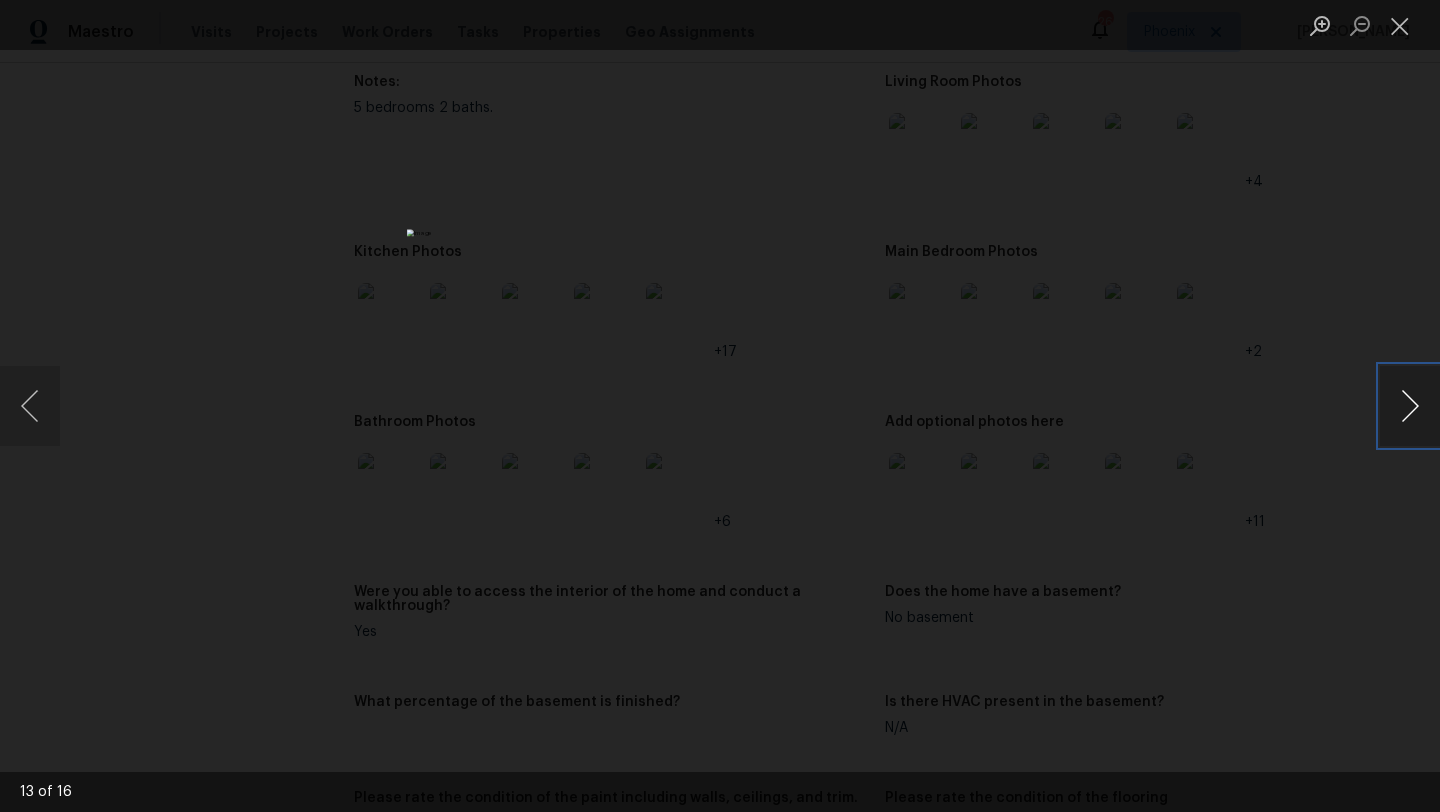 click at bounding box center [1410, 406] 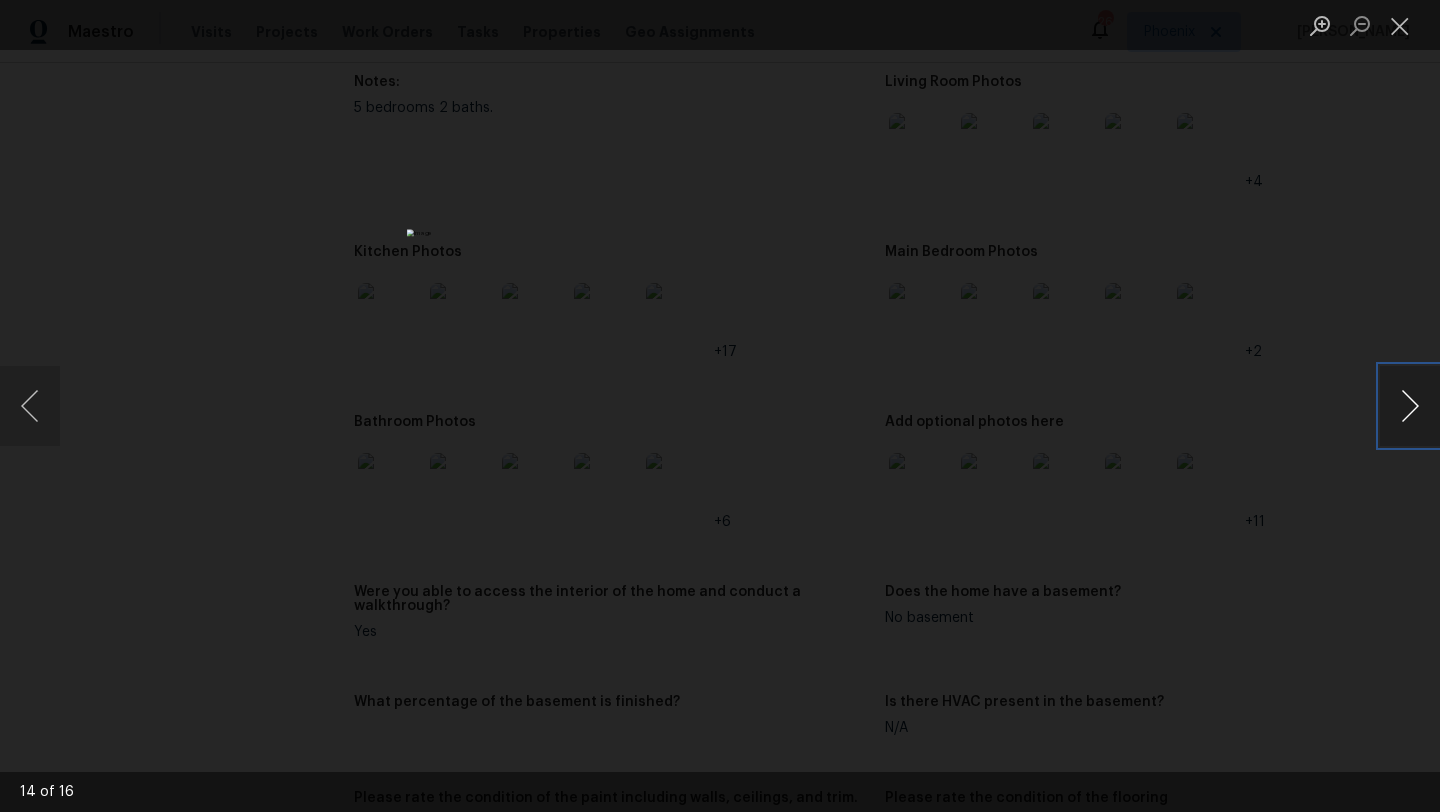 click at bounding box center (1410, 406) 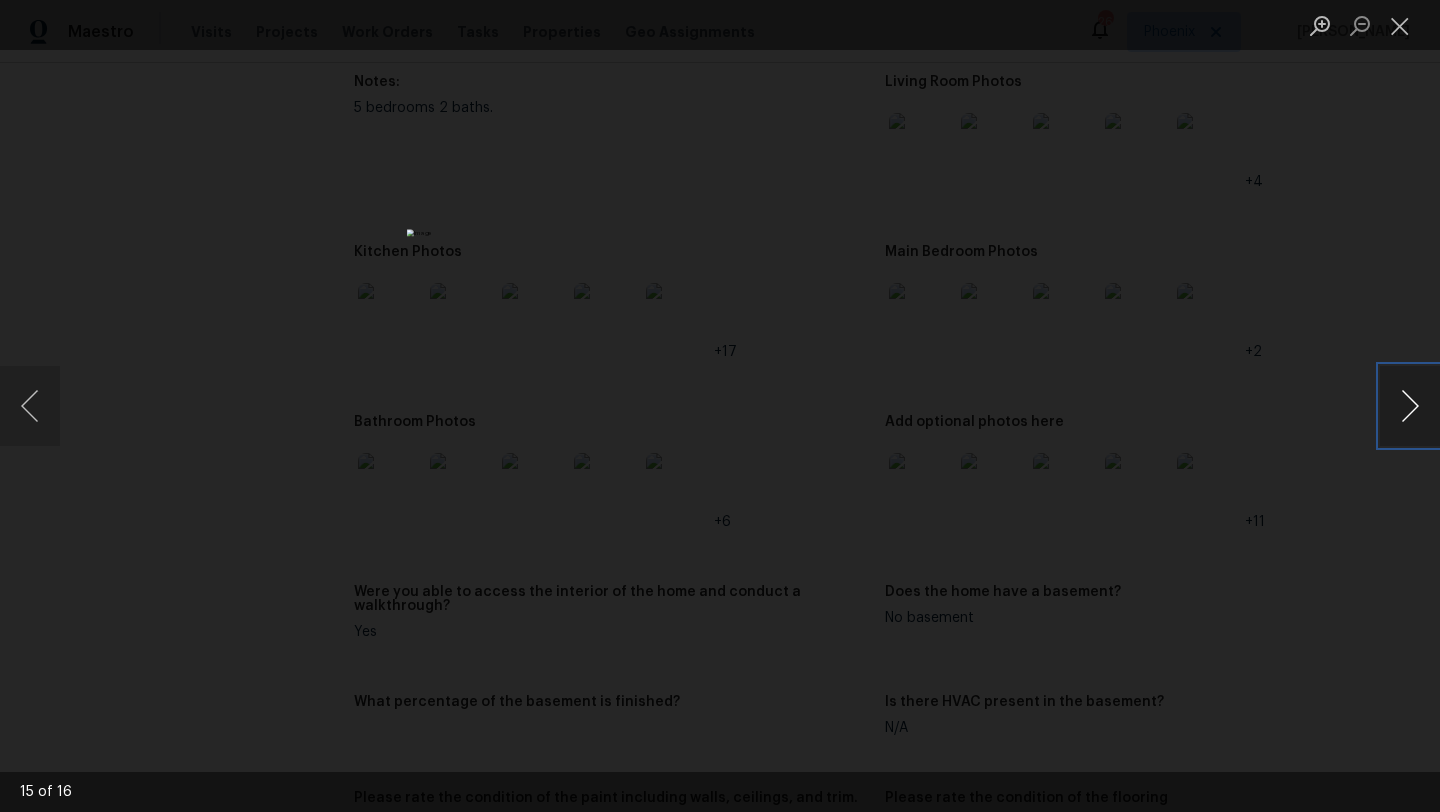 click at bounding box center (1410, 406) 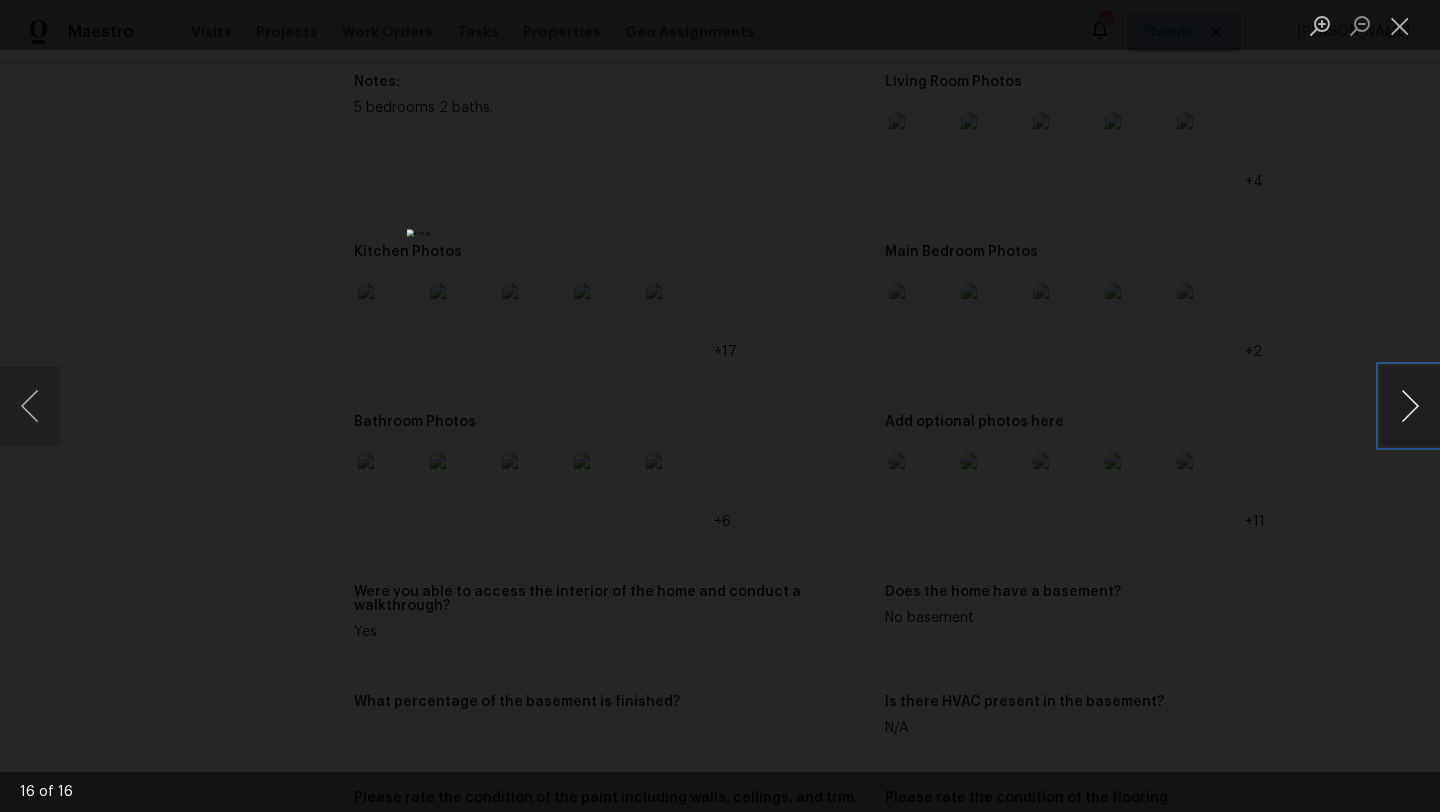 click at bounding box center (1410, 406) 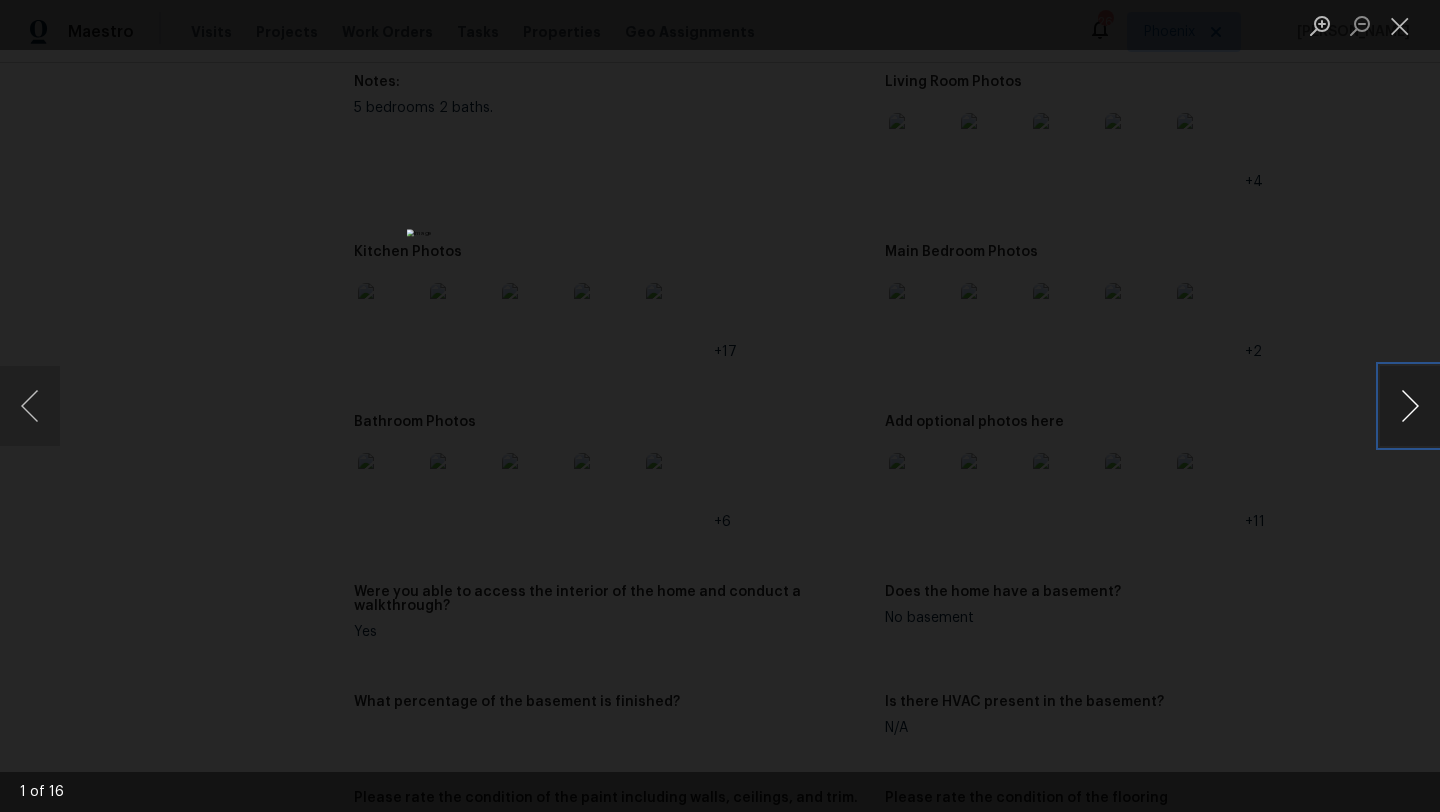click at bounding box center (1410, 406) 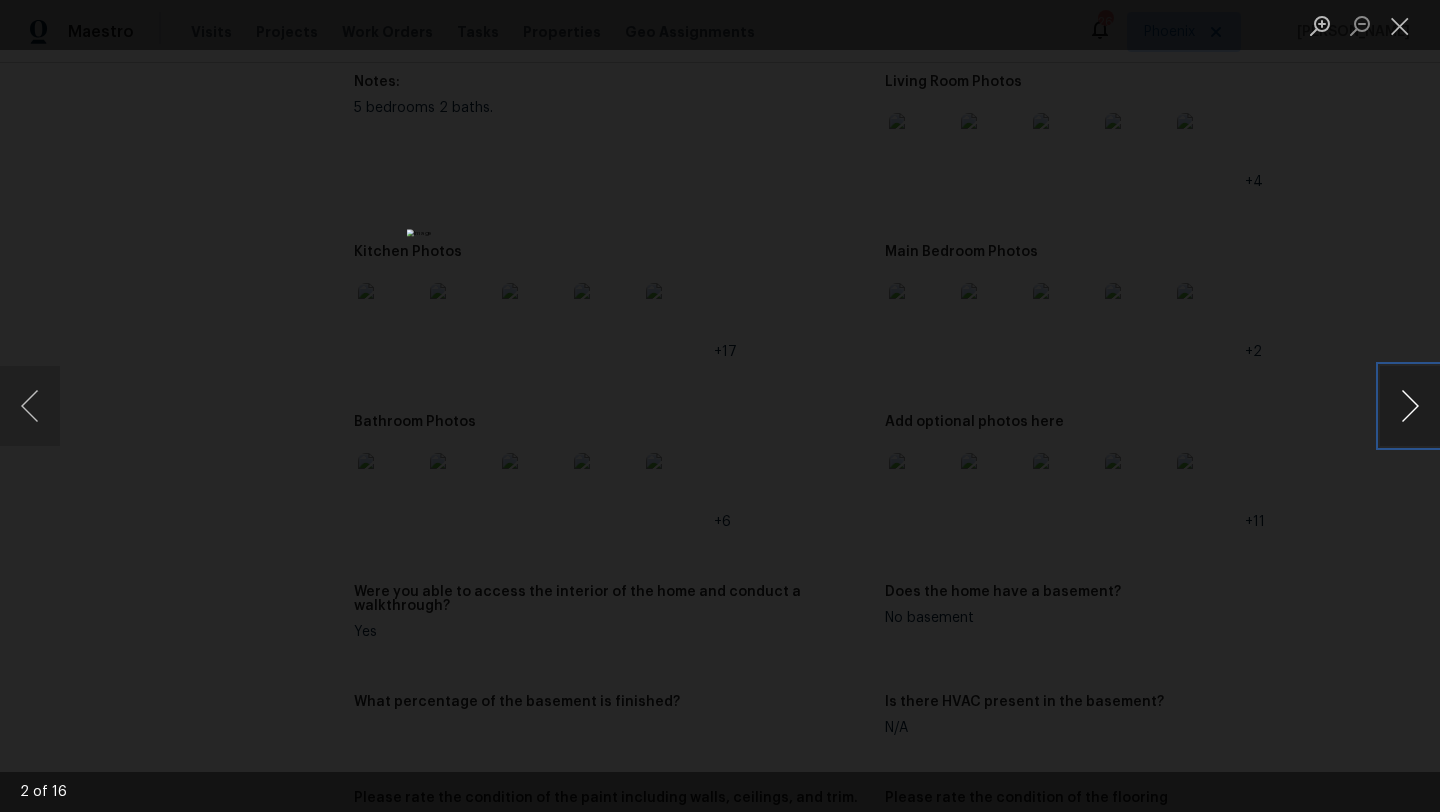 click at bounding box center [1410, 406] 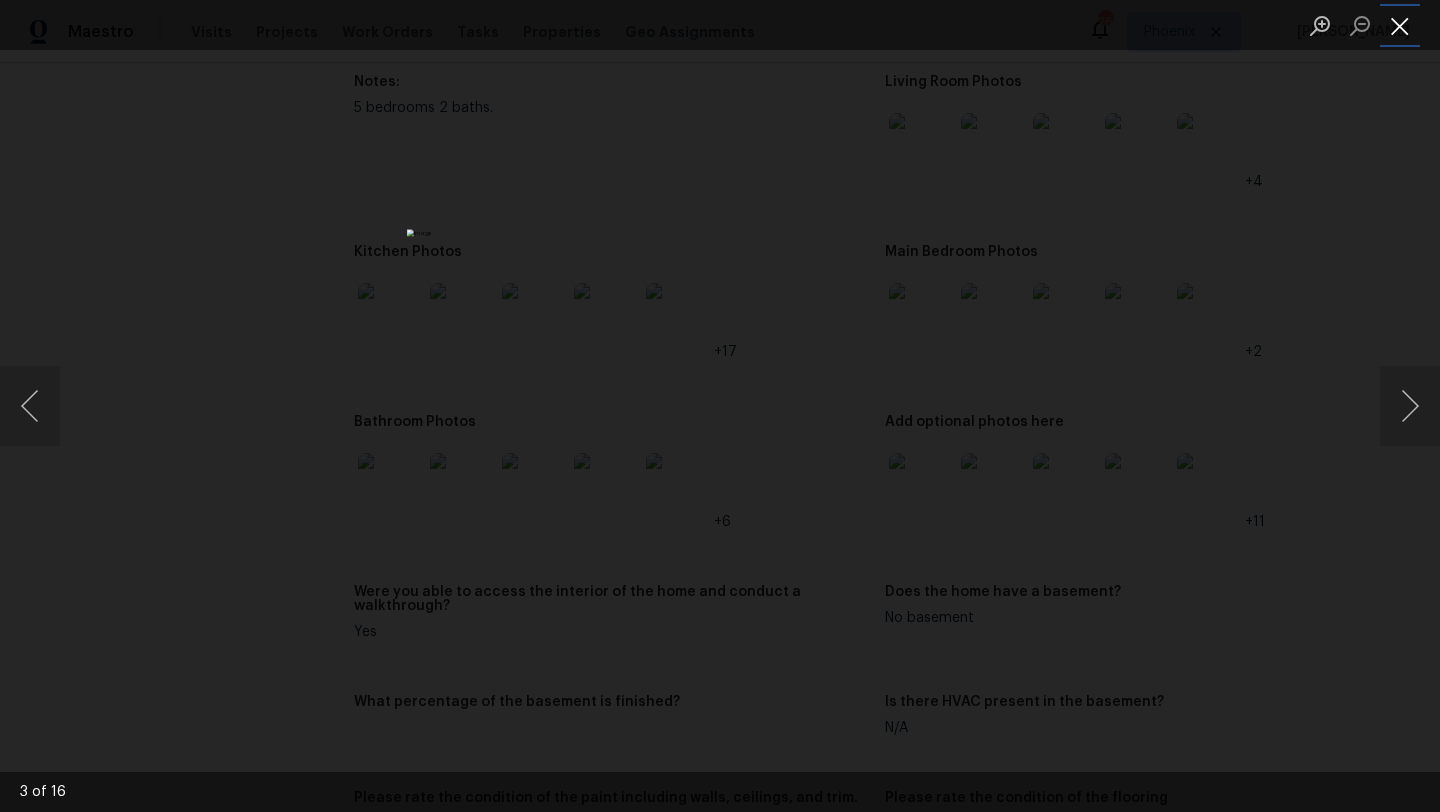 click at bounding box center [1400, 25] 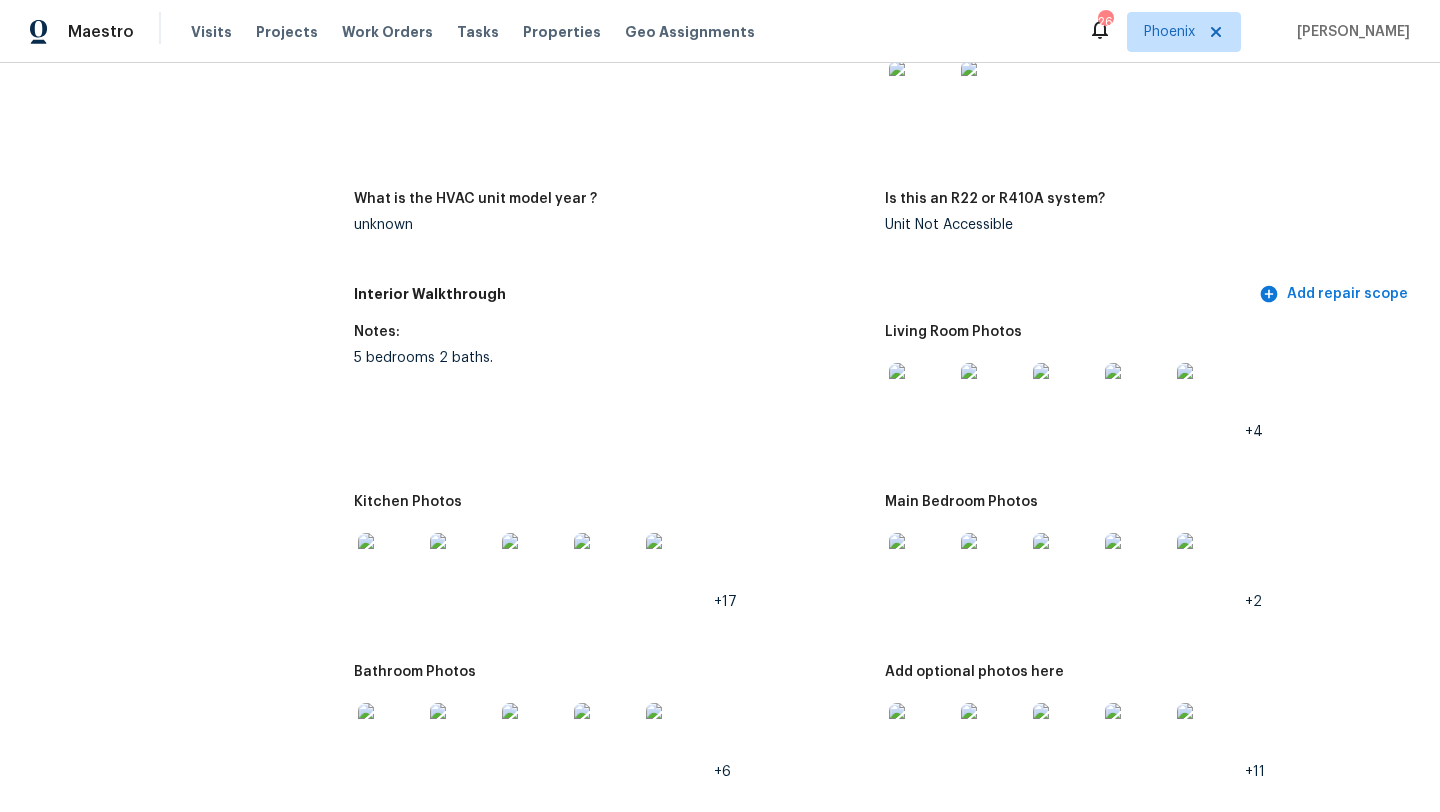 scroll, scrollTop: 1768, scrollLeft: 0, axis: vertical 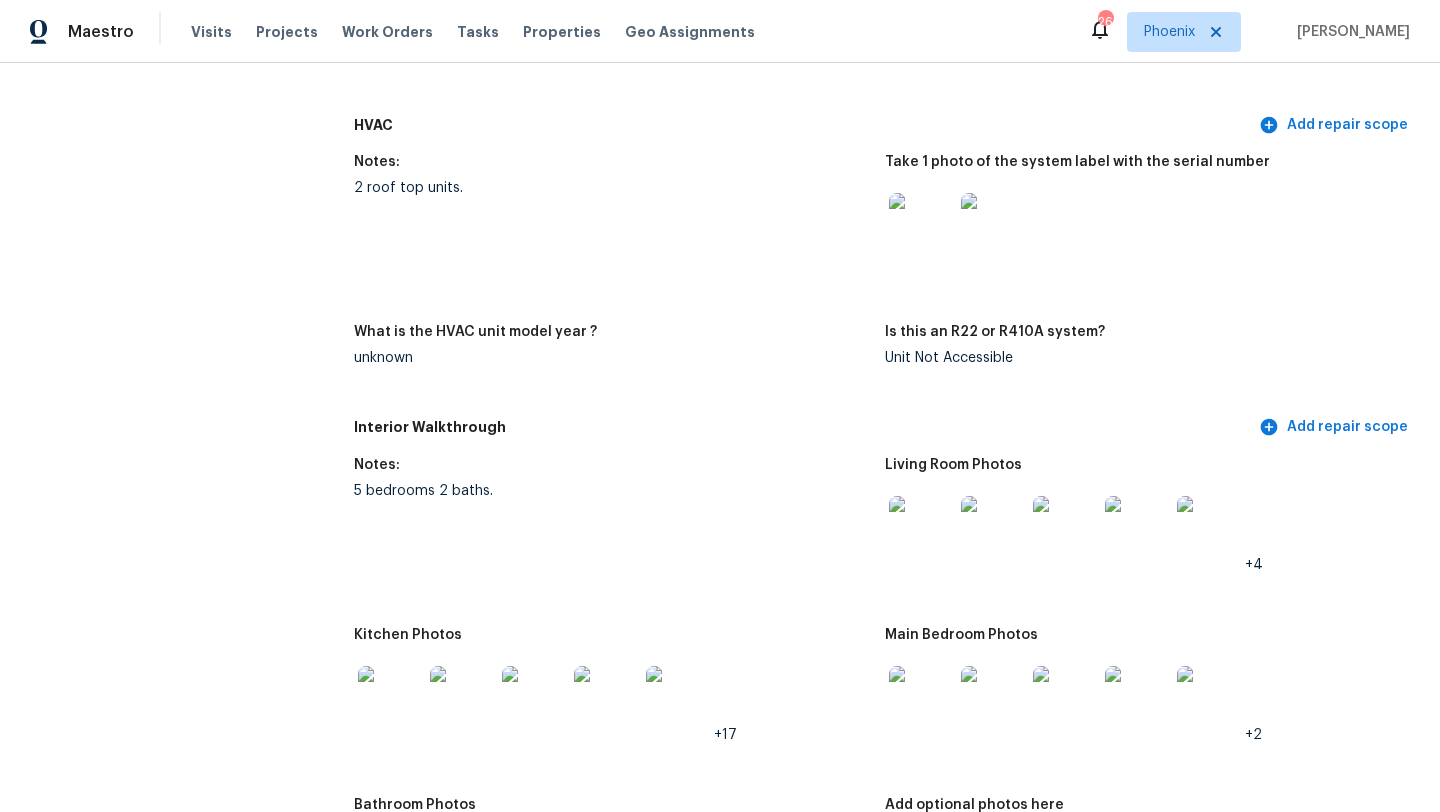 click at bounding box center [921, 528] 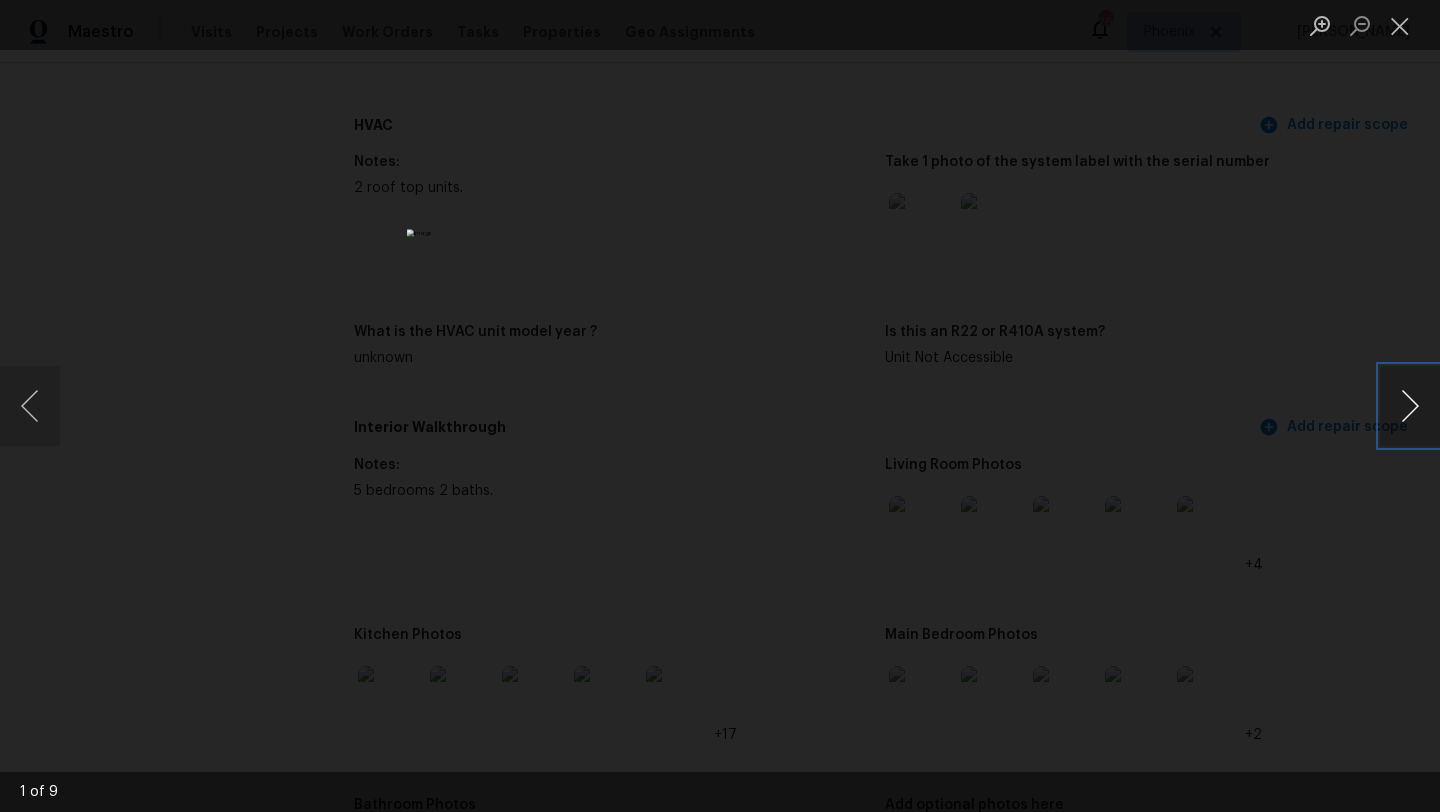 click at bounding box center (1410, 406) 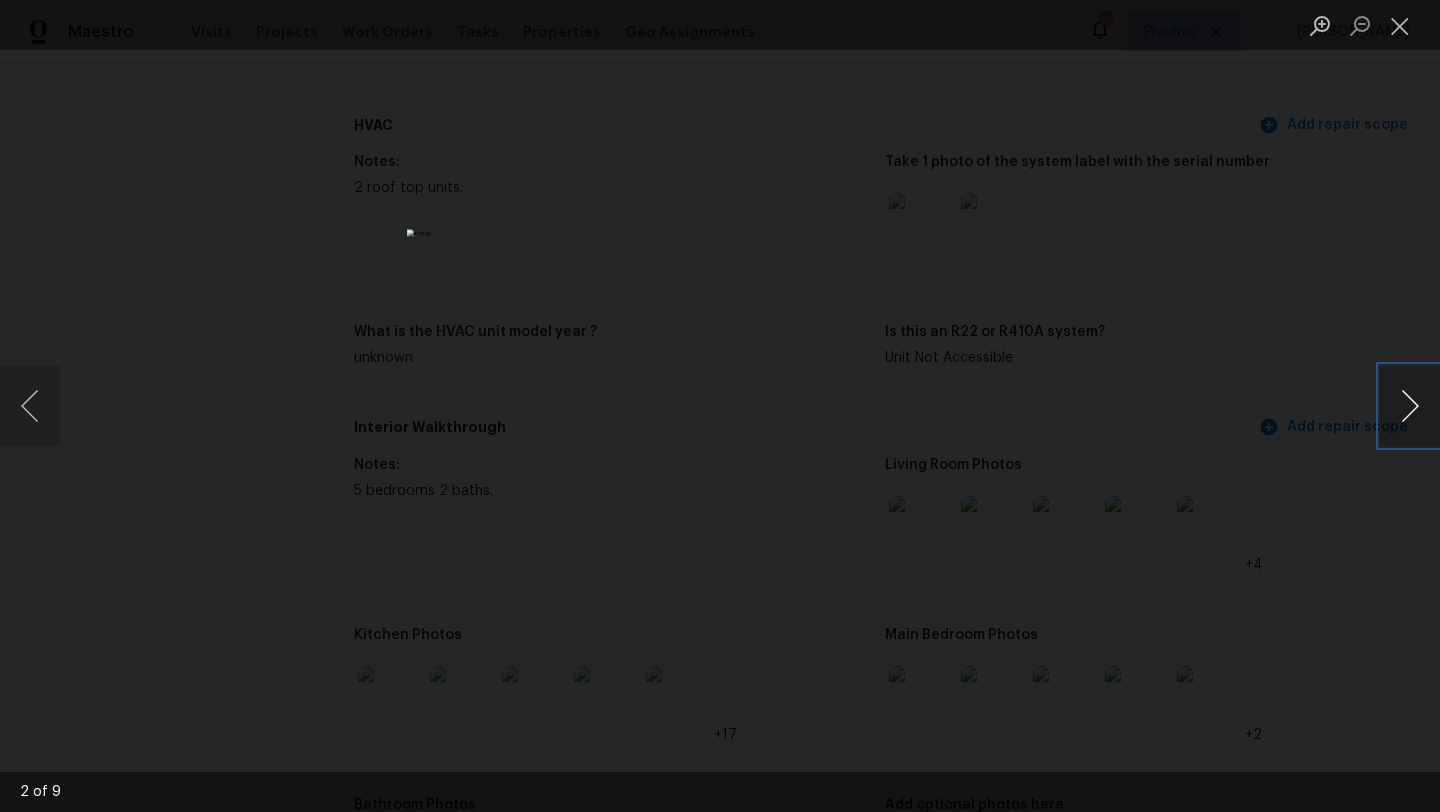 click at bounding box center (1410, 406) 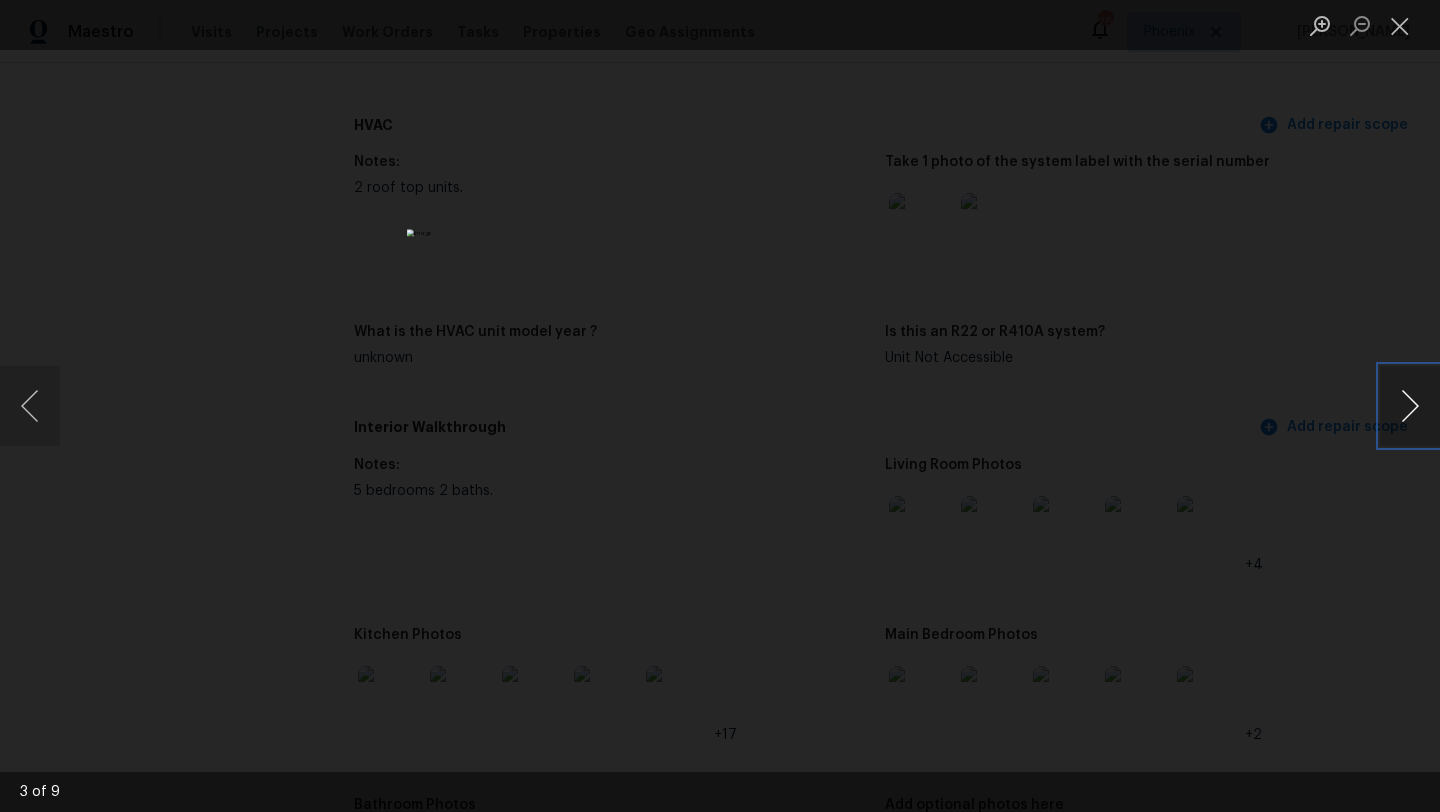click at bounding box center [1410, 406] 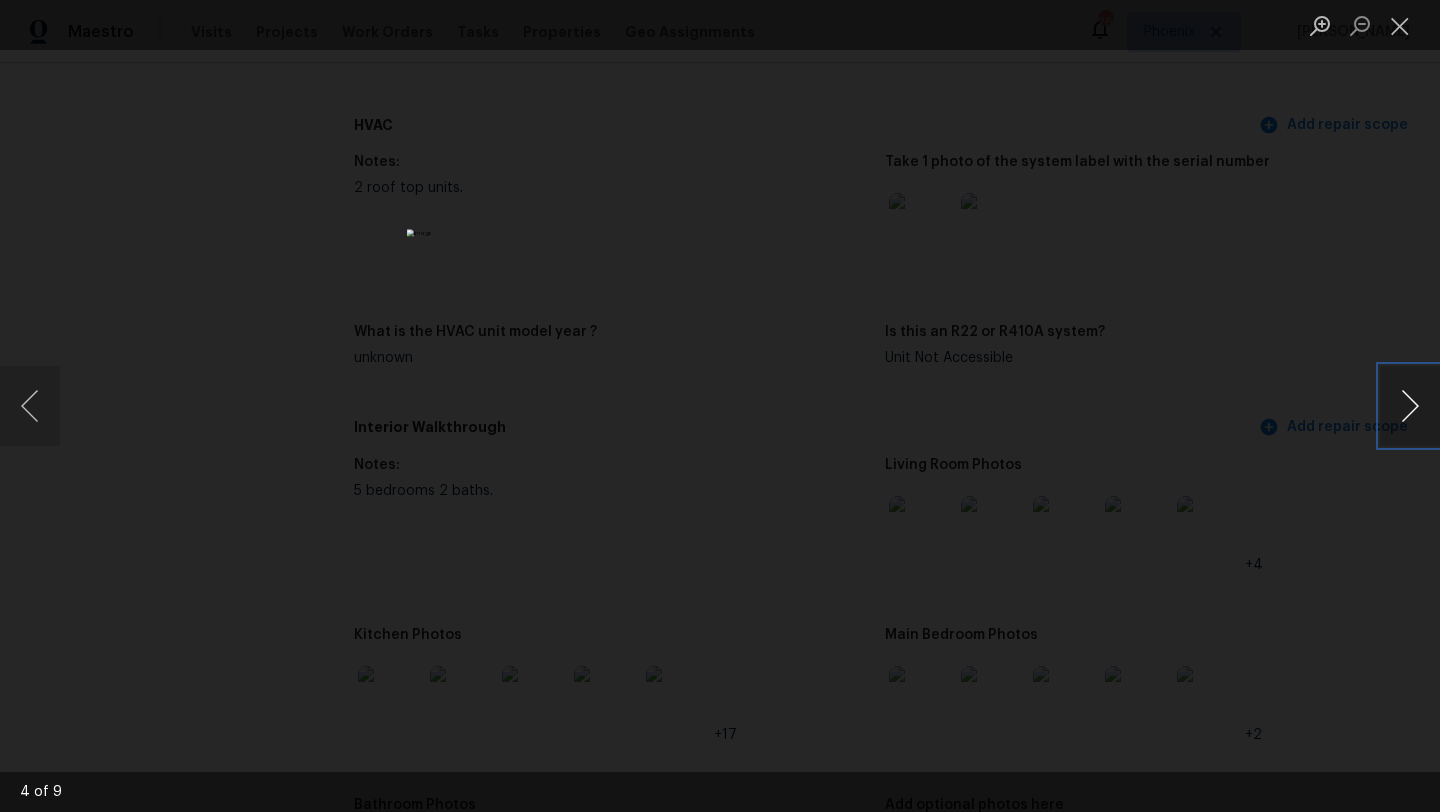 click at bounding box center [1410, 406] 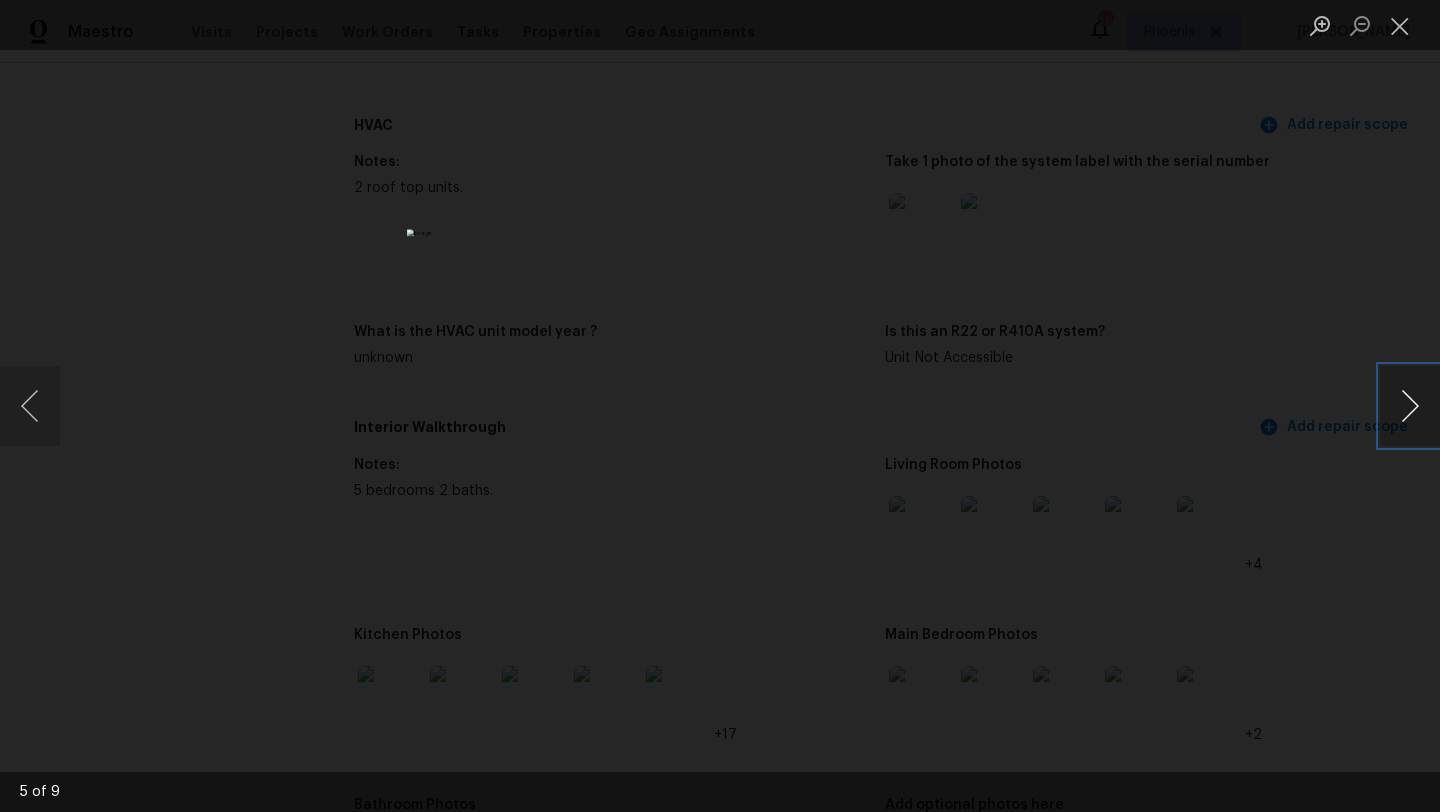 click at bounding box center [1410, 406] 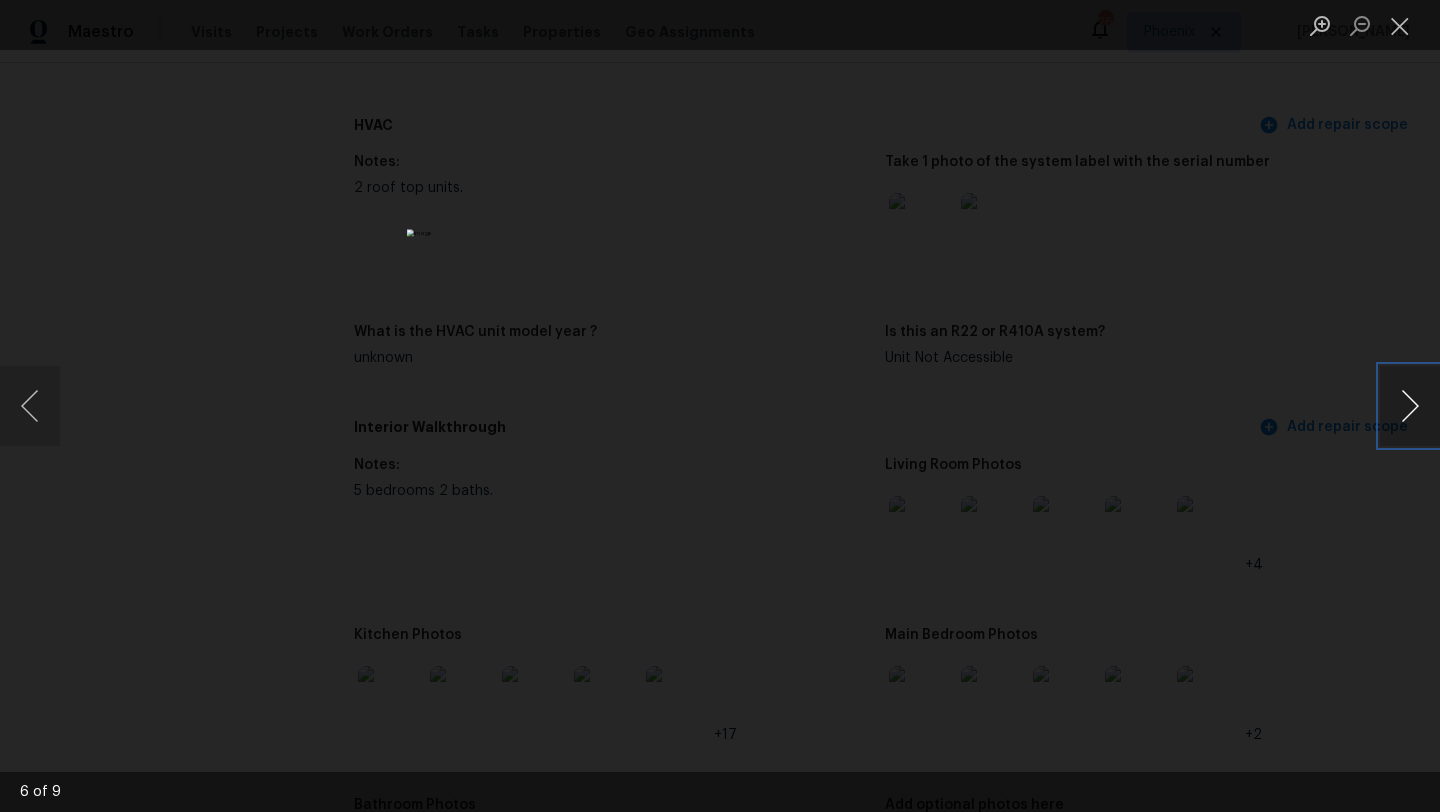 click at bounding box center [1410, 406] 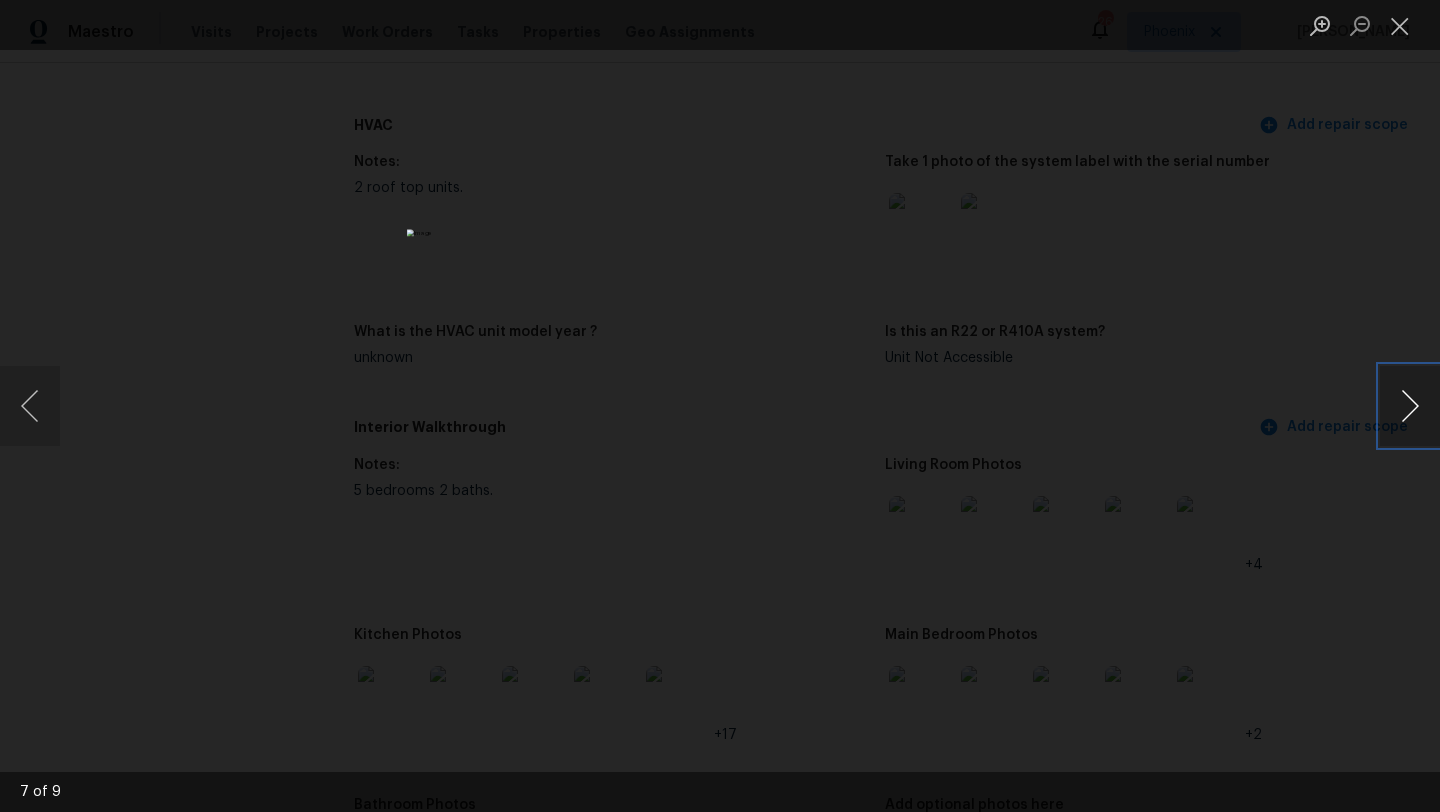 click at bounding box center [1410, 406] 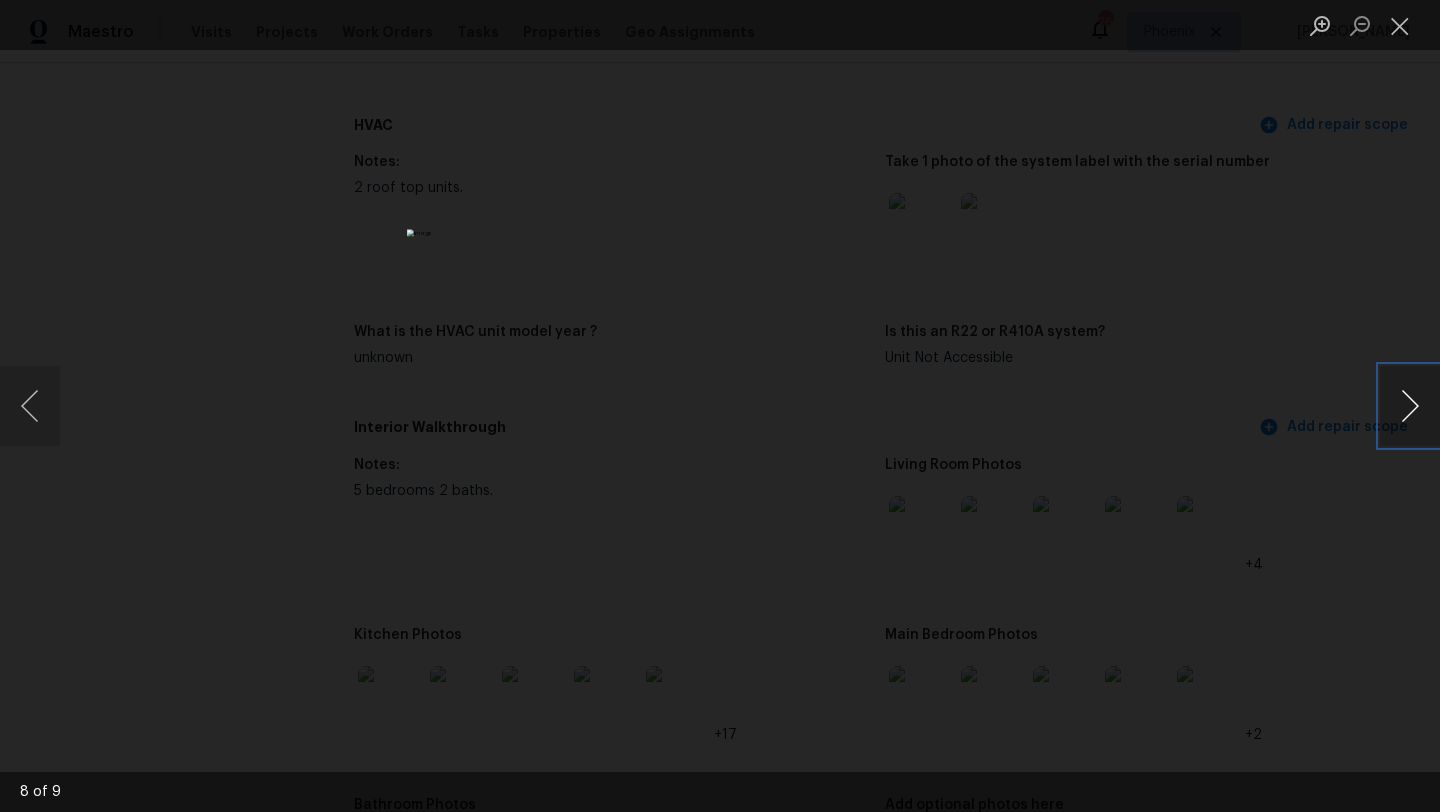 click at bounding box center (1410, 406) 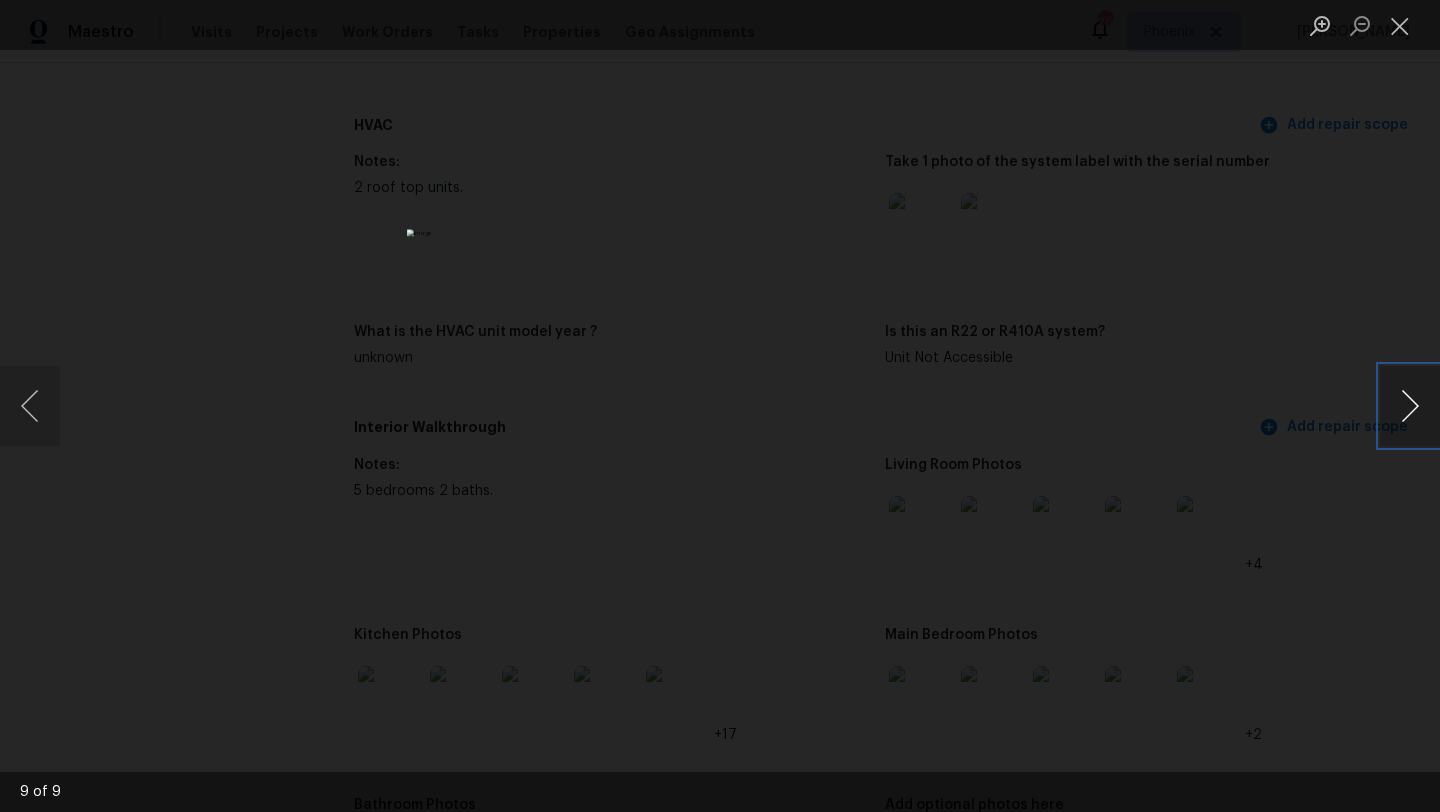 click at bounding box center [1410, 406] 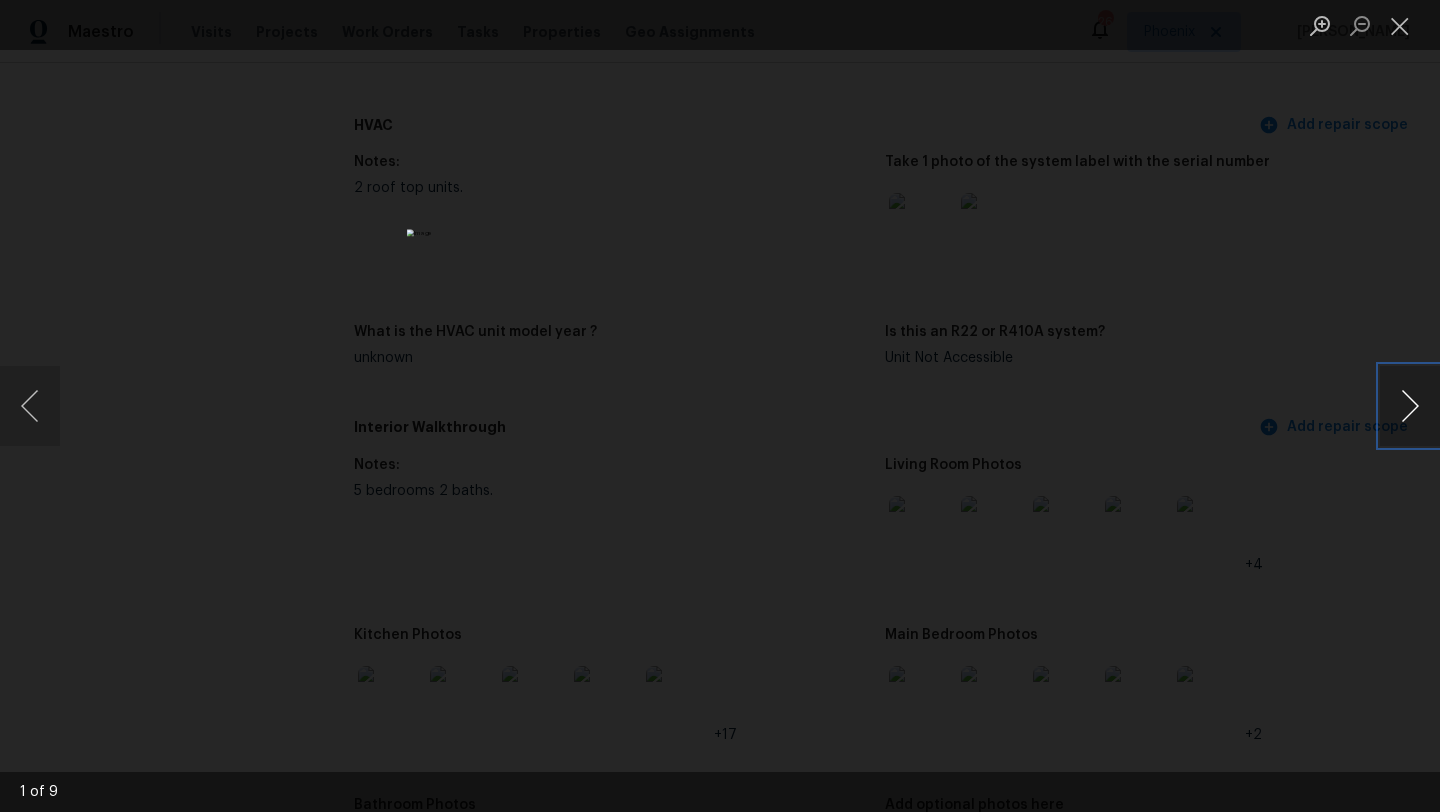click at bounding box center (1410, 406) 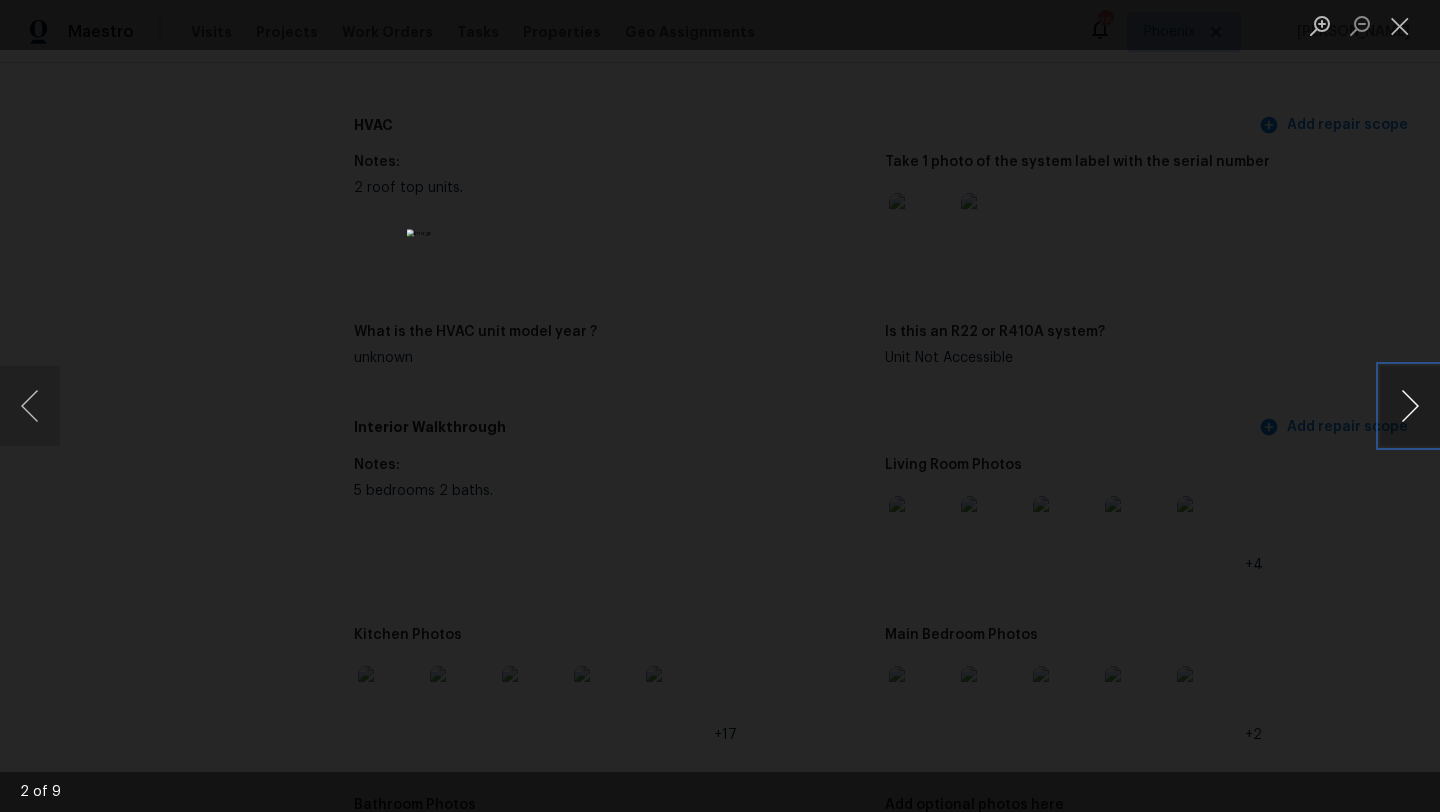 click at bounding box center [1410, 406] 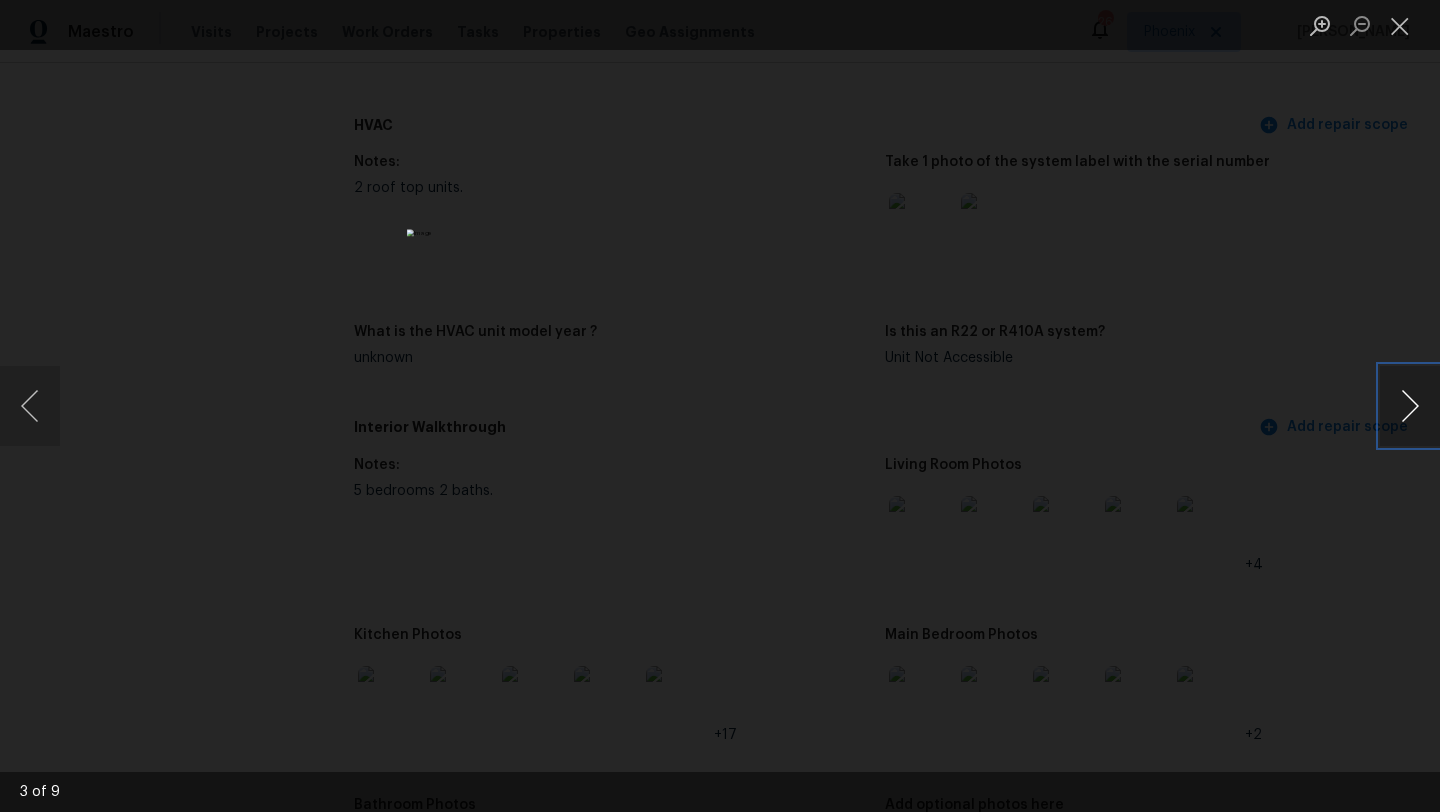 click at bounding box center (1410, 406) 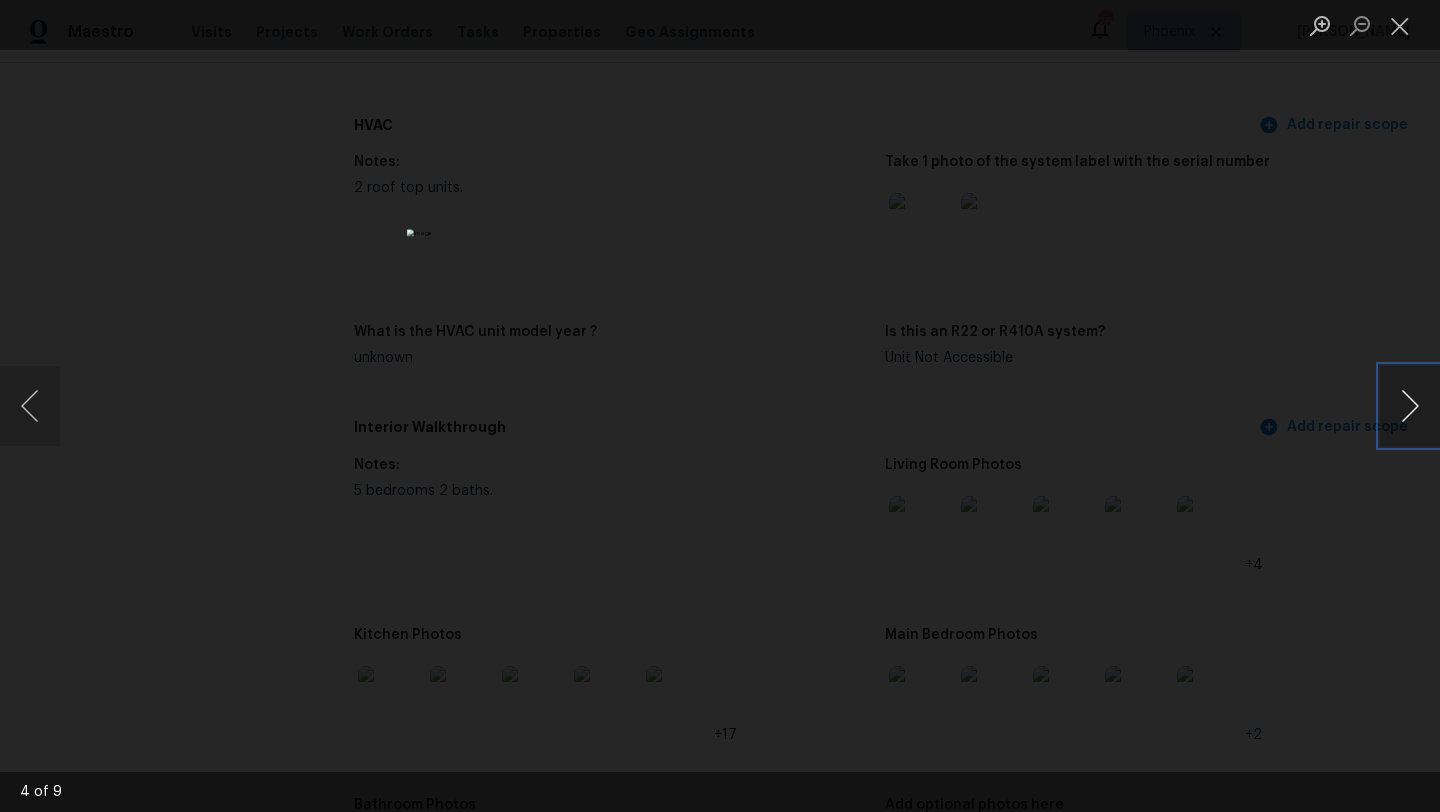 click at bounding box center (1410, 406) 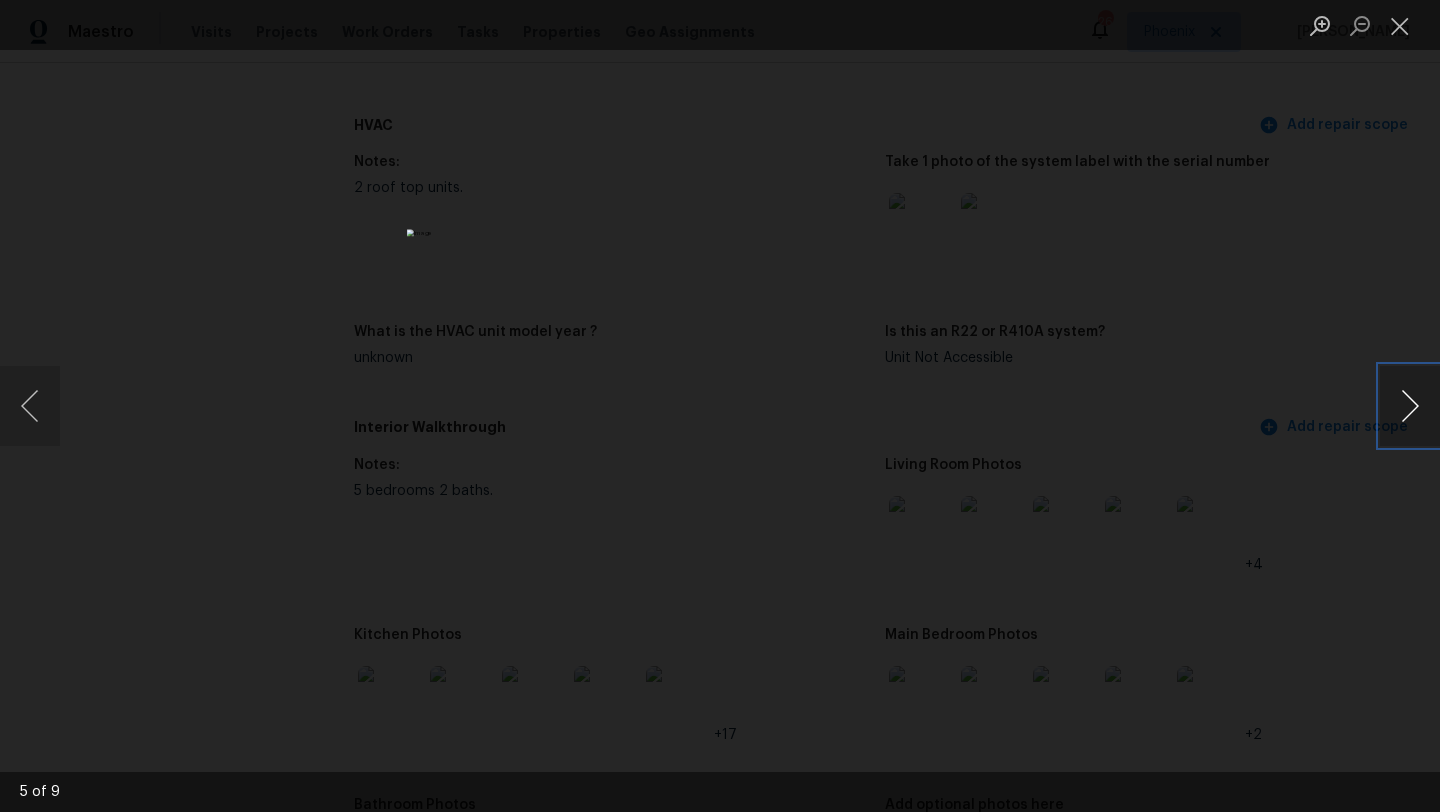 click at bounding box center [1410, 406] 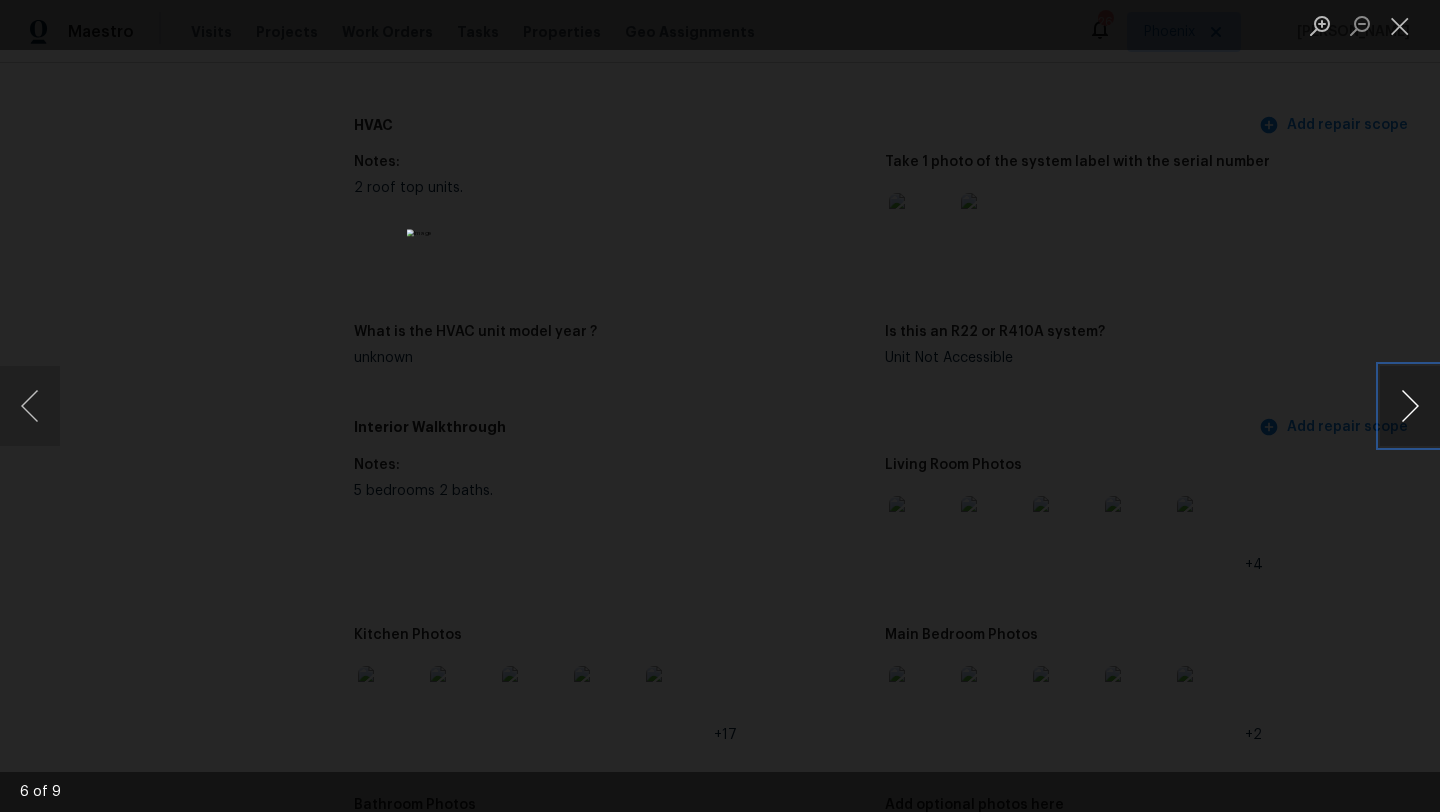 click at bounding box center (1410, 406) 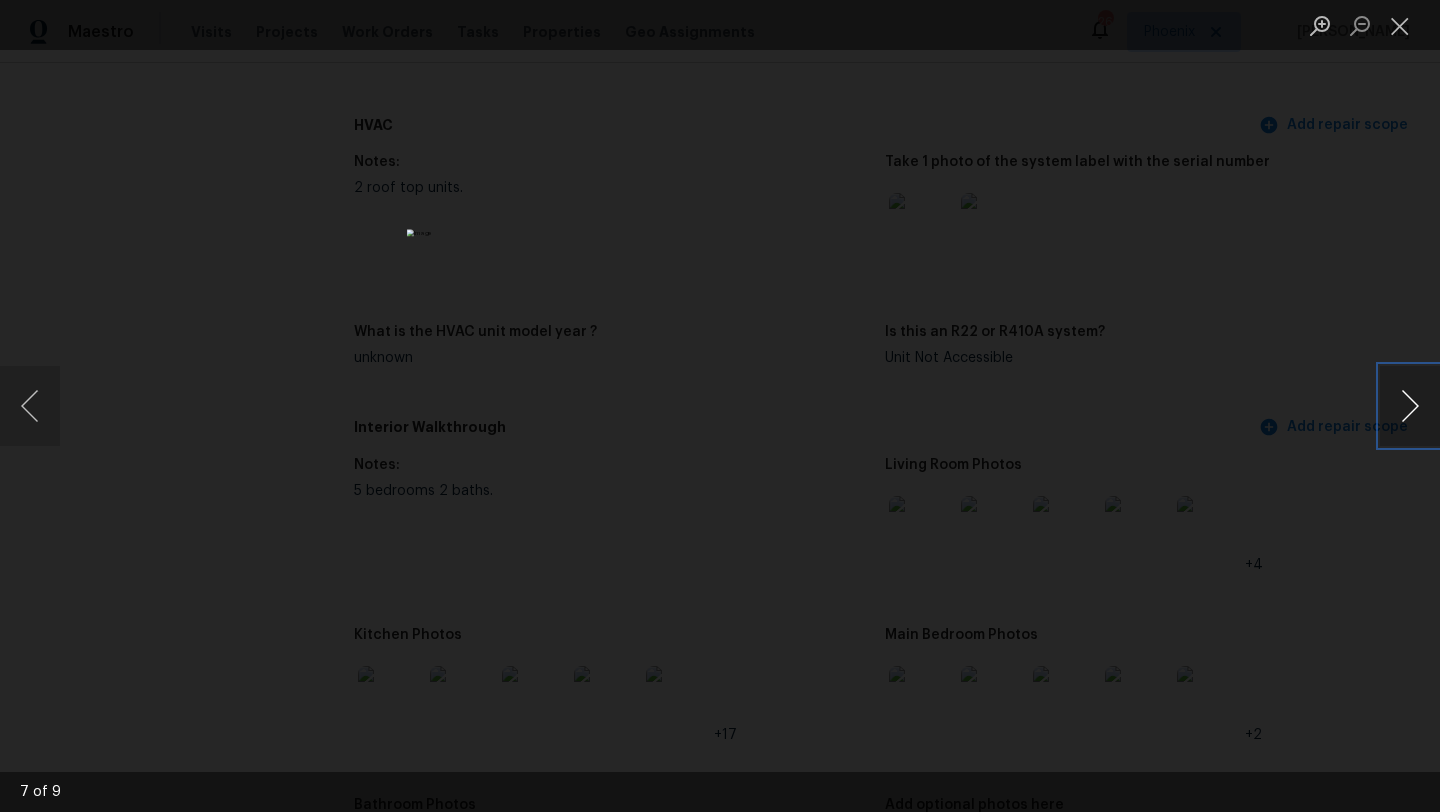 click at bounding box center (1410, 406) 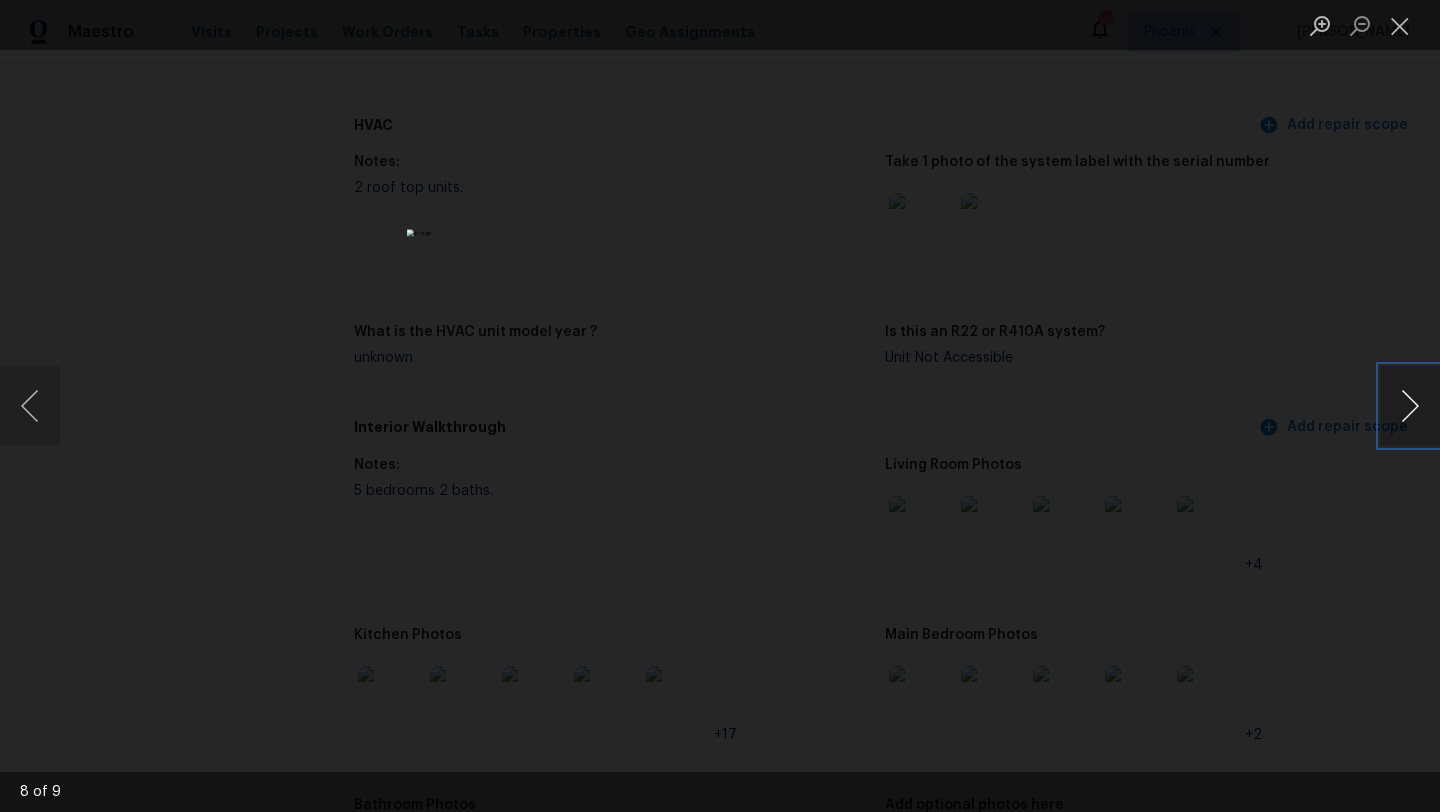 click at bounding box center (1410, 406) 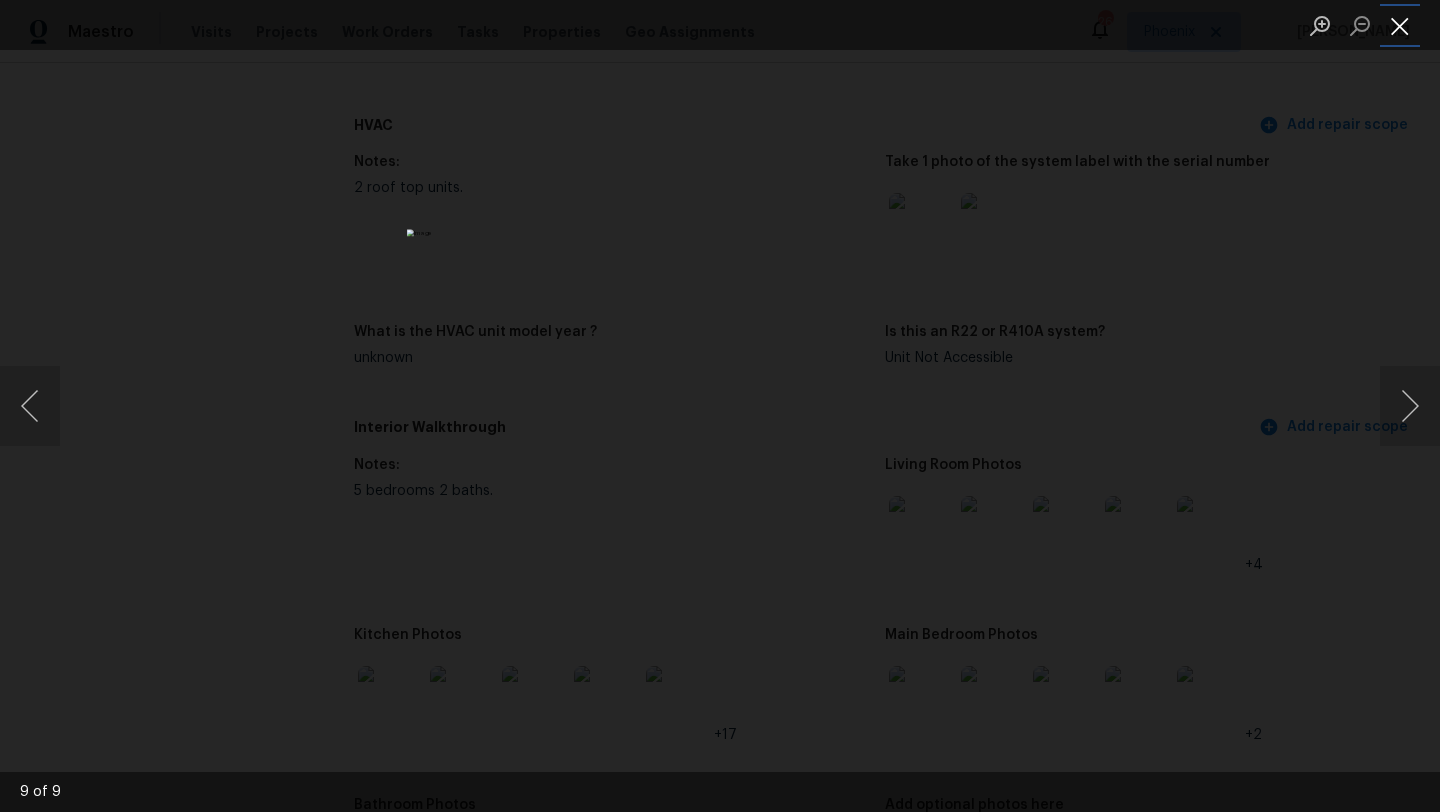 click at bounding box center [1400, 25] 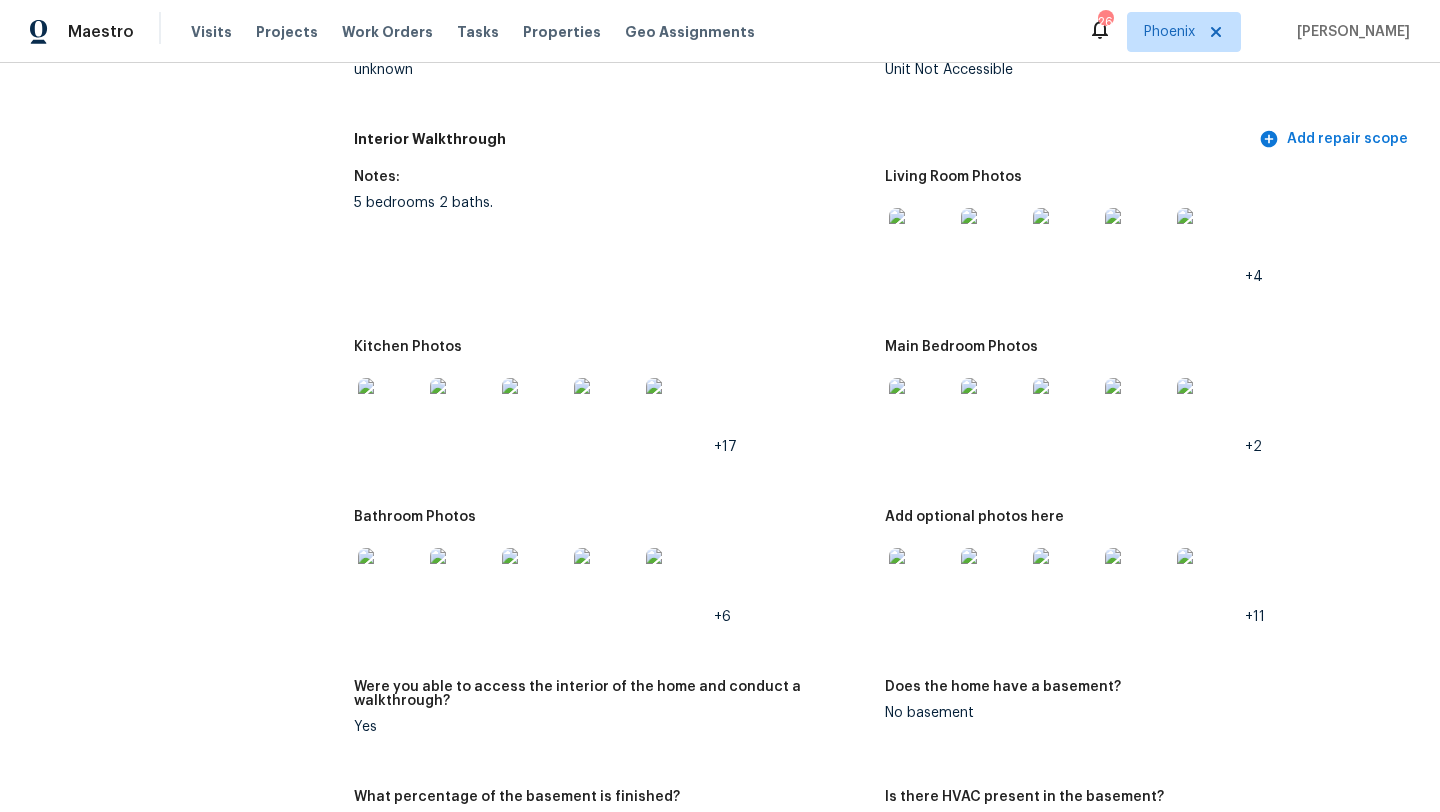 scroll, scrollTop: 2078, scrollLeft: 0, axis: vertical 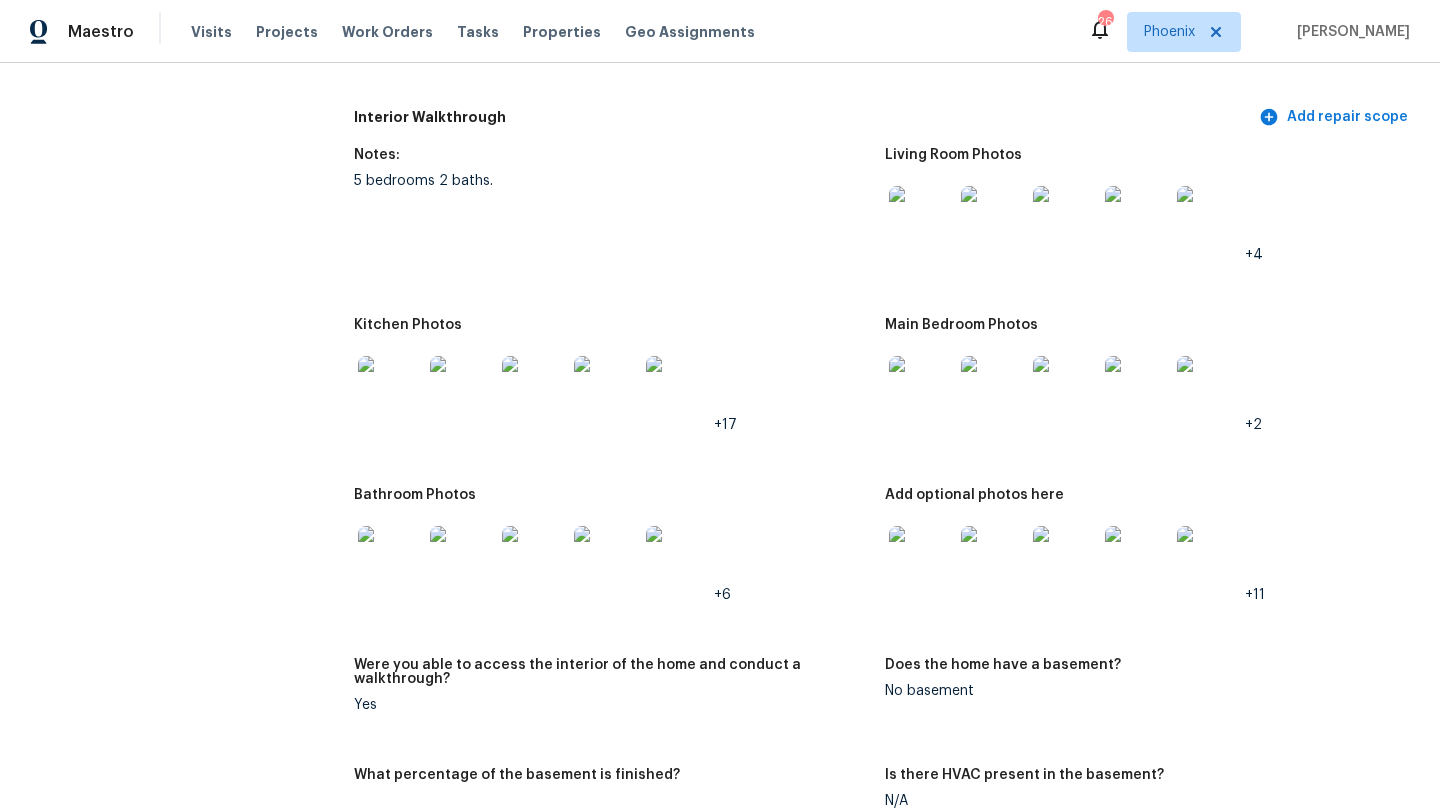 click at bounding box center [390, 388] 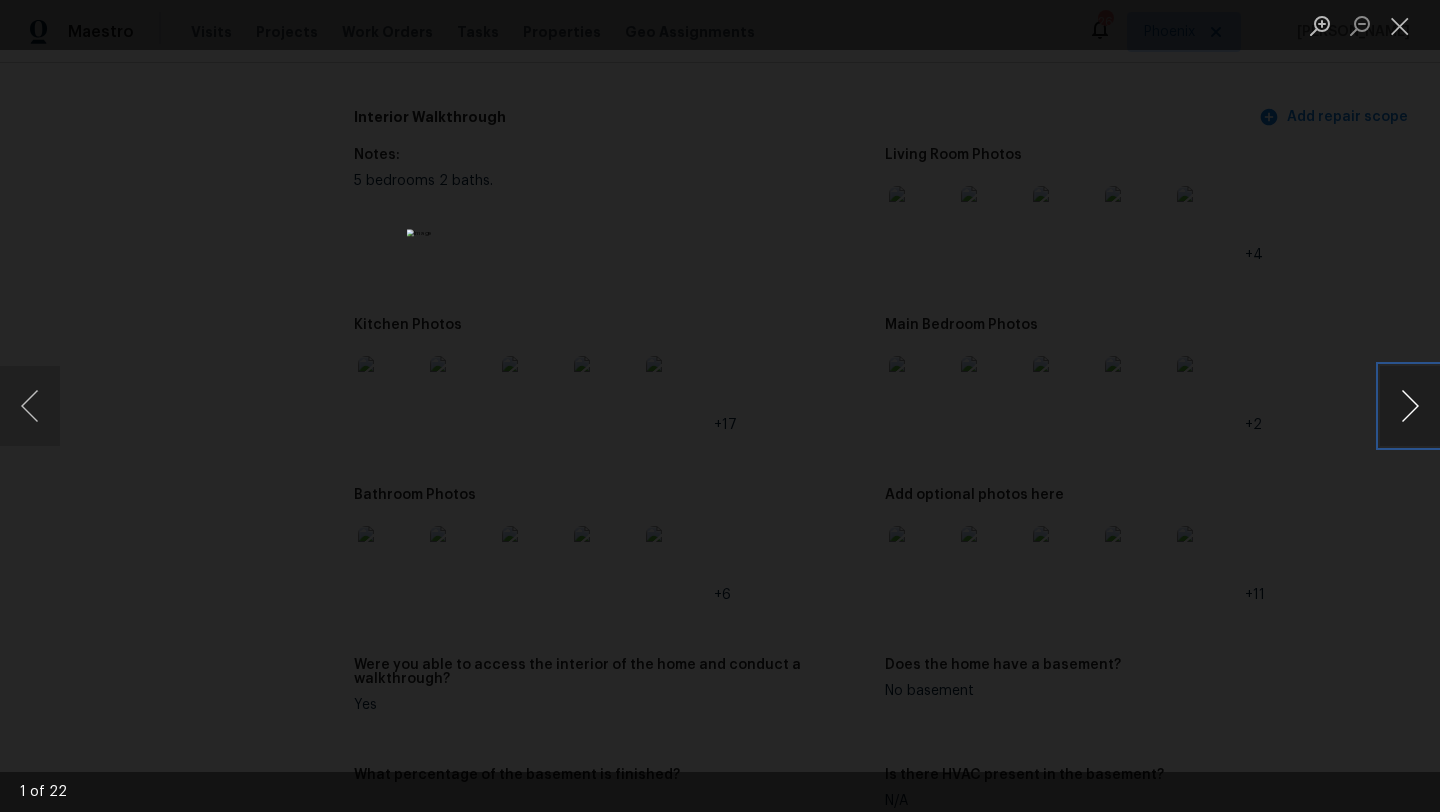 click at bounding box center (1410, 406) 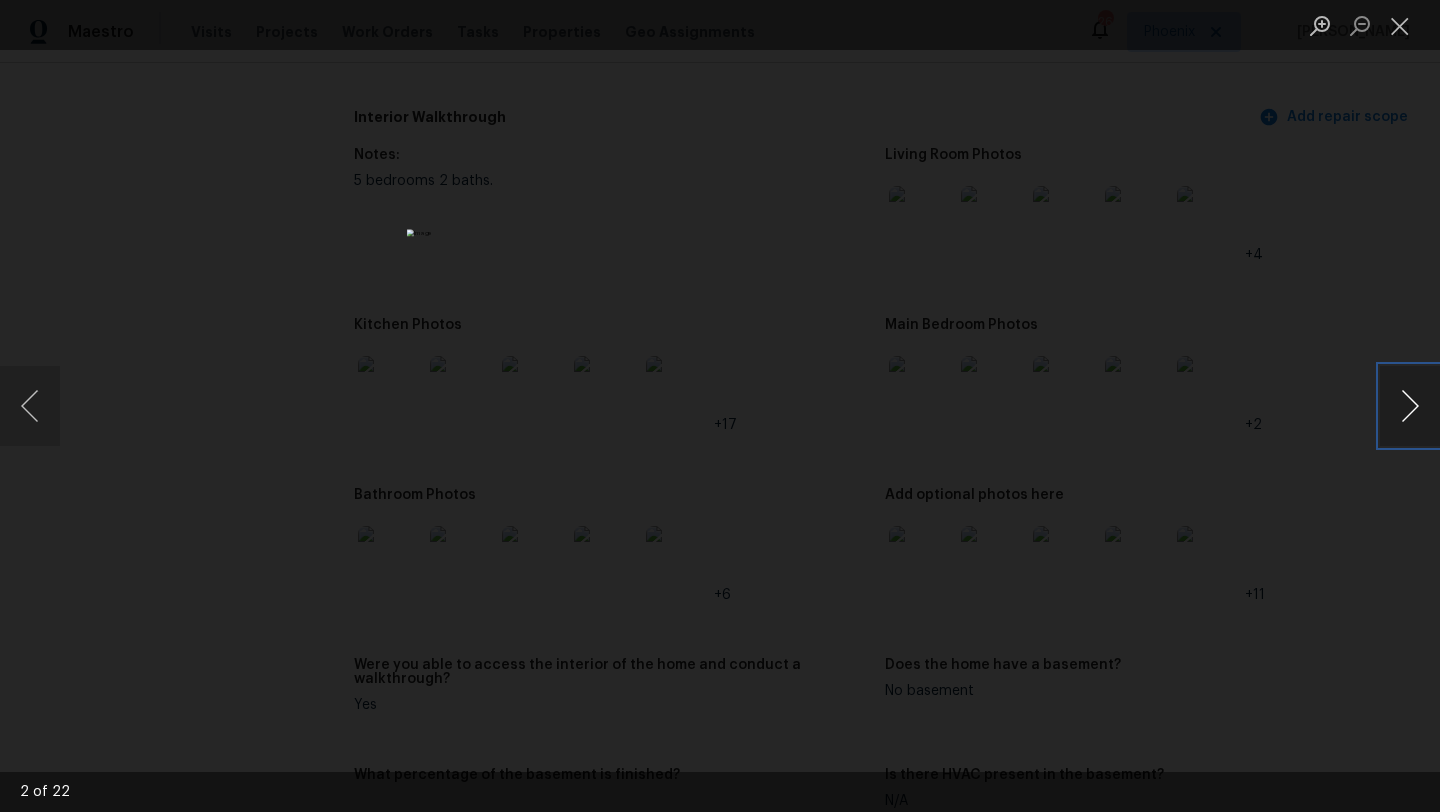 click at bounding box center (1410, 406) 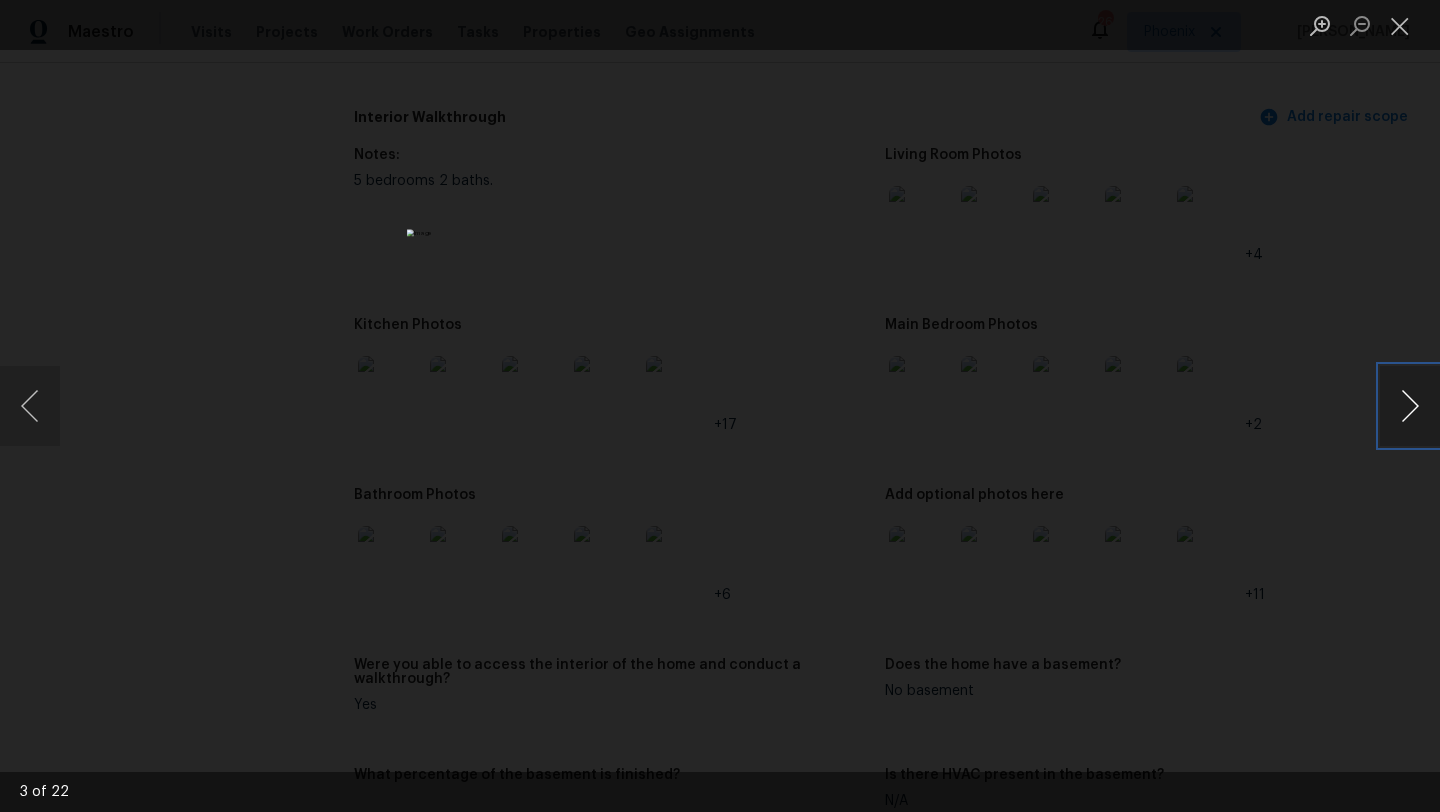 click at bounding box center [1410, 406] 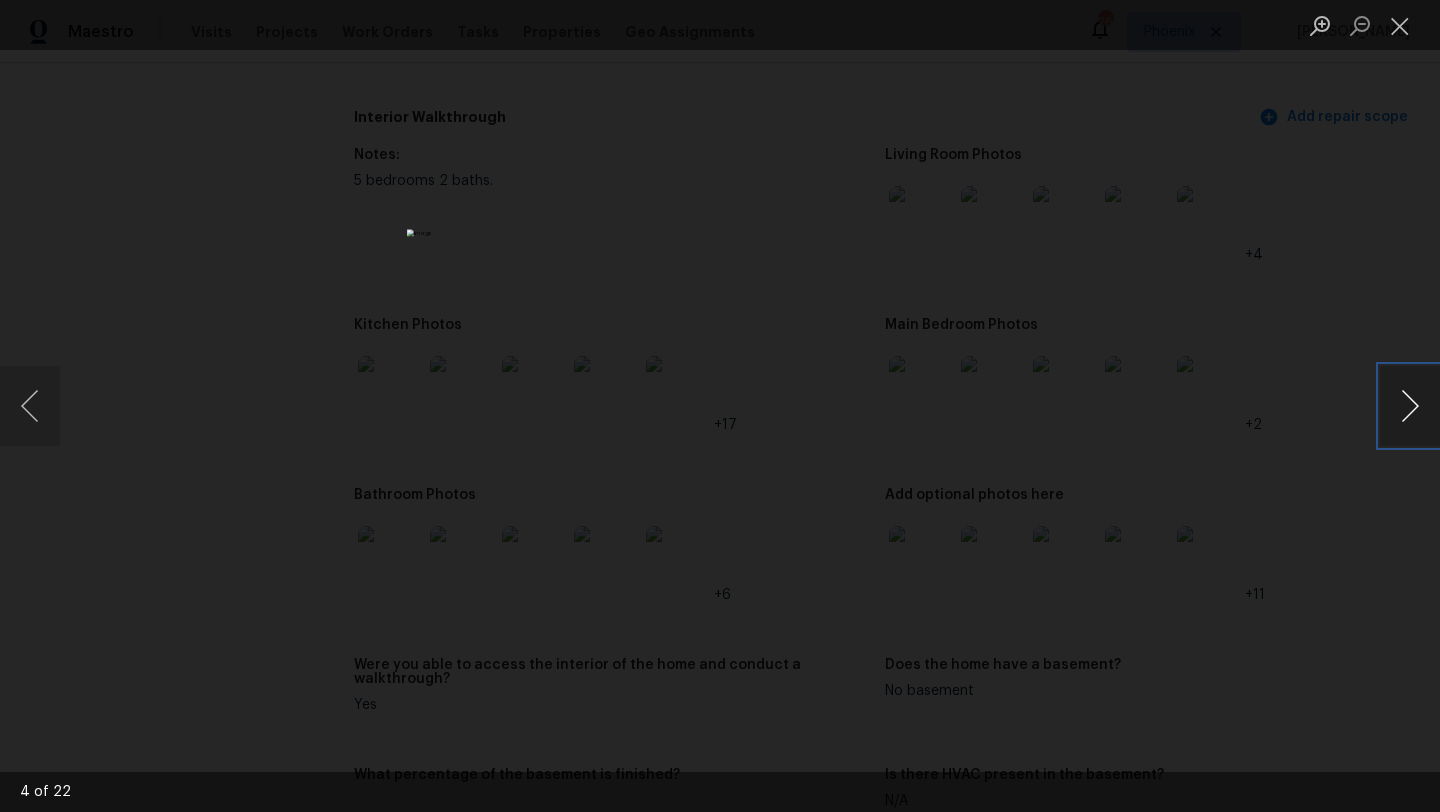 click at bounding box center (1410, 406) 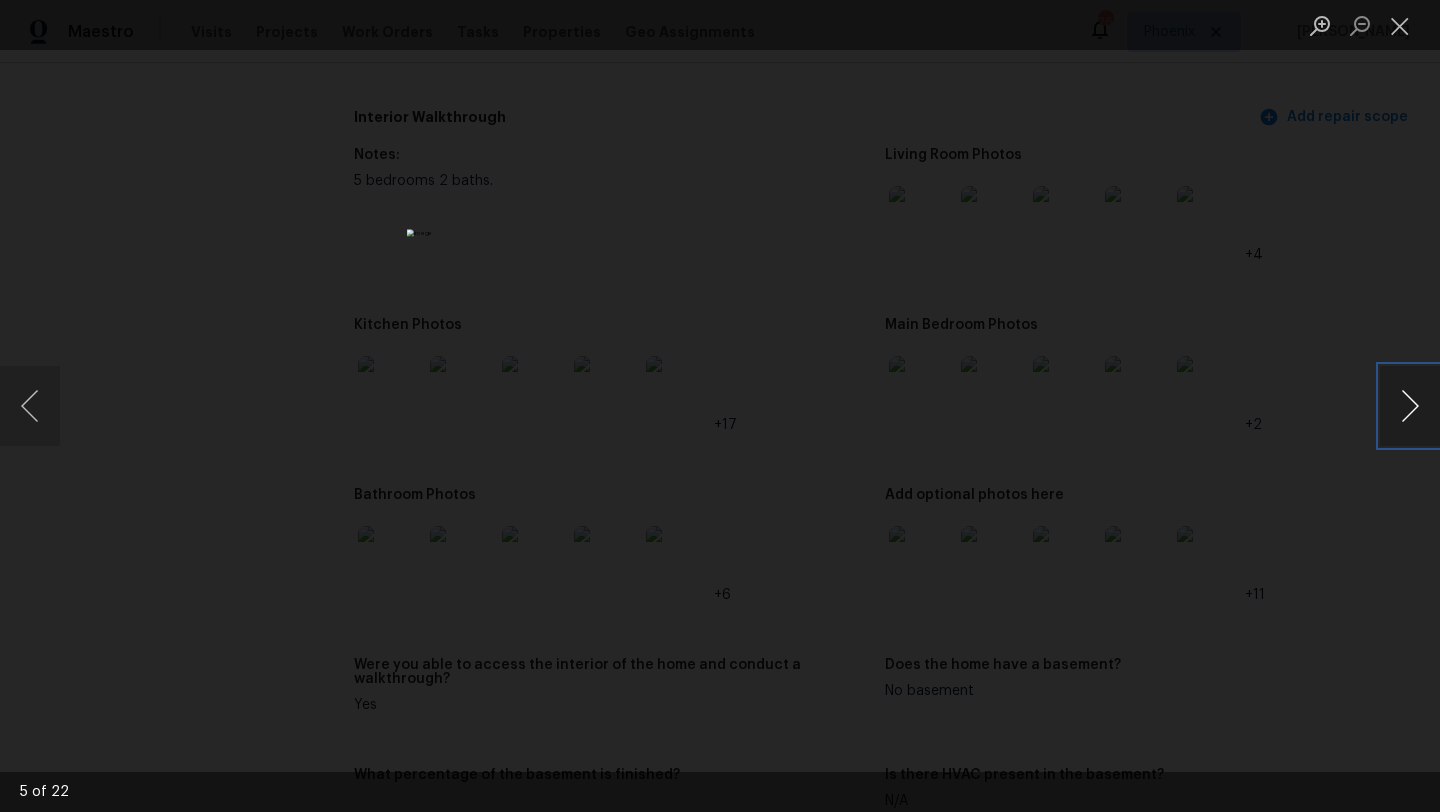 click at bounding box center [1410, 406] 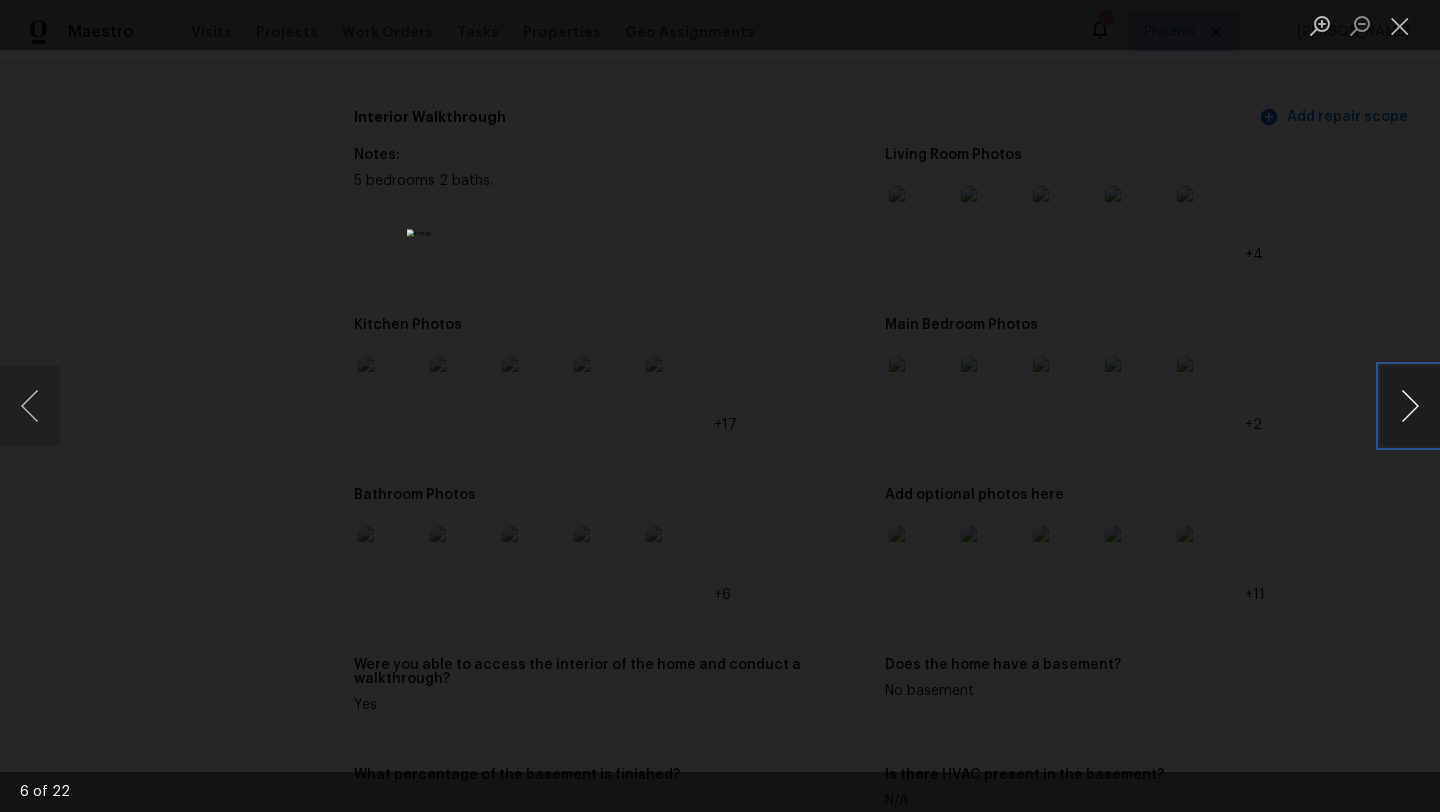click at bounding box center [1410, 406] 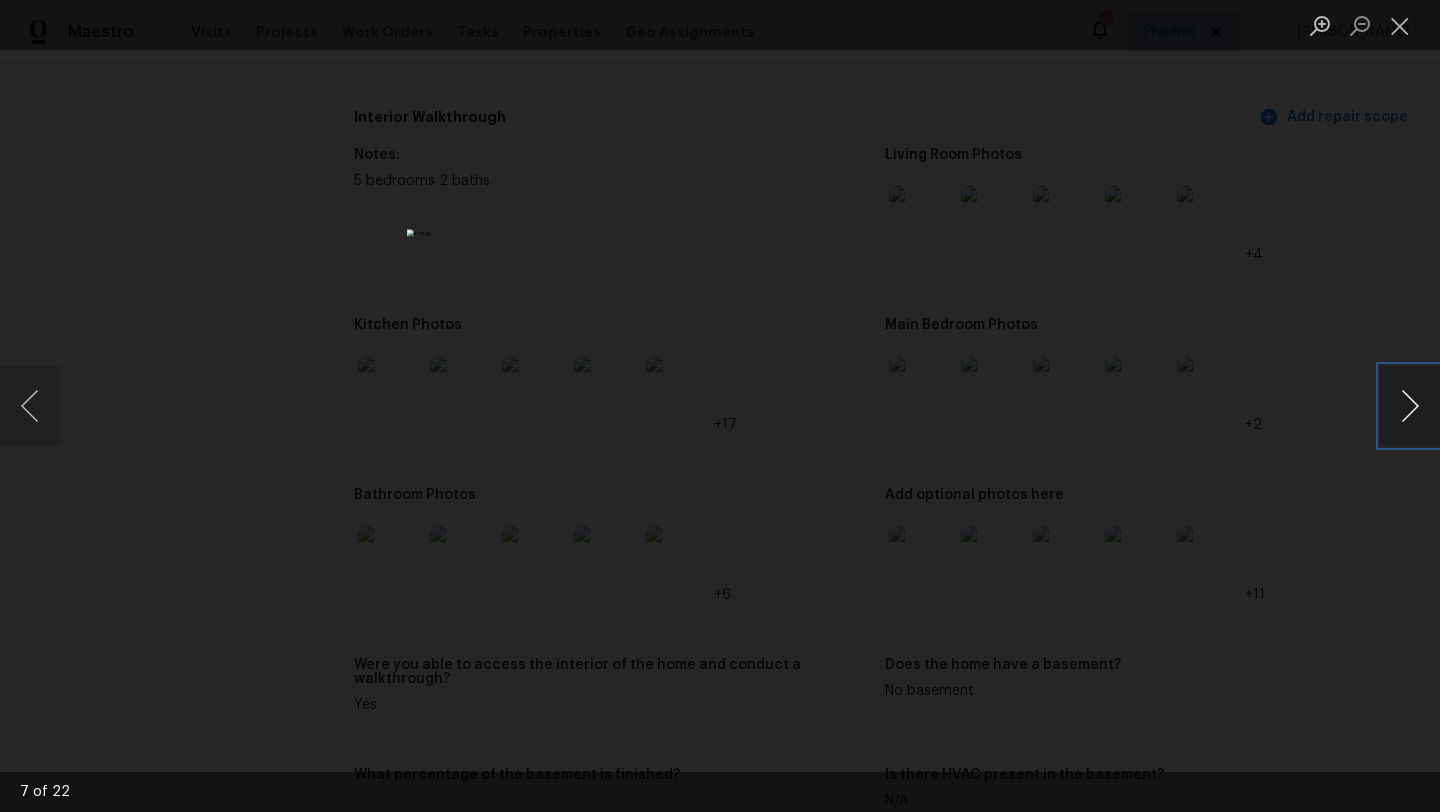 click at bounding box center (1410, 406) 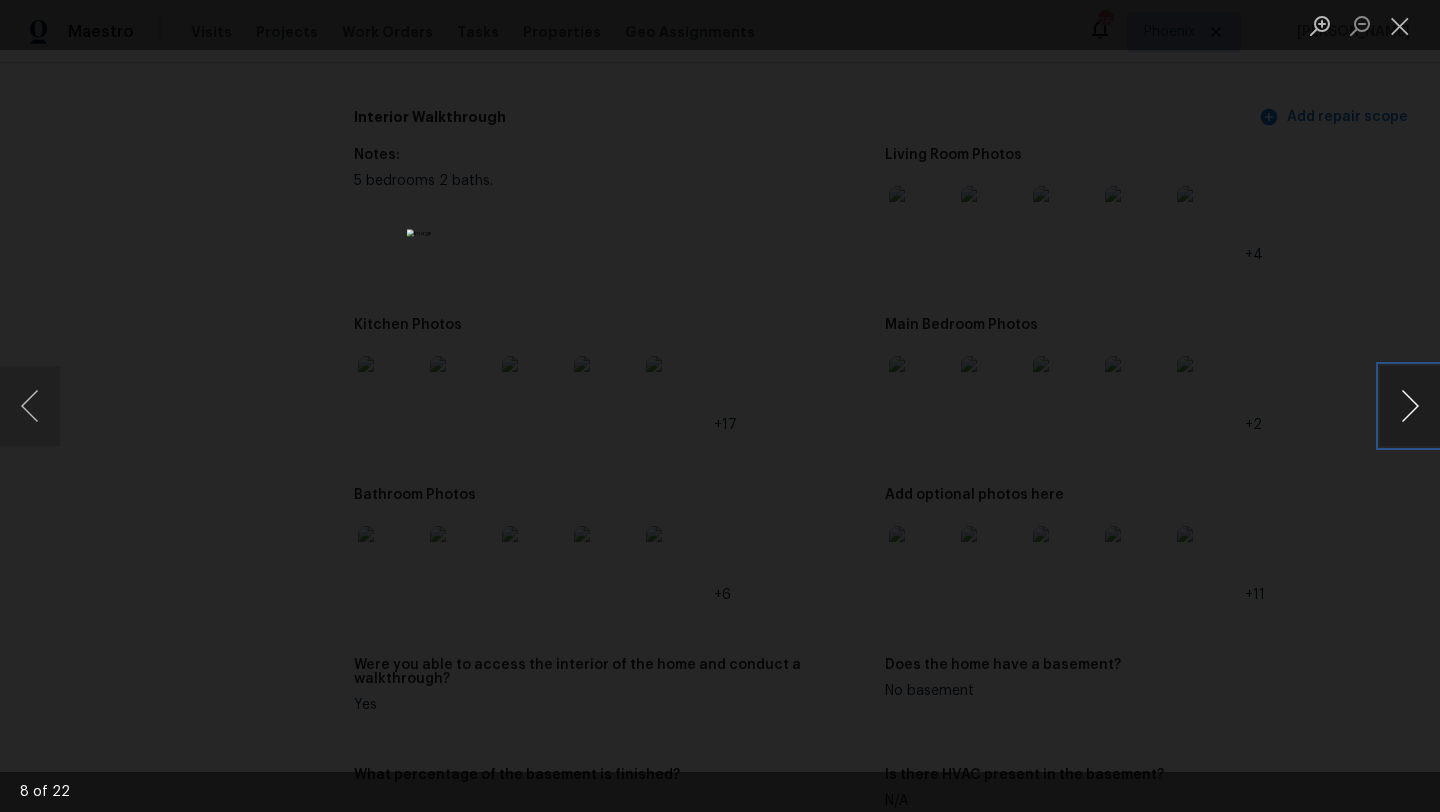 click at bounding box center (1410, 406) 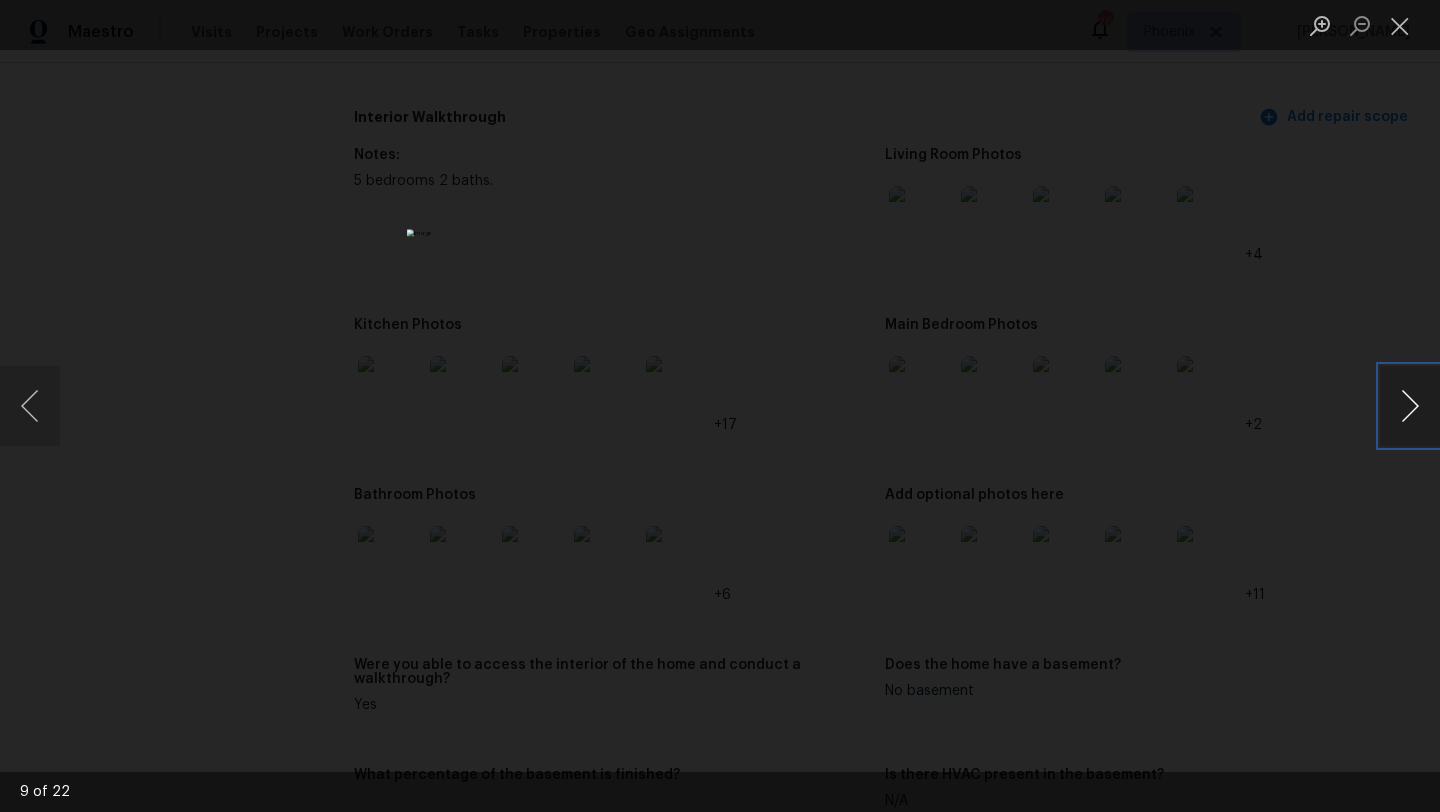 click at bounding box center [1410, 406] 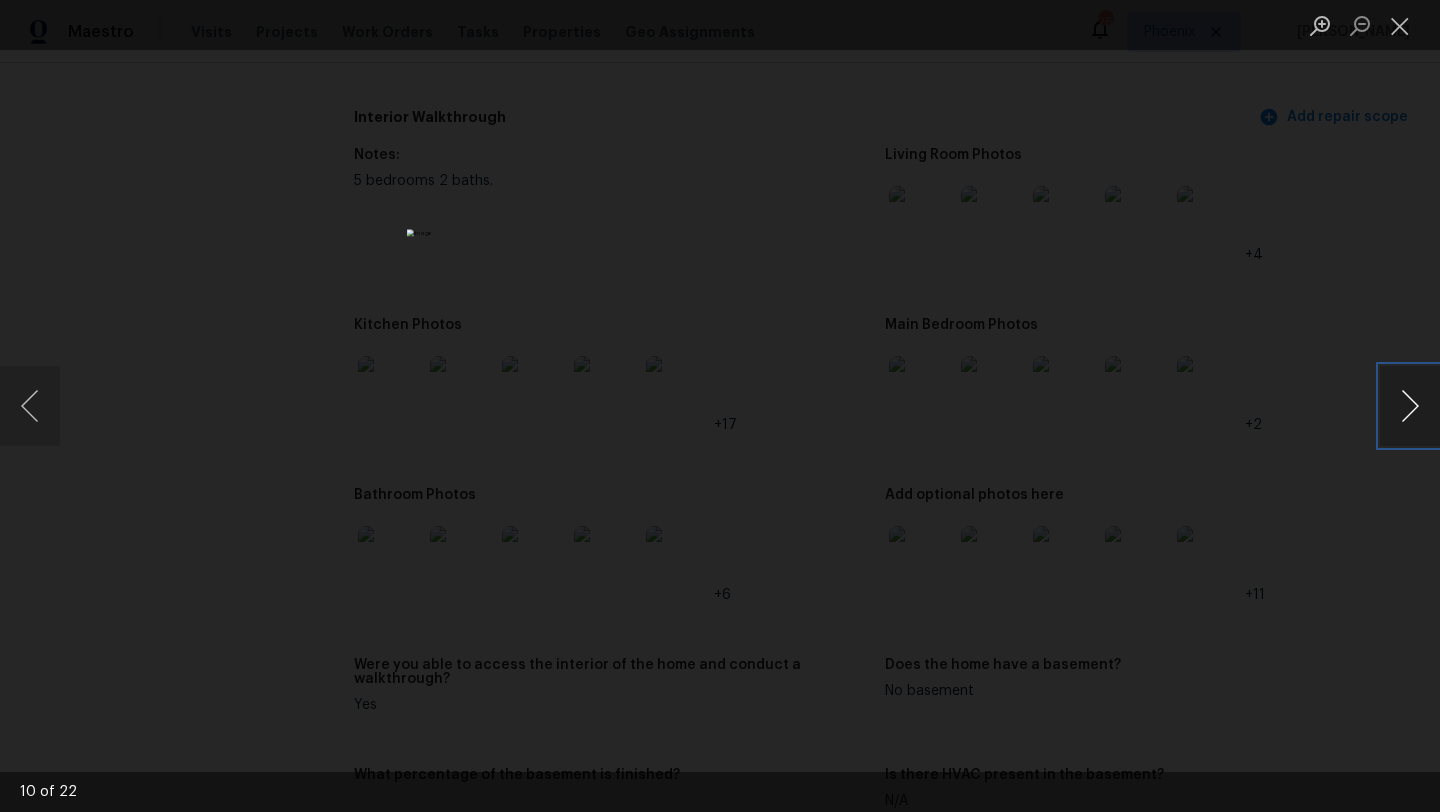click at bounding box center [1410, 406] 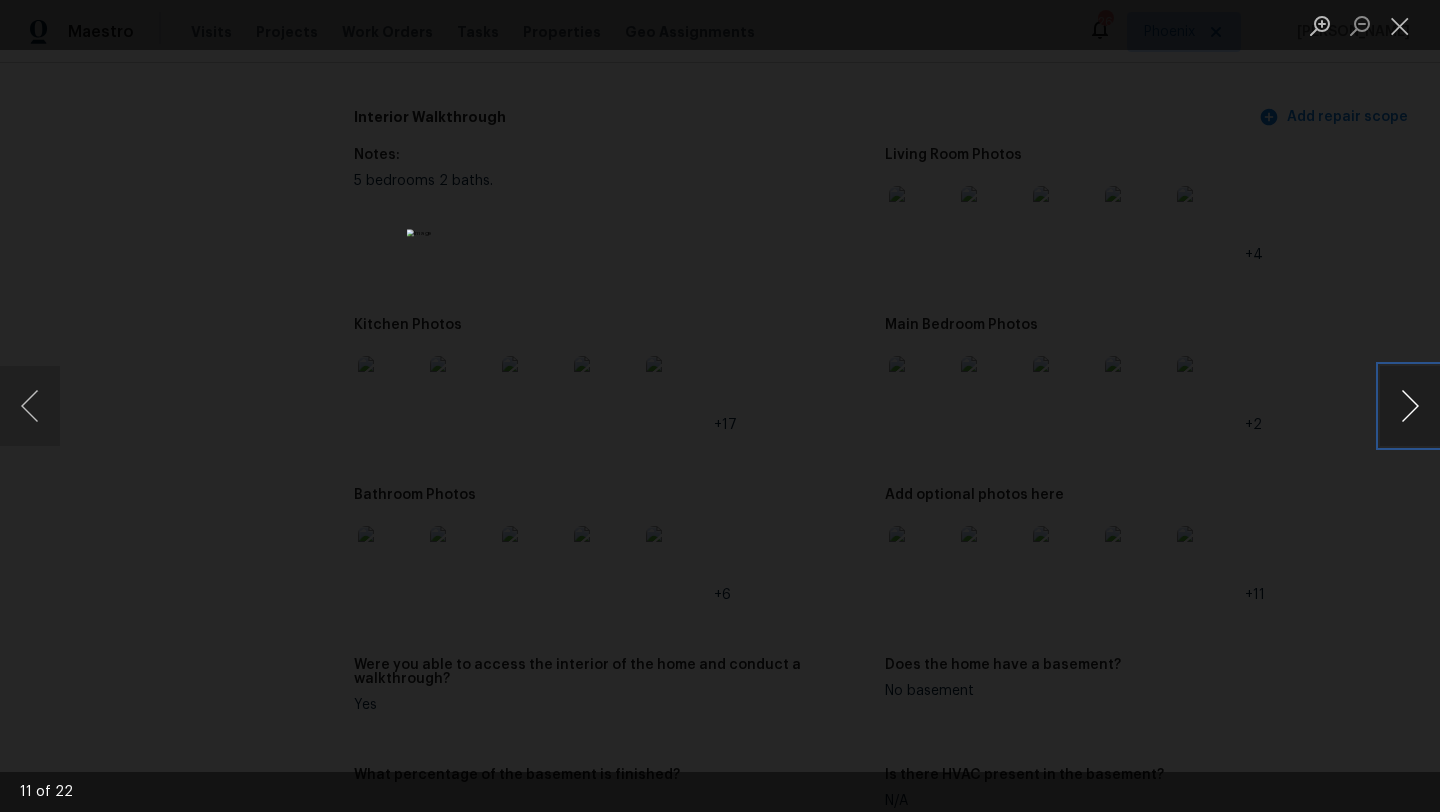 click at bounding box center (1410, 406) 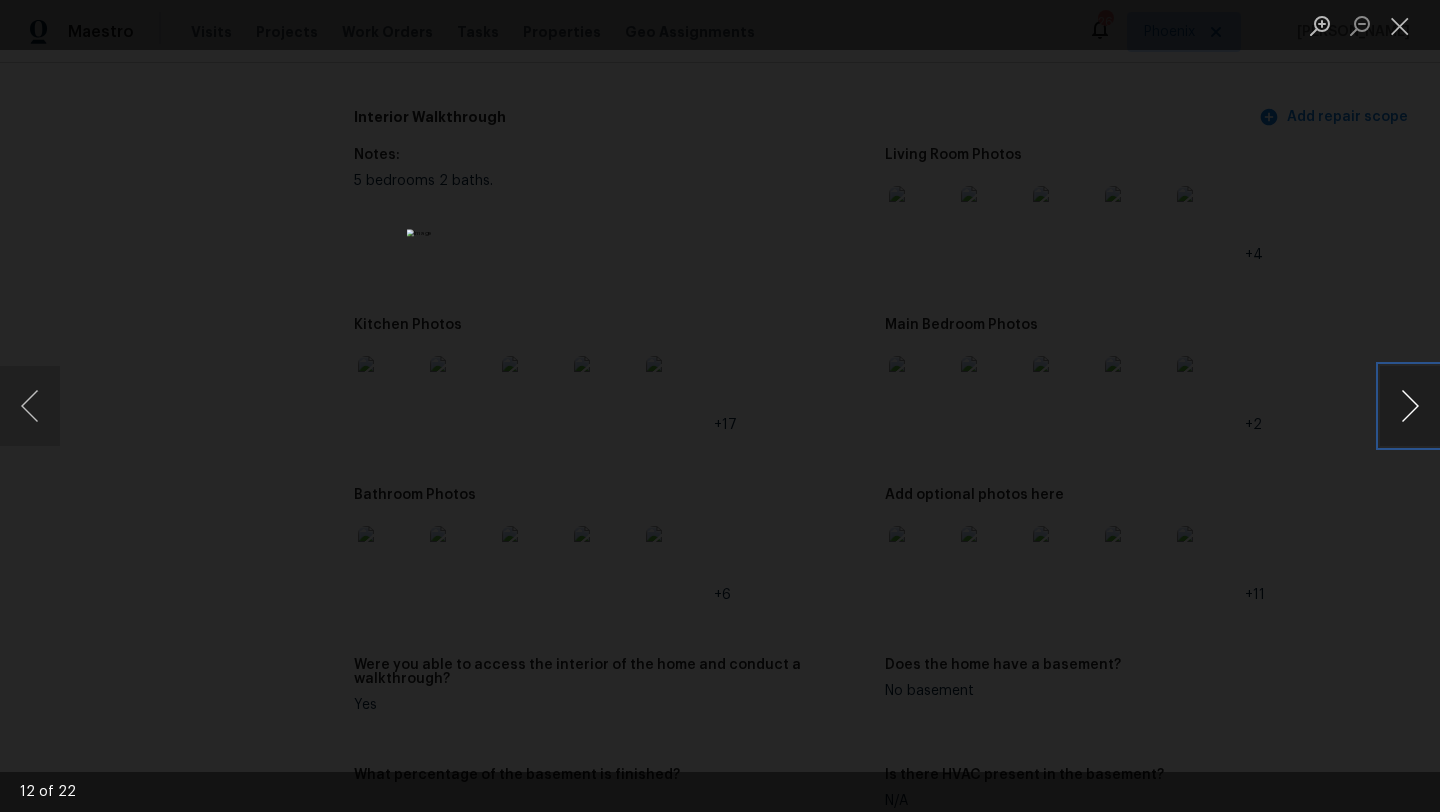 click at bounding box center (1410, 406) 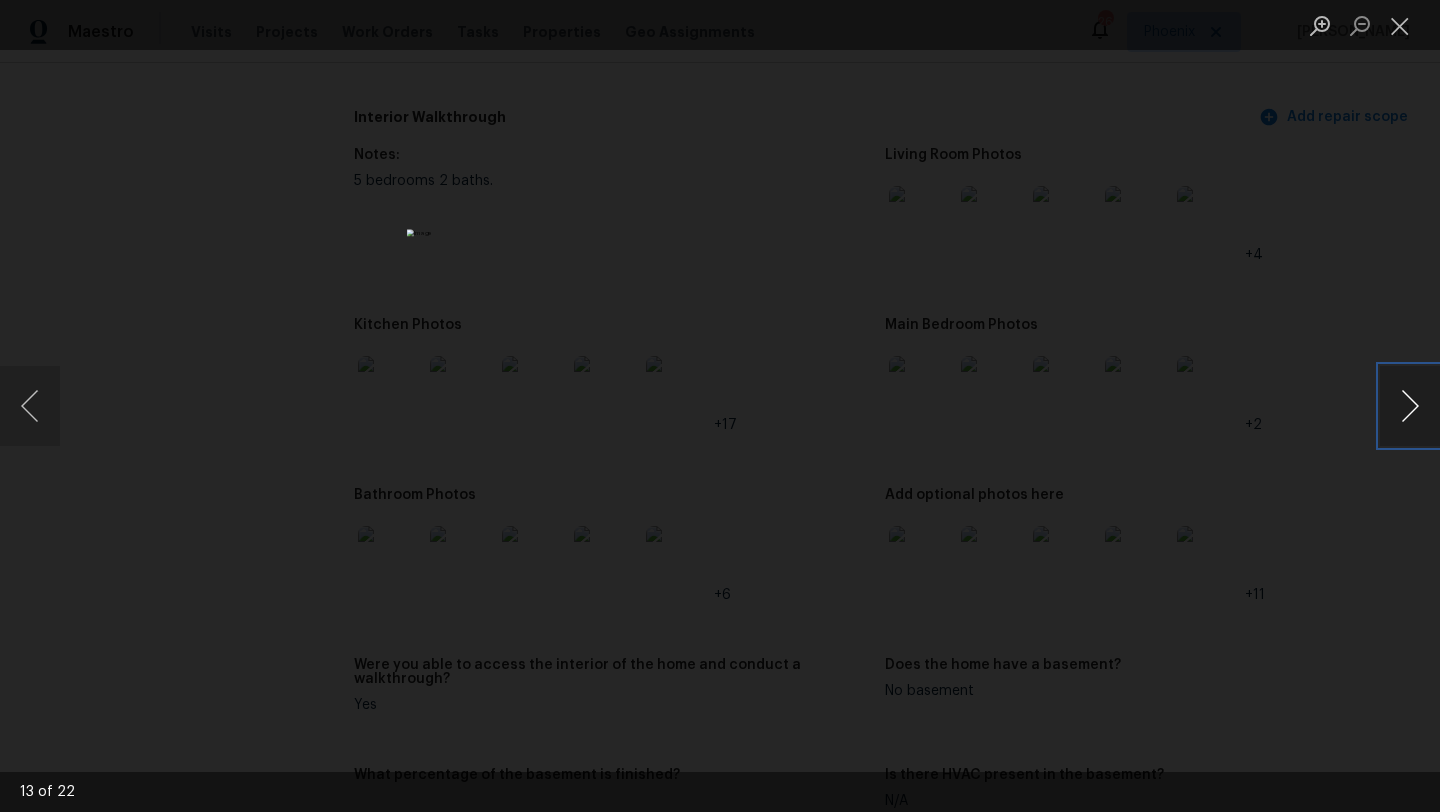 click at bounding box center [1410, 406] 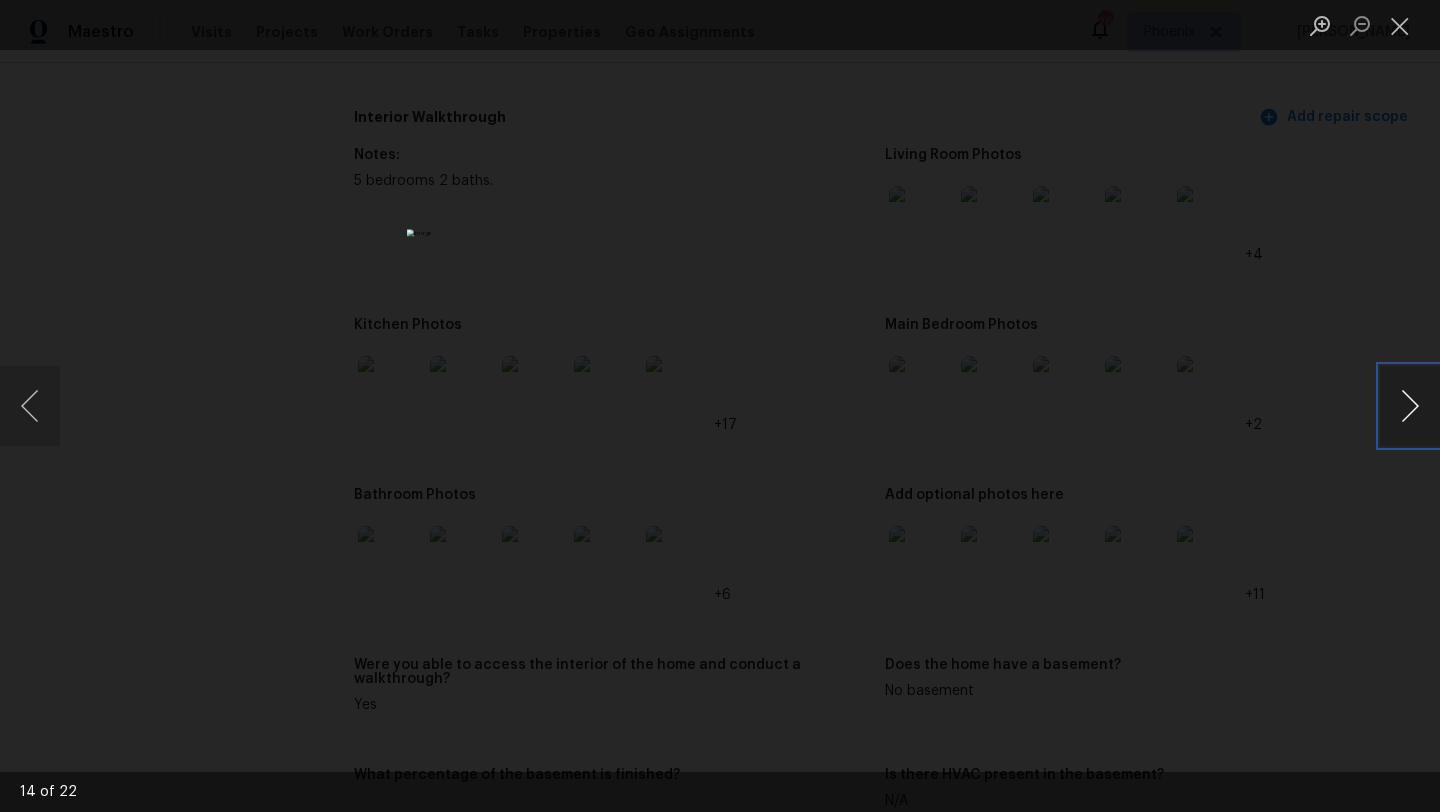 click at bounding box center (1410, 406) 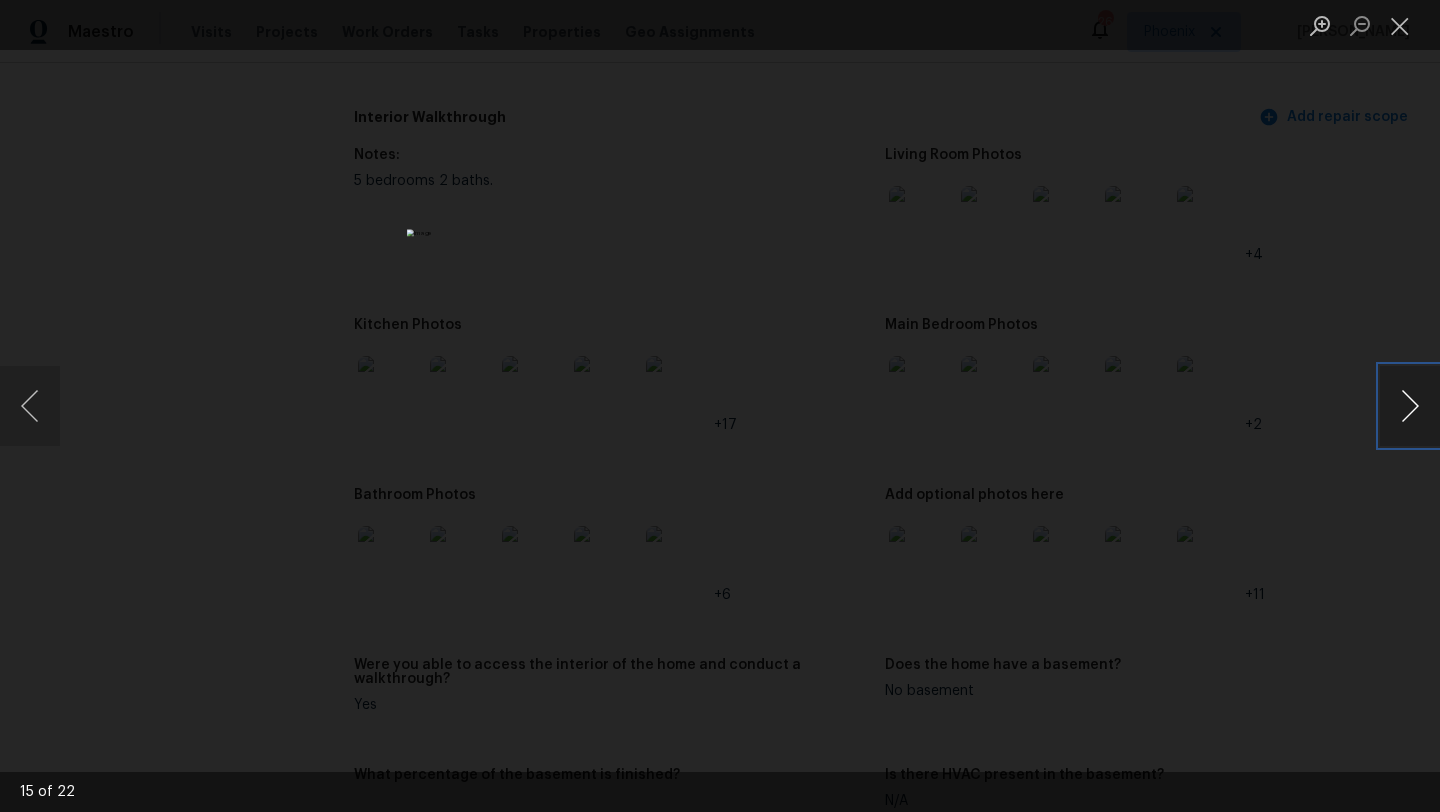 click at bounding box center [1410, 406] 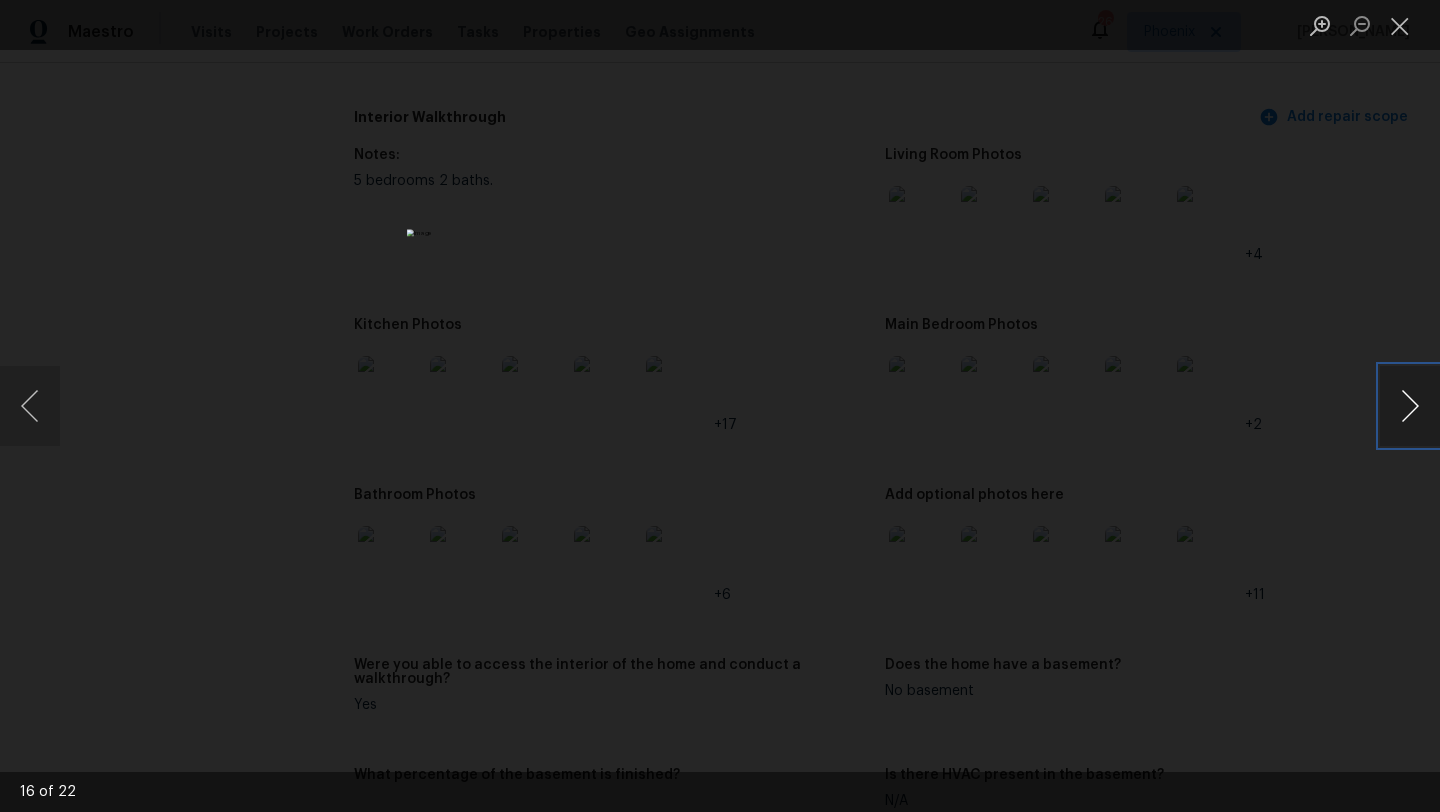 click at bounding box center (1410, 406) 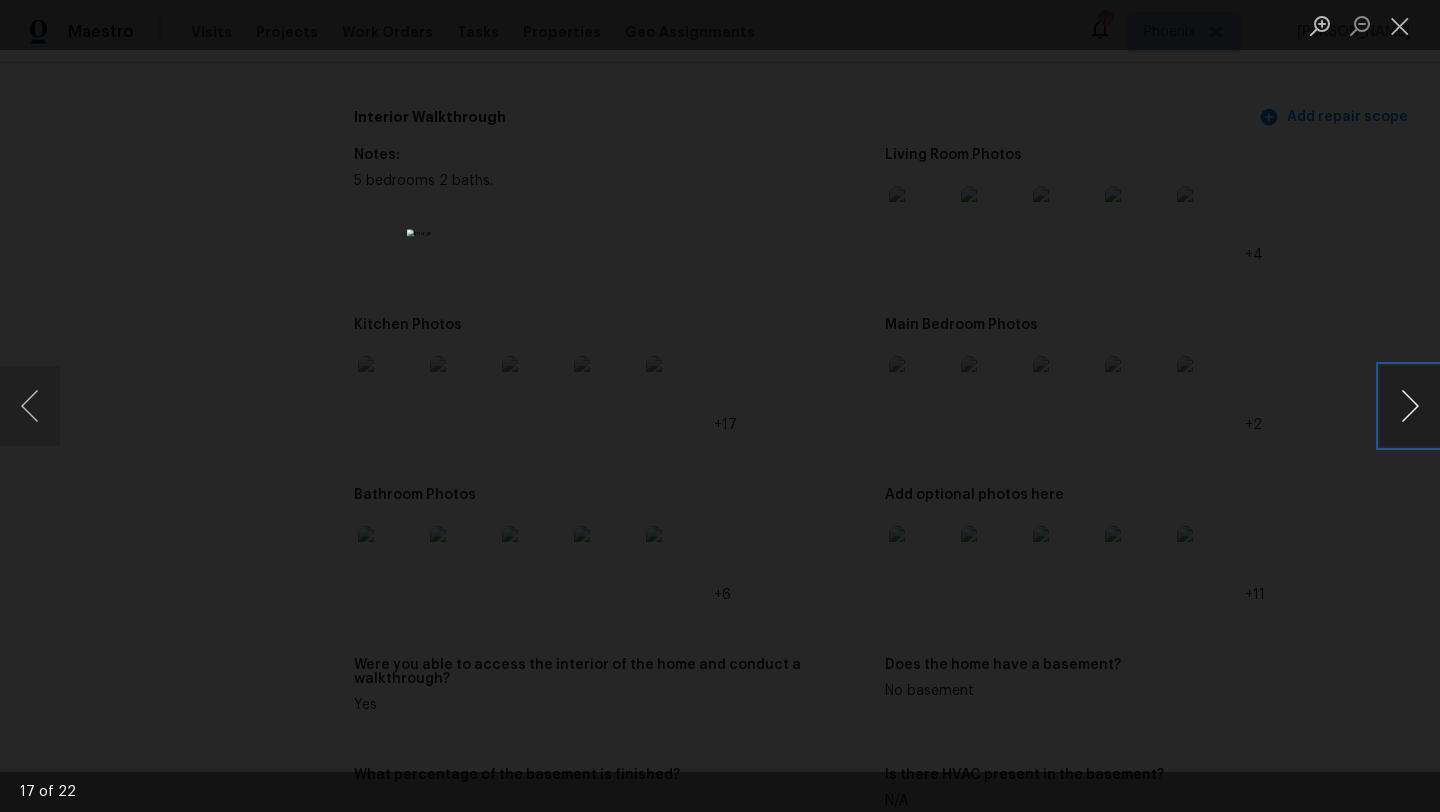 click at bounding box center [1410, 406] 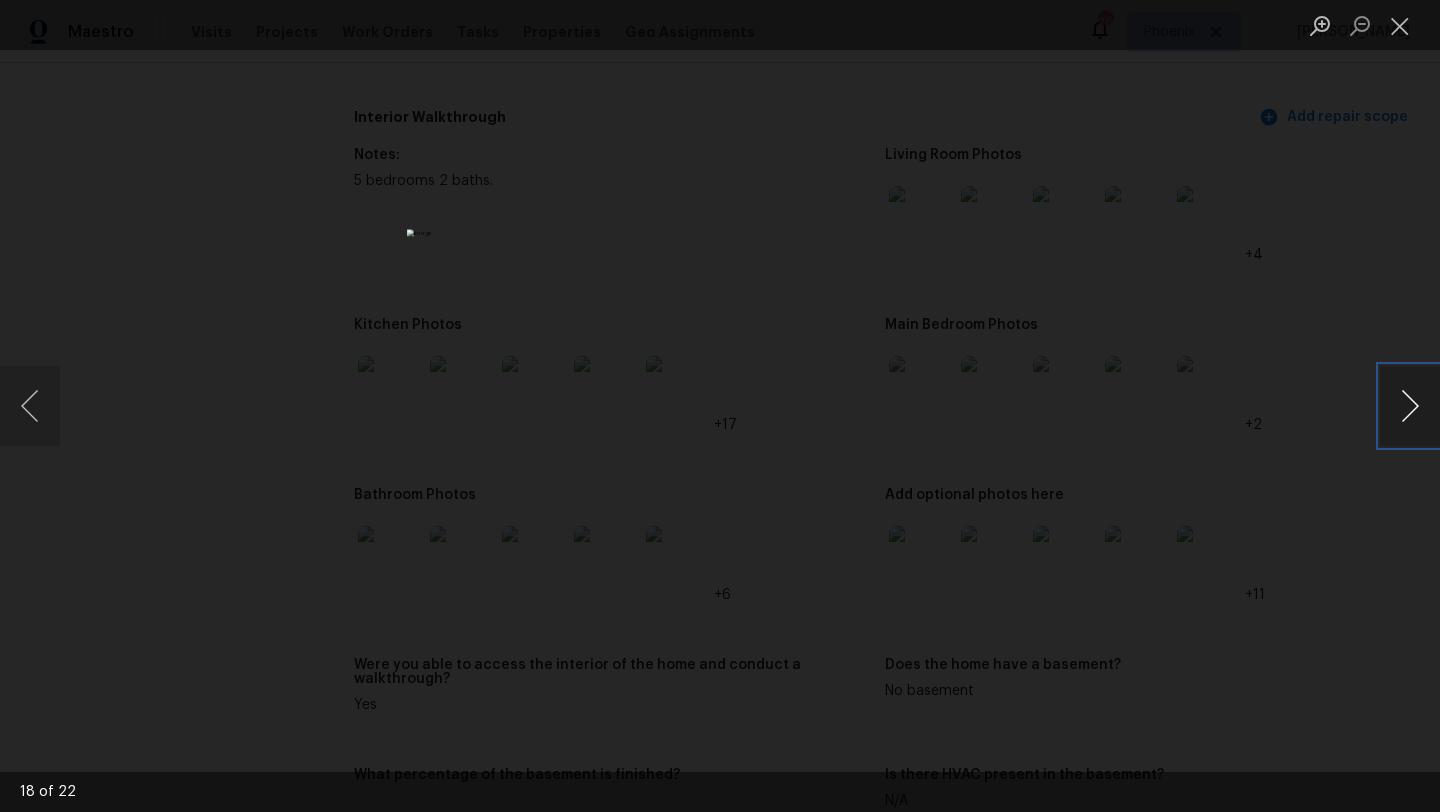 click at bounding box center [1410, 406] 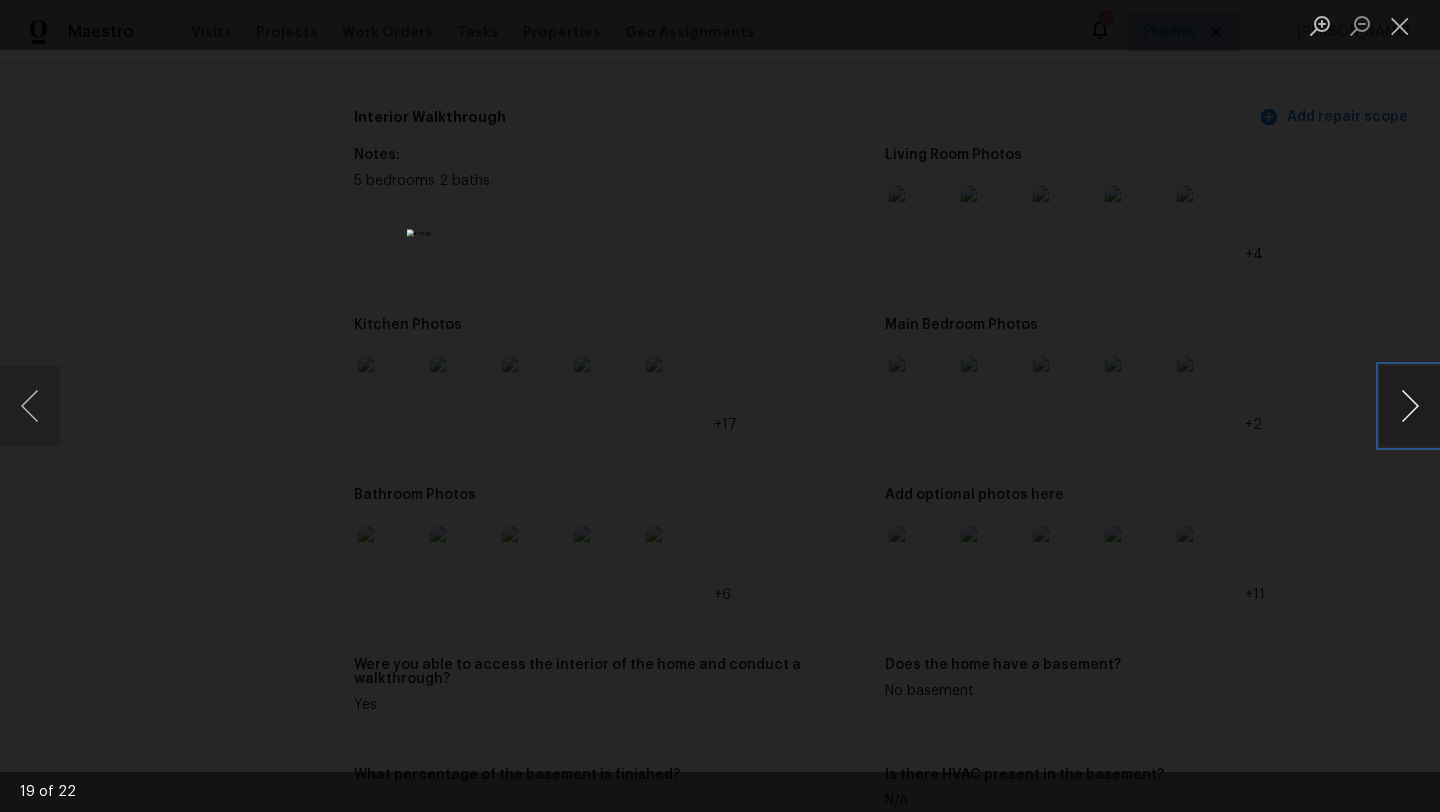 click at bounding box center (1410, 406) 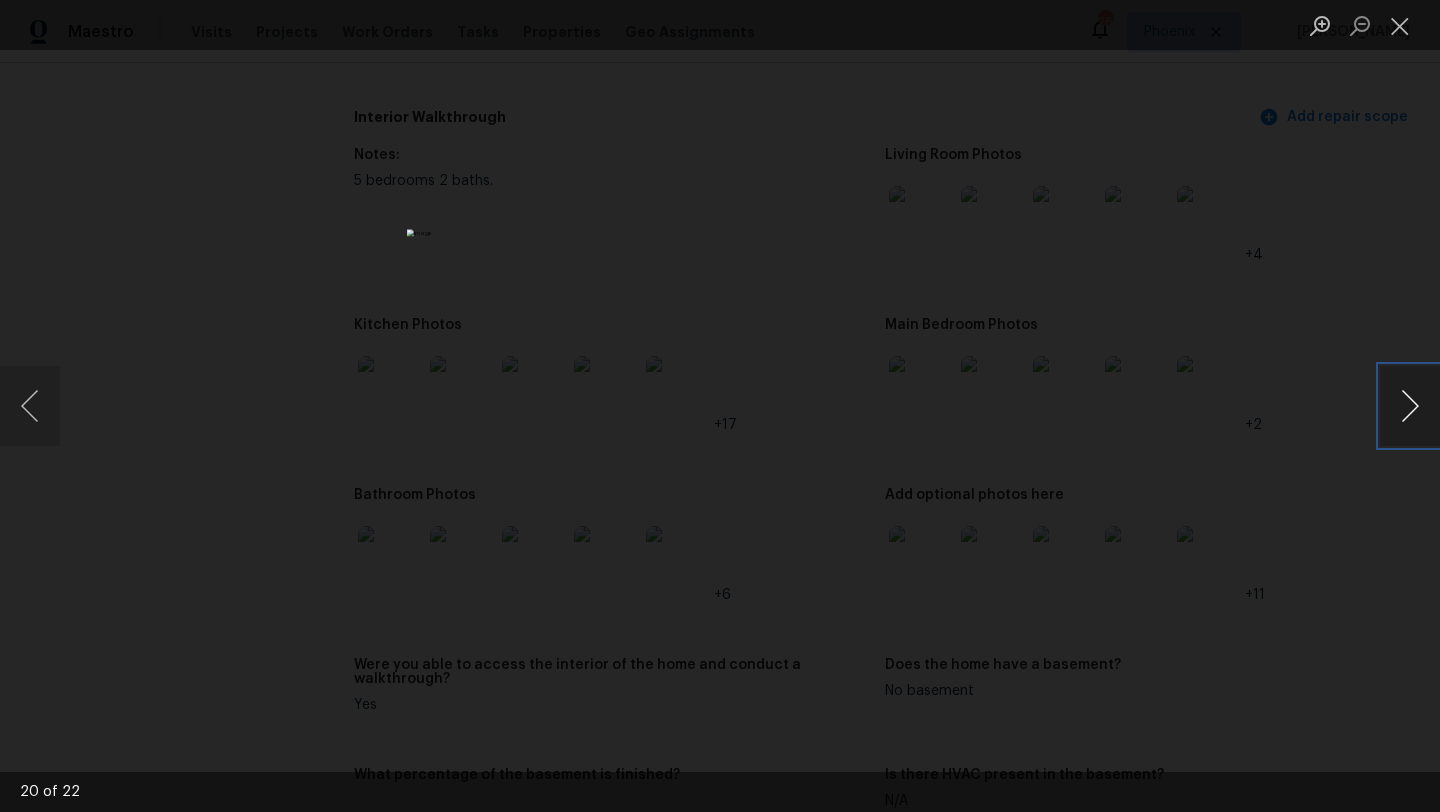 click at bounding box center [1410, 406] 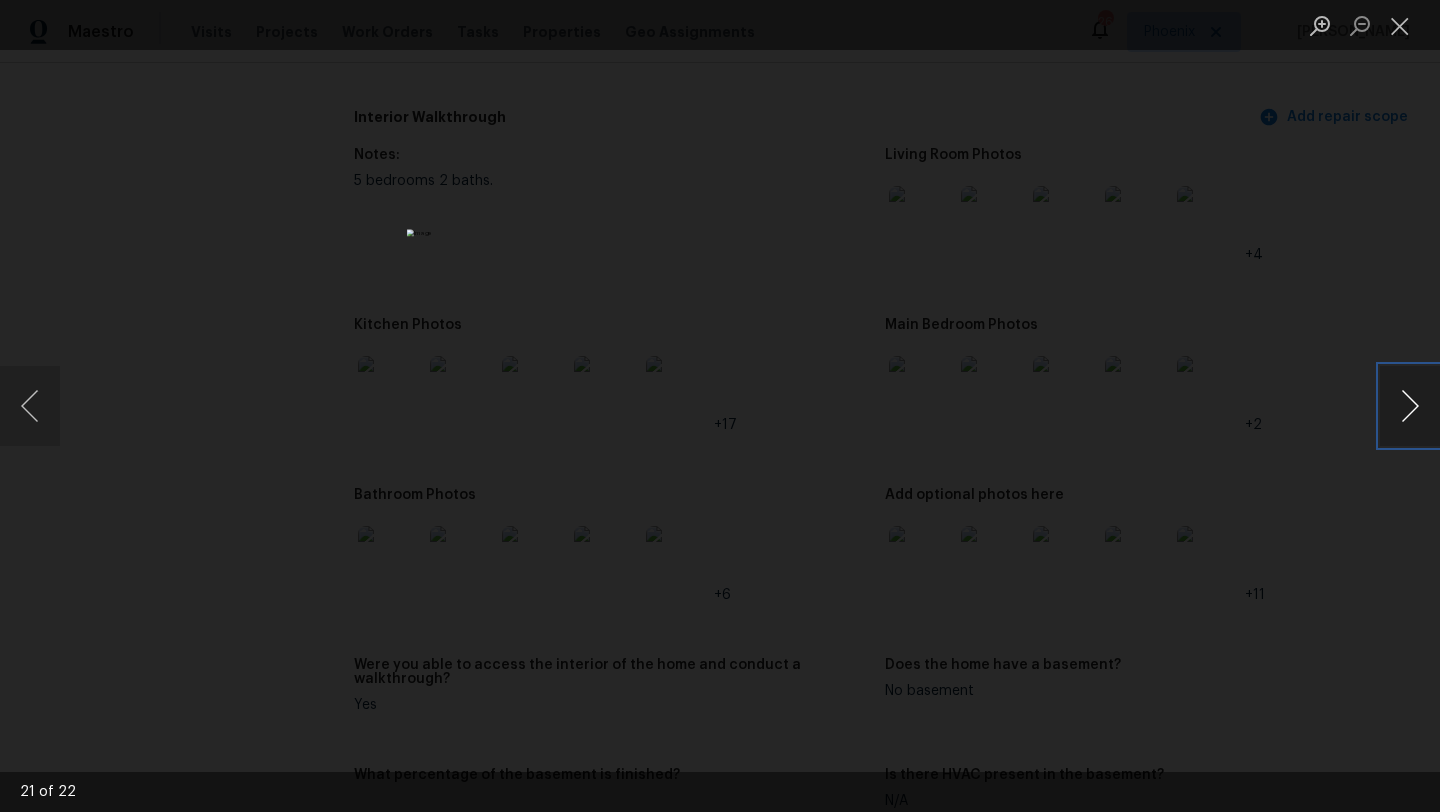 click at bounding box center [1410, 406] 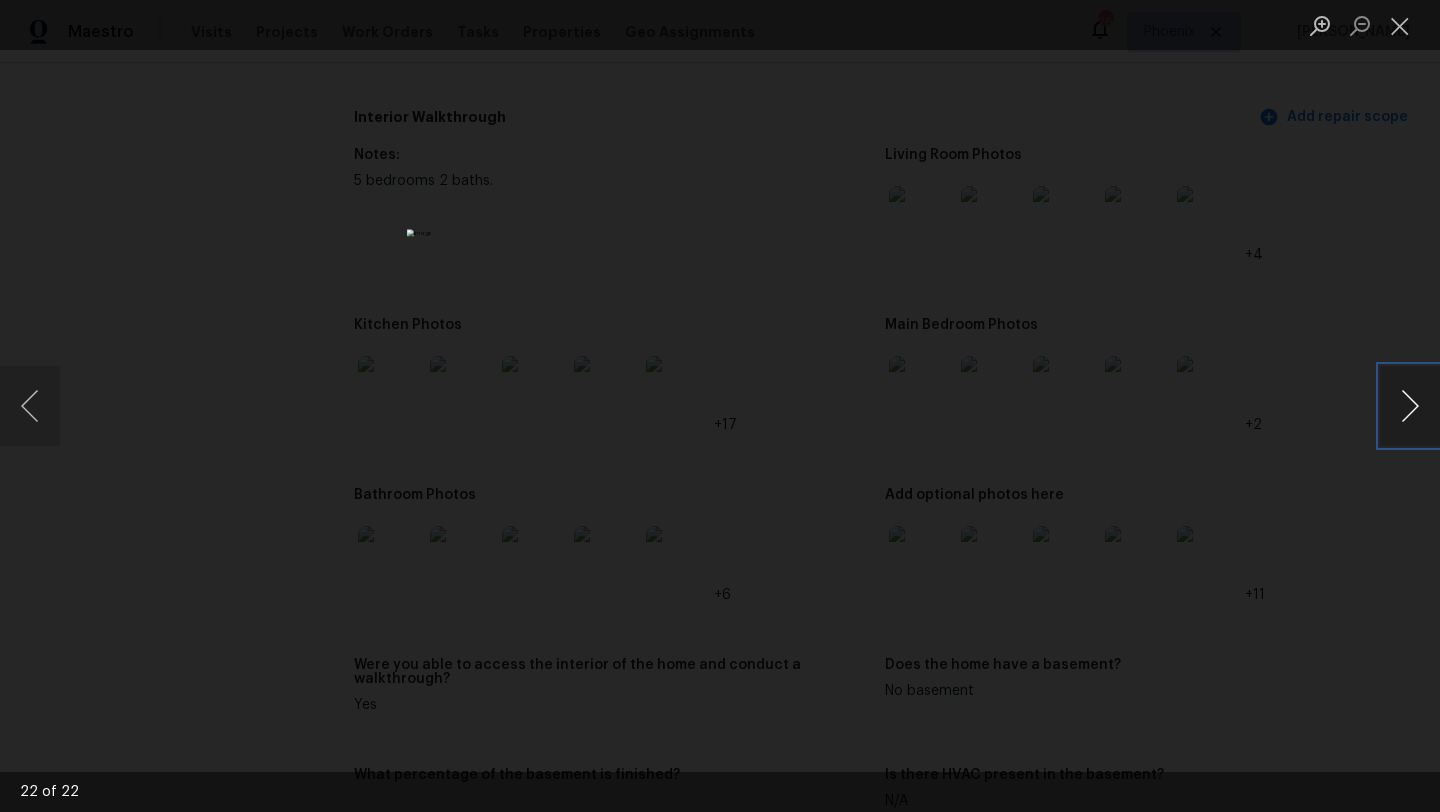 click at bounding box center (1410, 406) 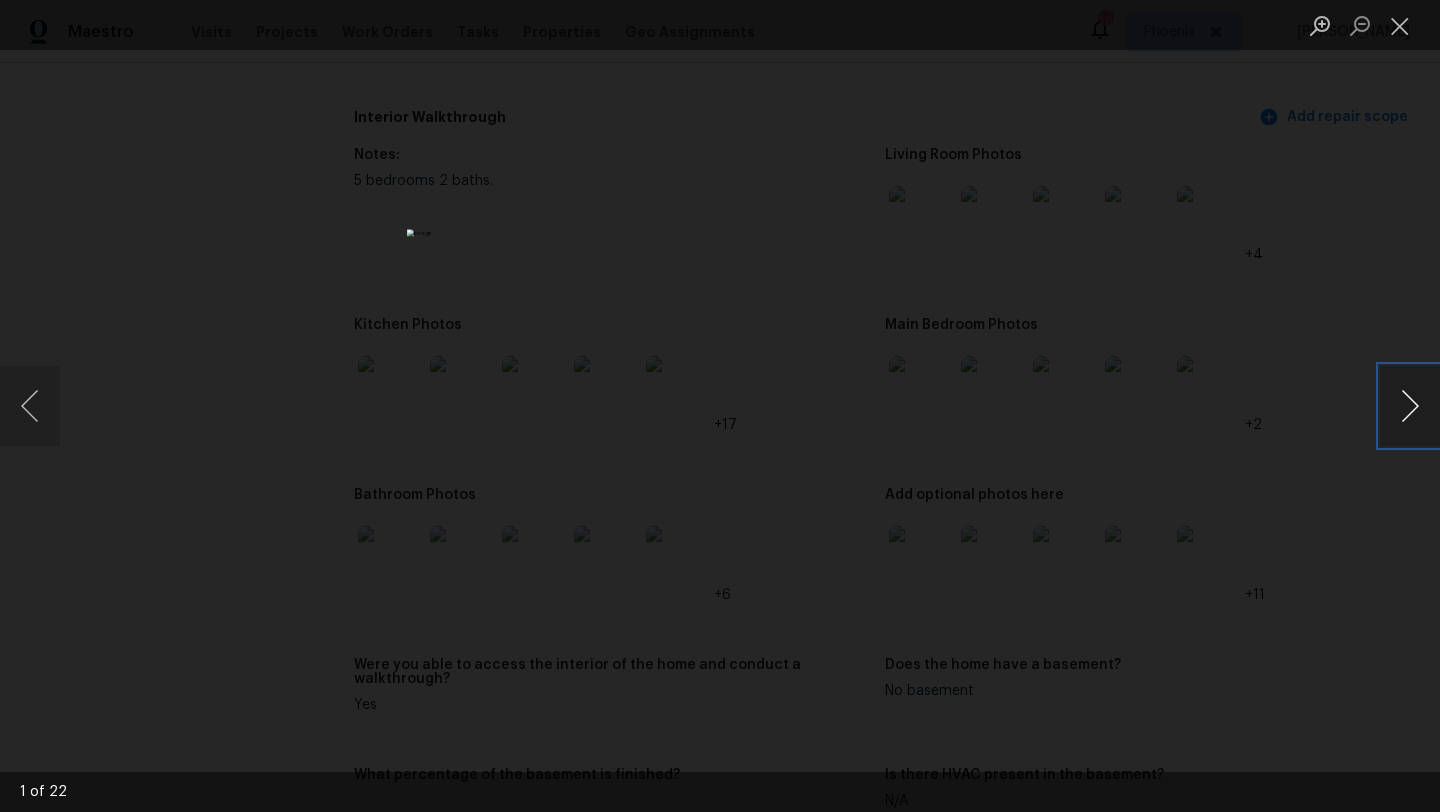 click at bounding box center [1410, 406] 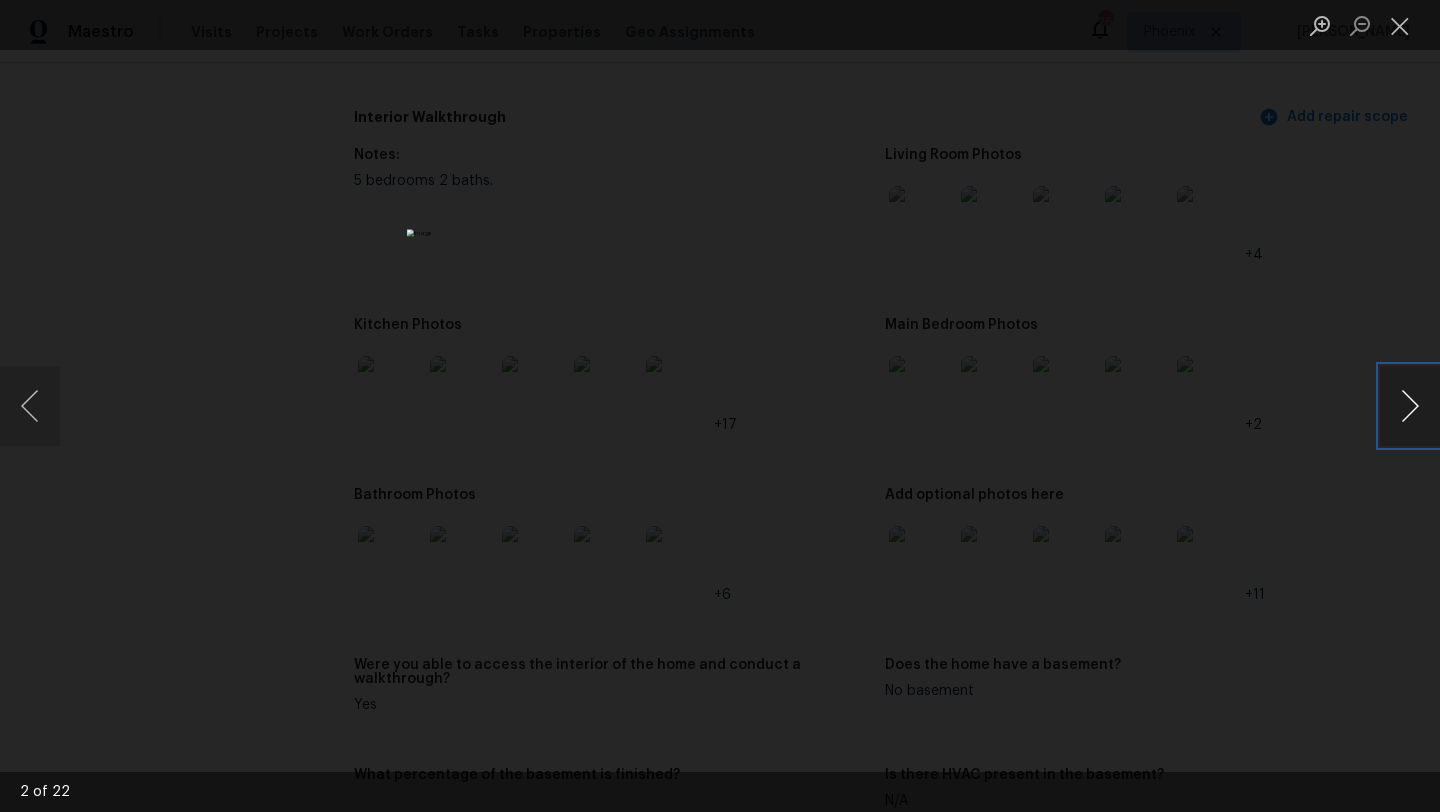 click at bounding box center (1410, 406) 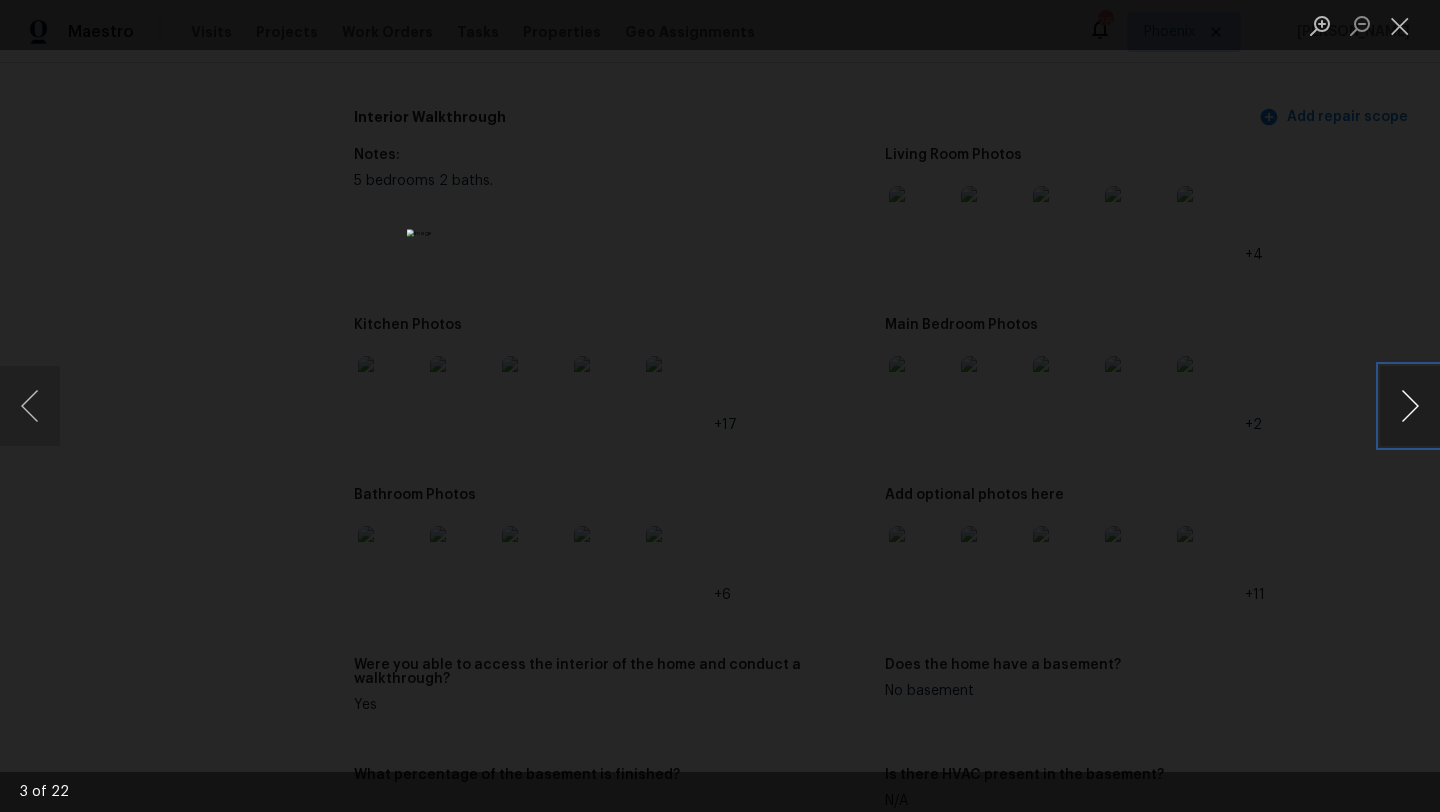 click at bounding box center [1410, 406] 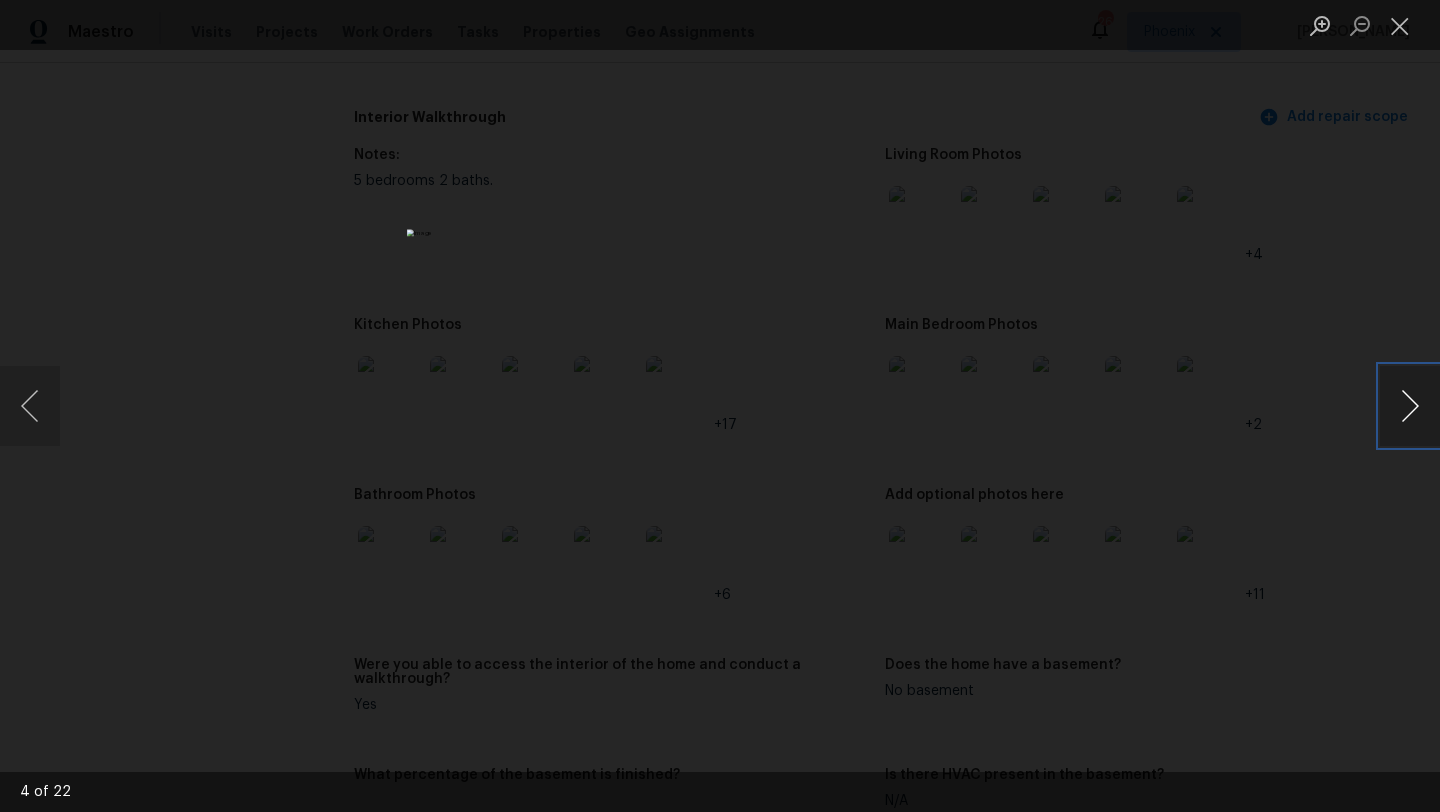click at bounding box center [1410, 406] 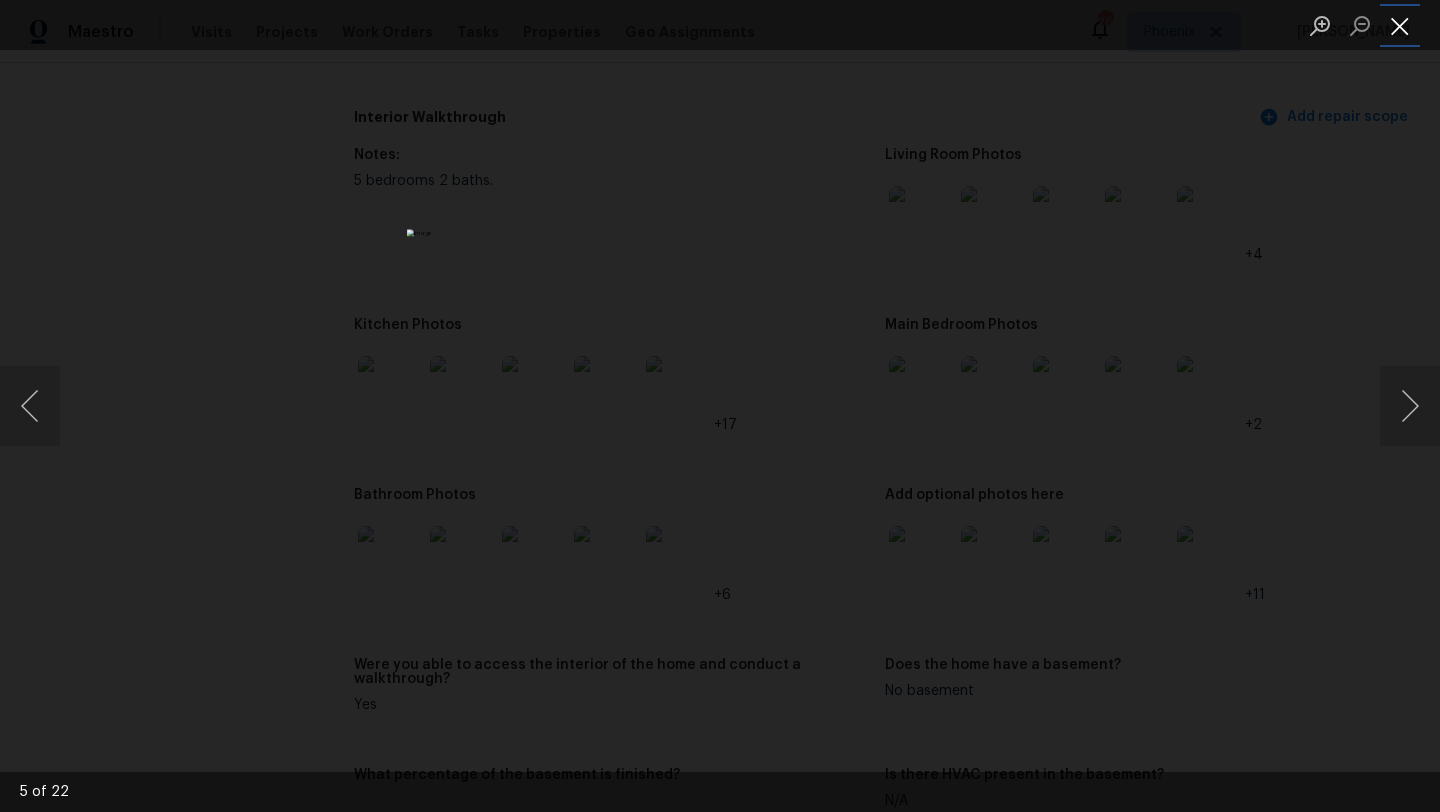 click at bounding box center [1400, 25] 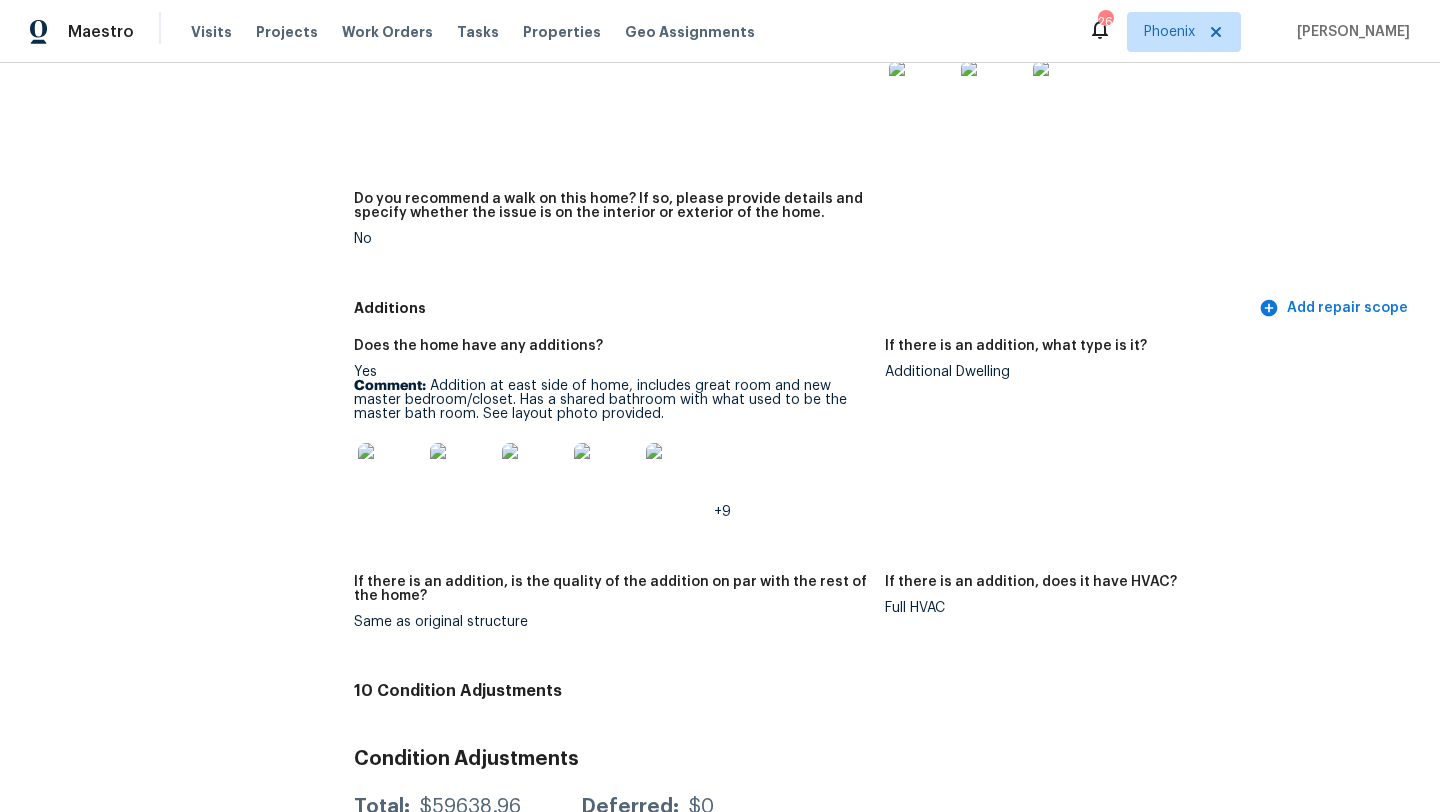 scroll, scrollTop: 4447, scrollLeft: 0, axis: vertical 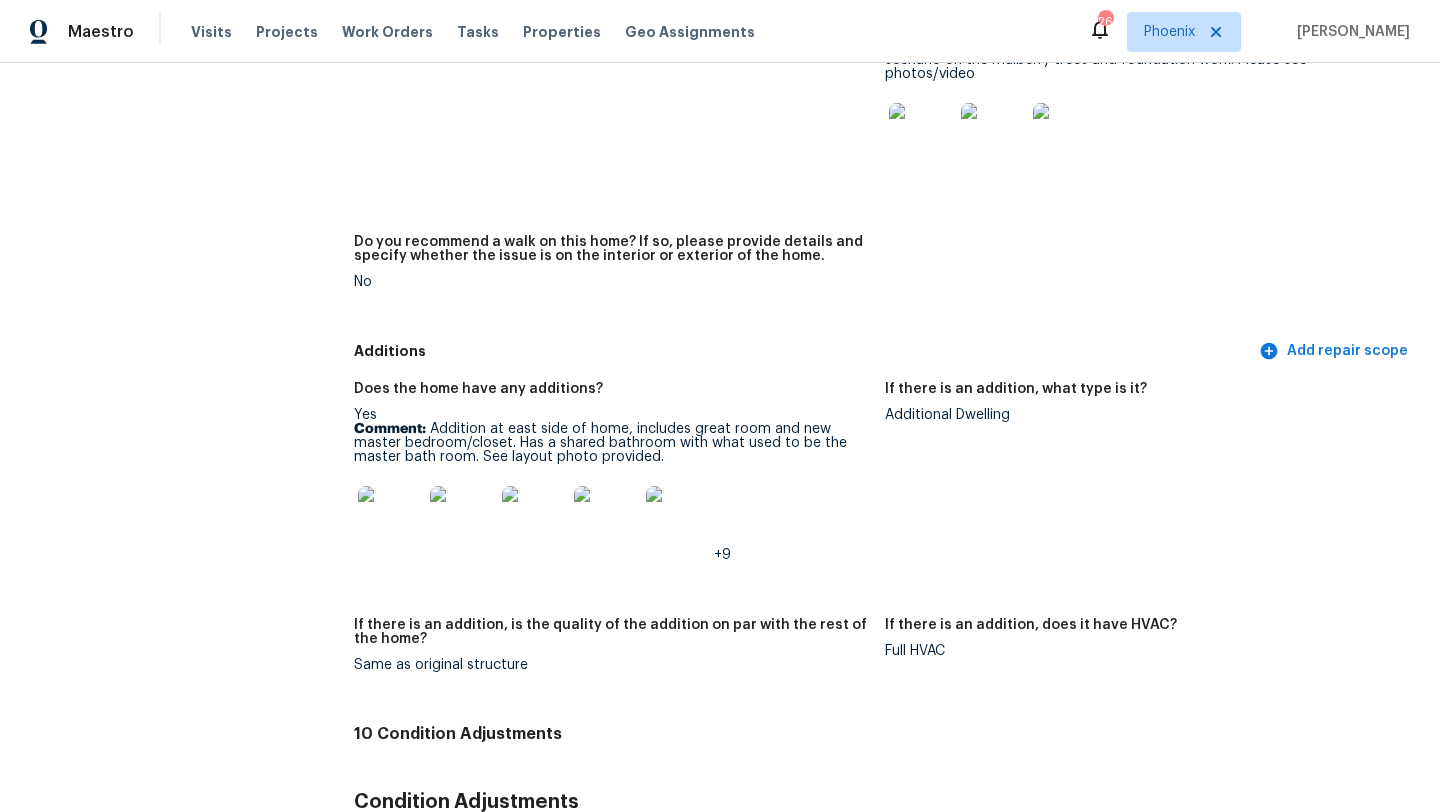 click at bounding box center (606, 518) 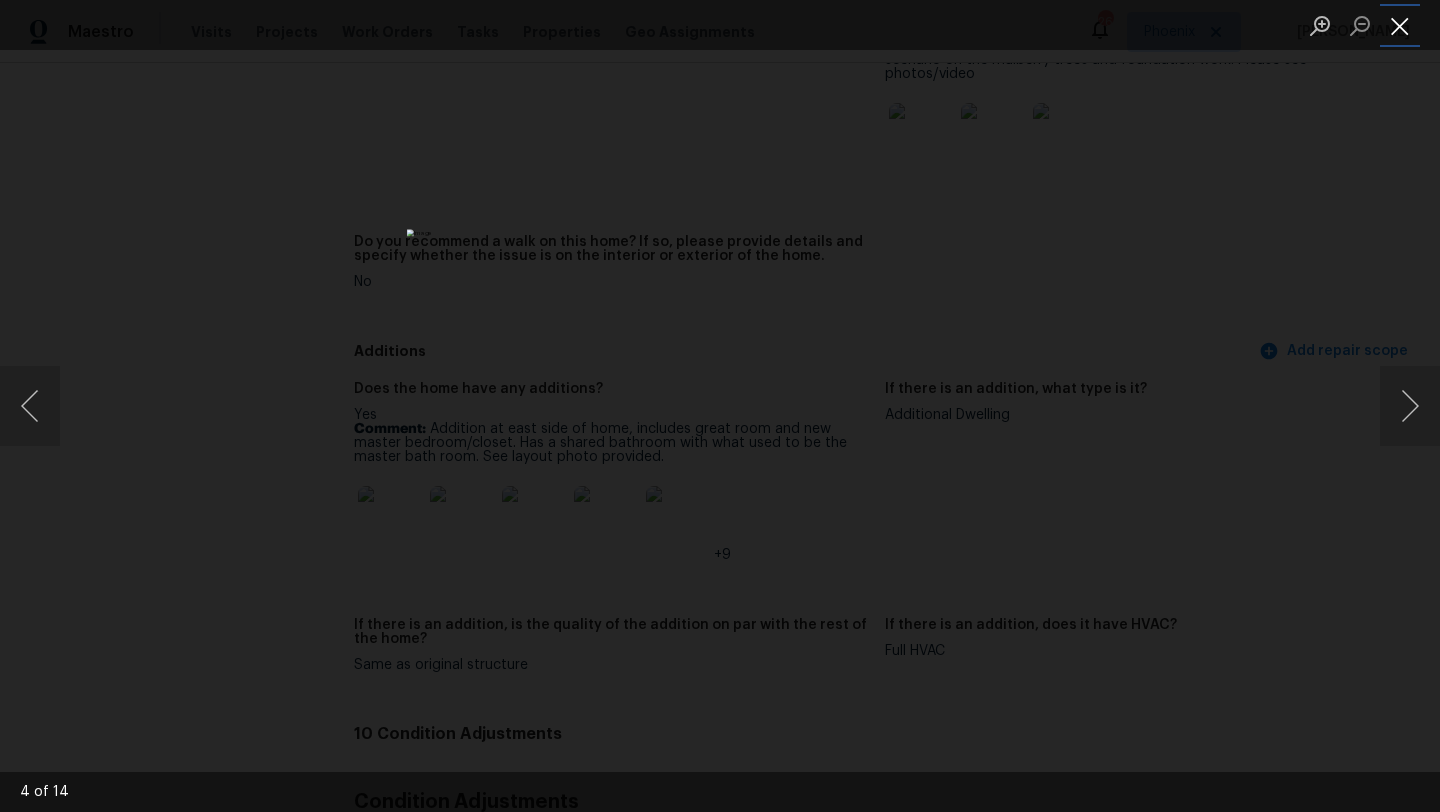 click at bounding box center (1400, 25) 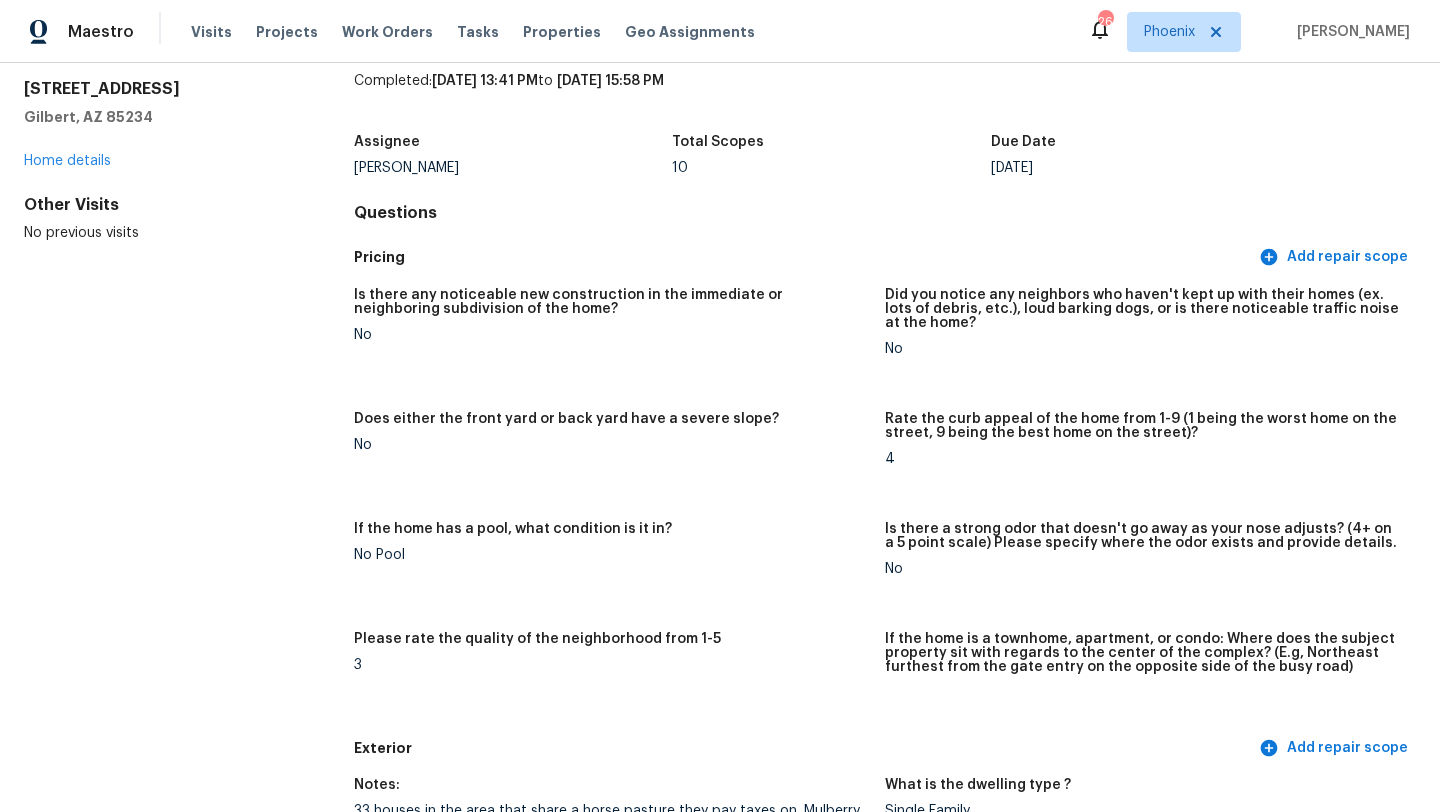 scroll, scrollTop: 0, scrollLeft: 0, axis: both 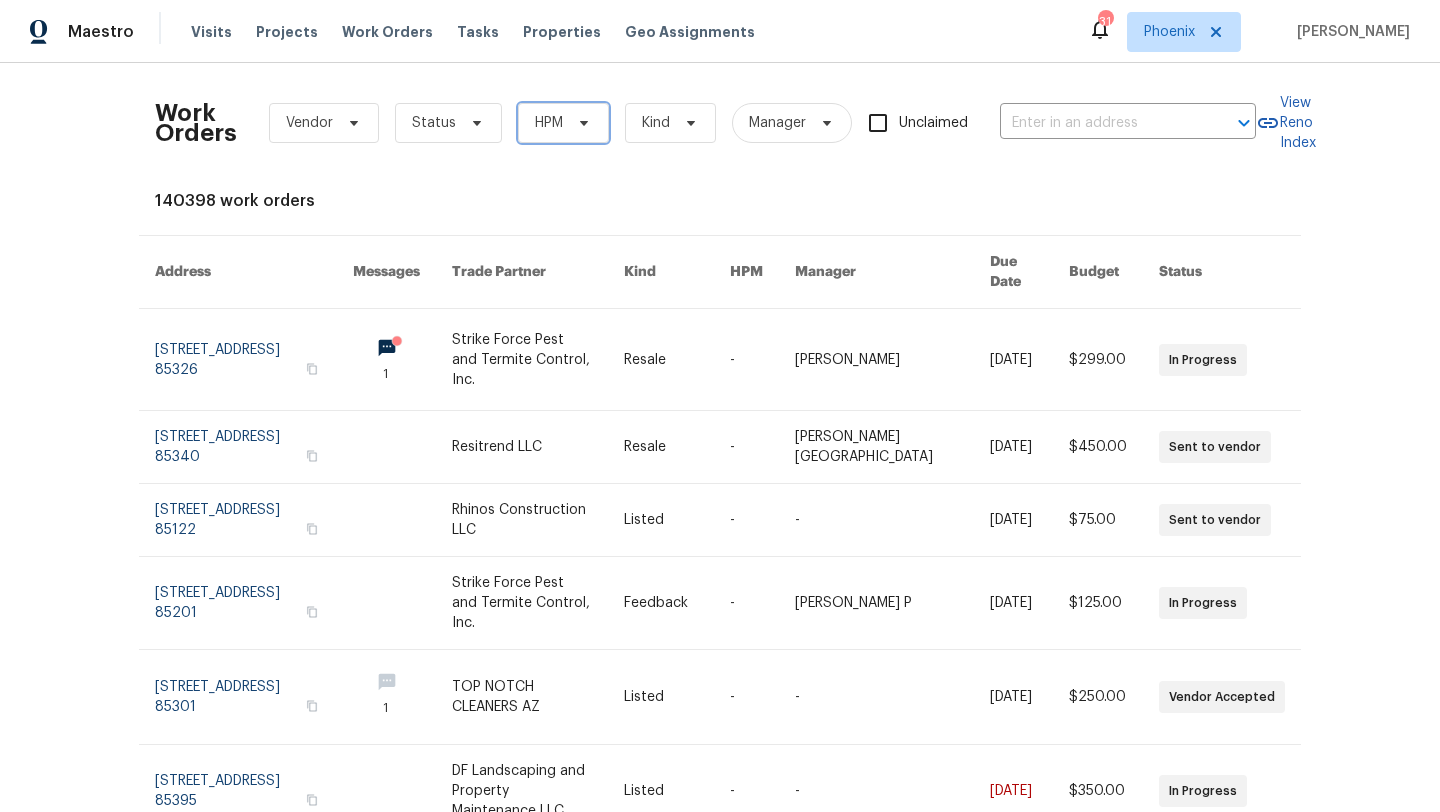 click on "HPM" at bounding box center [563, 123] 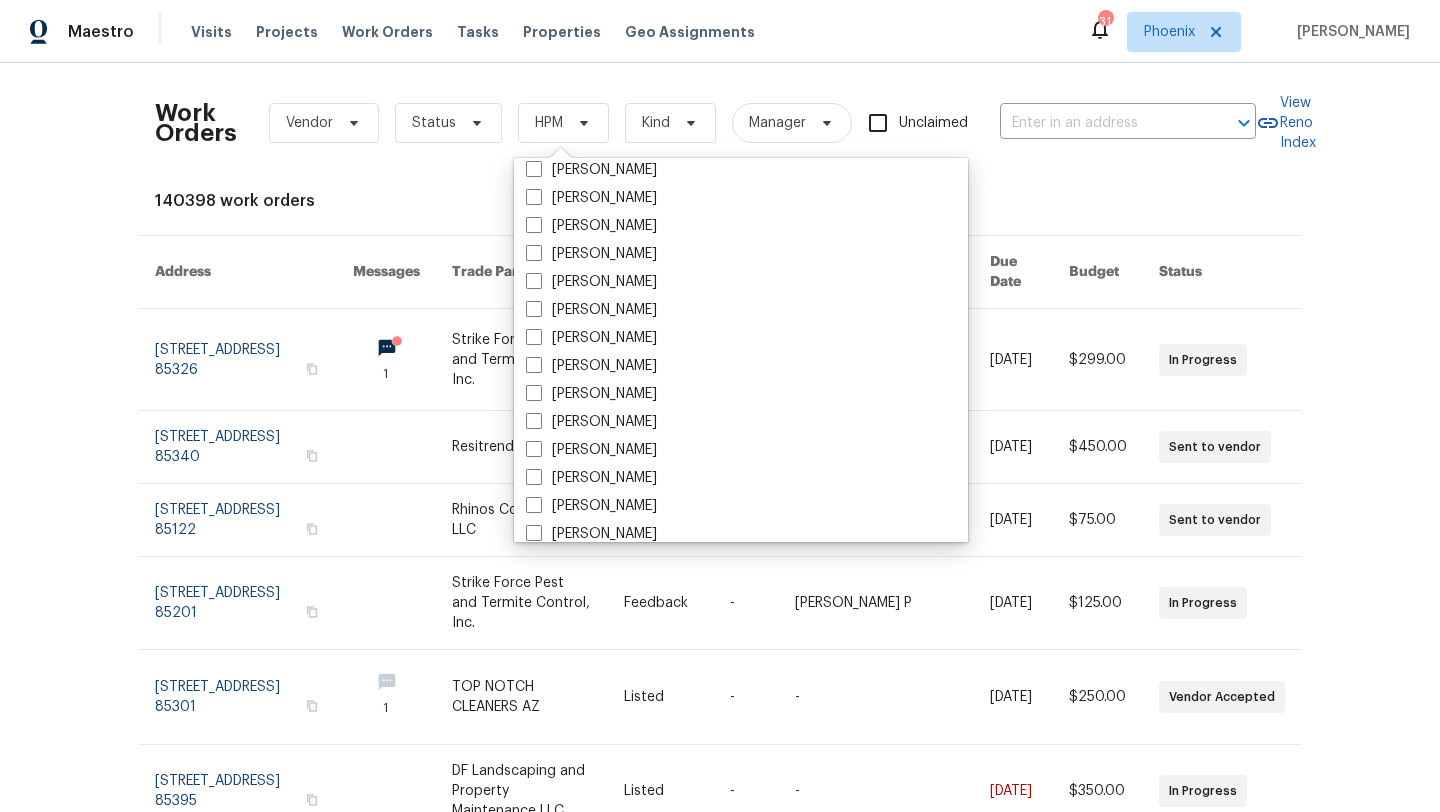 scroll, scrollTop: 1200, scrollLeft: 0, axis: vertical 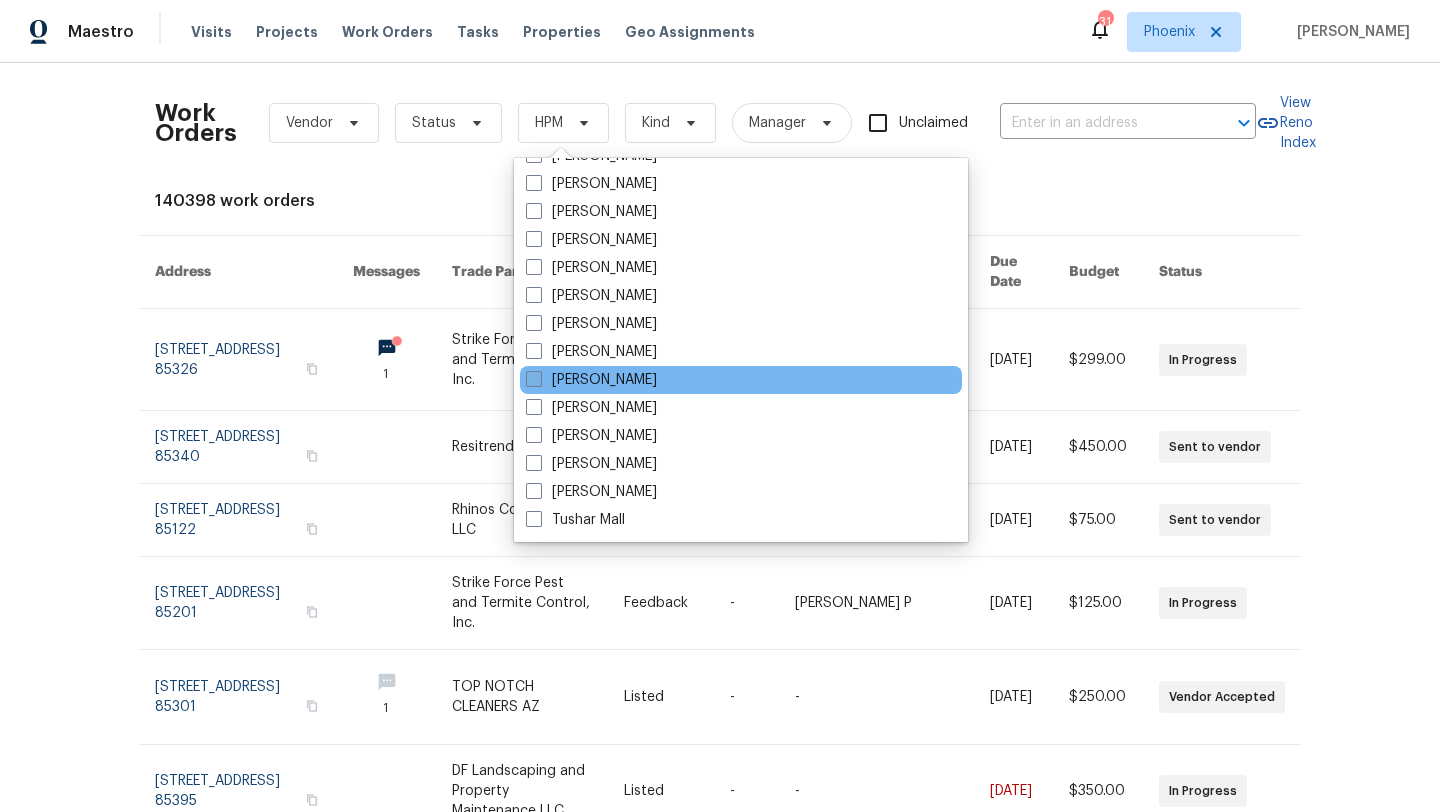 click at bounding box center [534, 379] 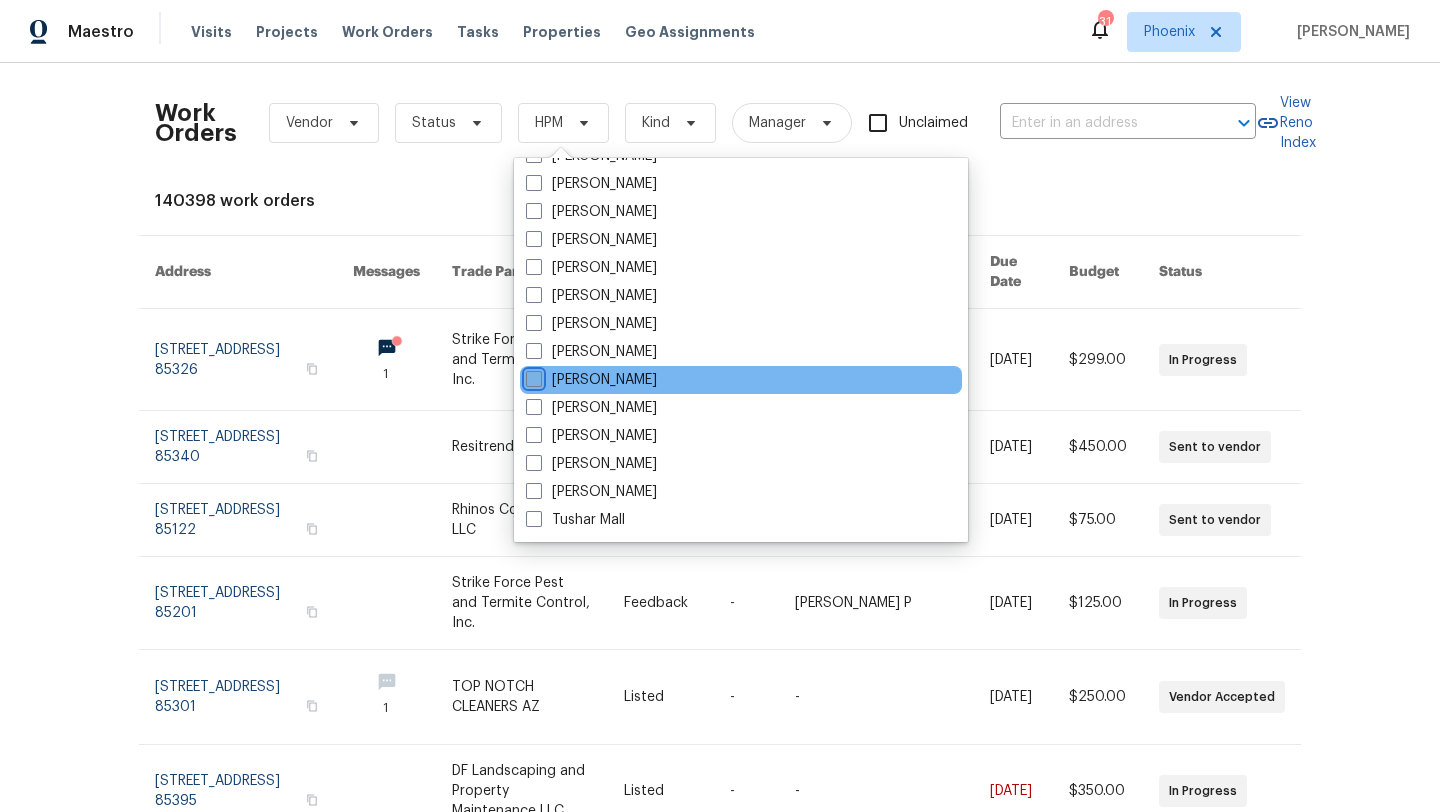 click on "[PERSON_NAME]" at bounding box center (532, 376) 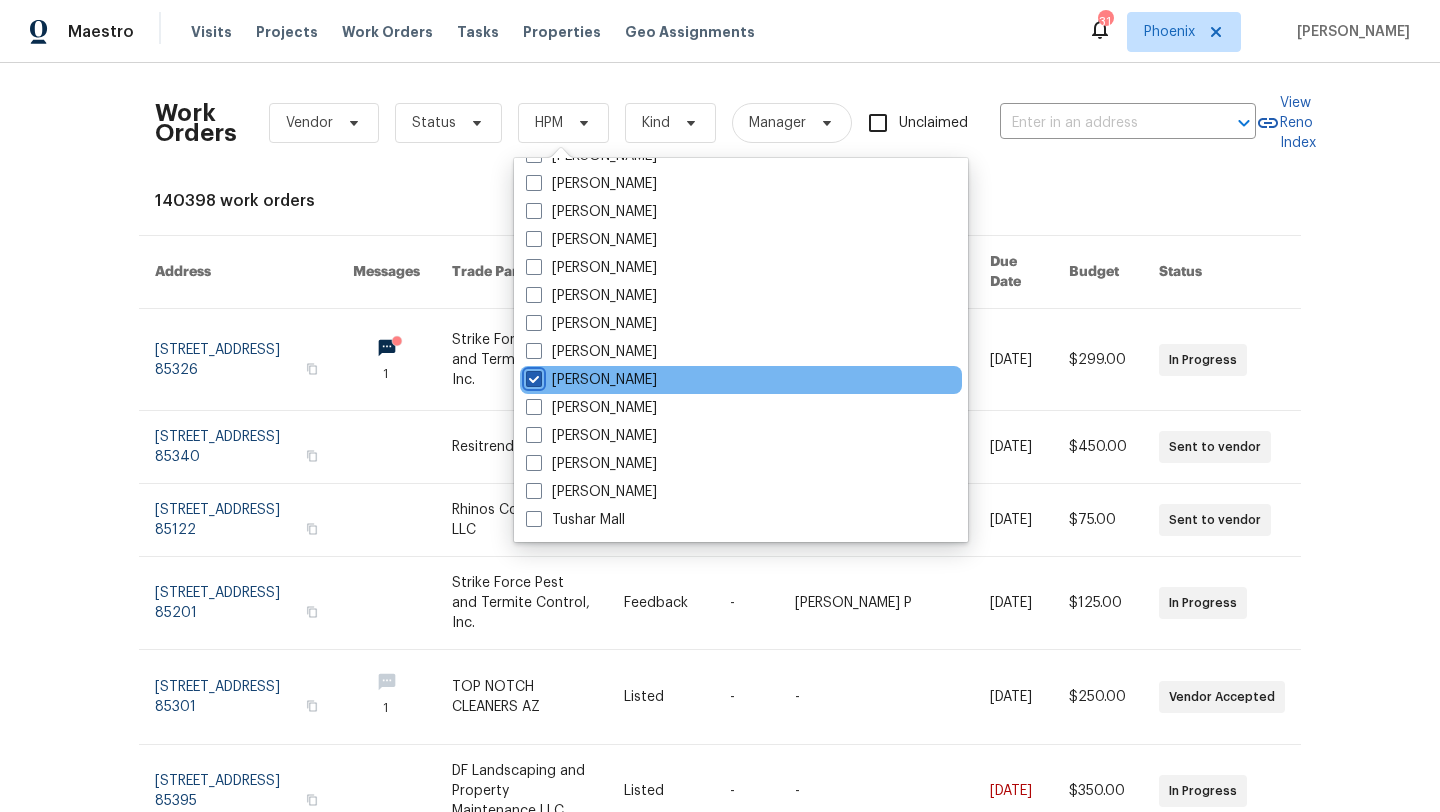 checkbox on "true" 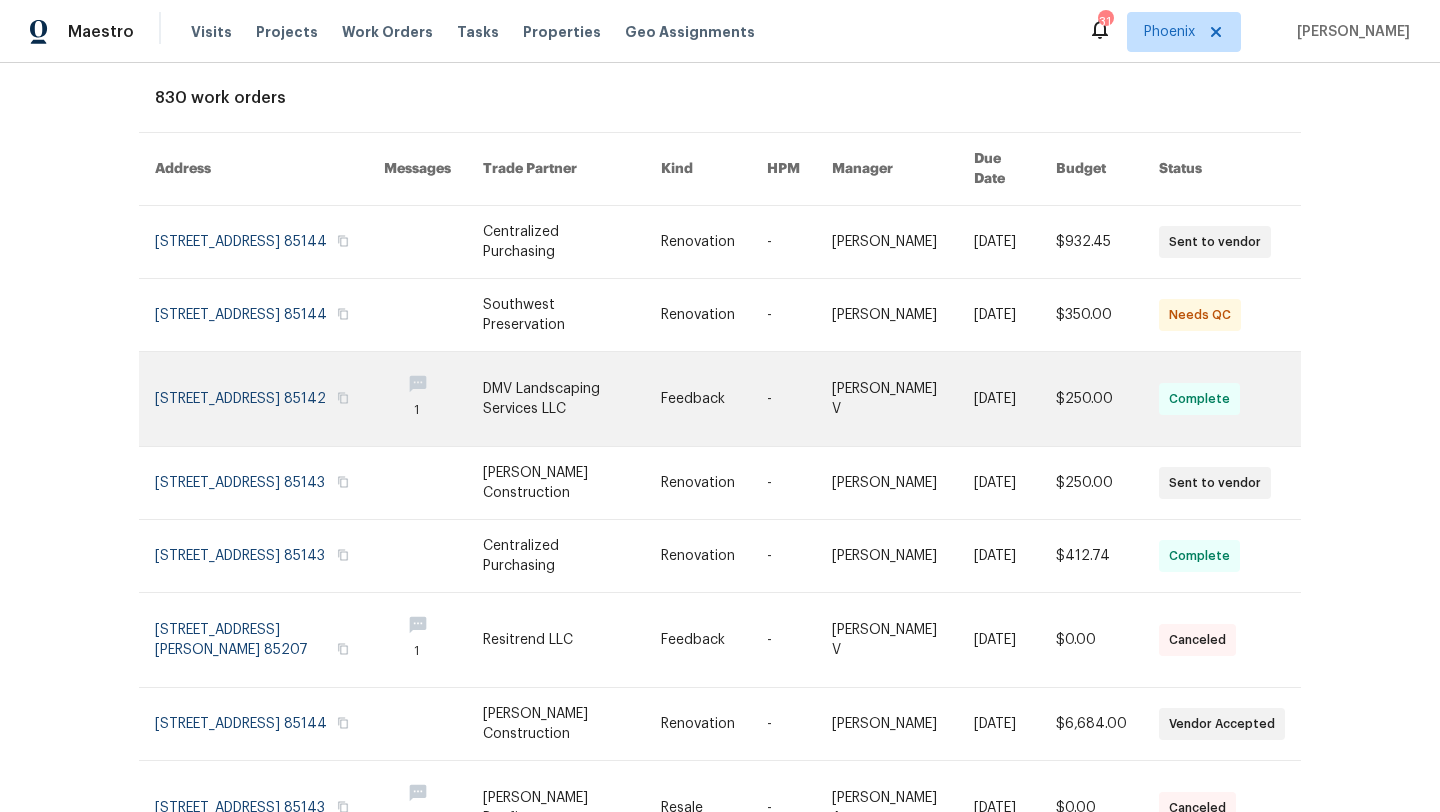 scroll, scrollTop: 361, scrollLeft: 0, axis: vertical 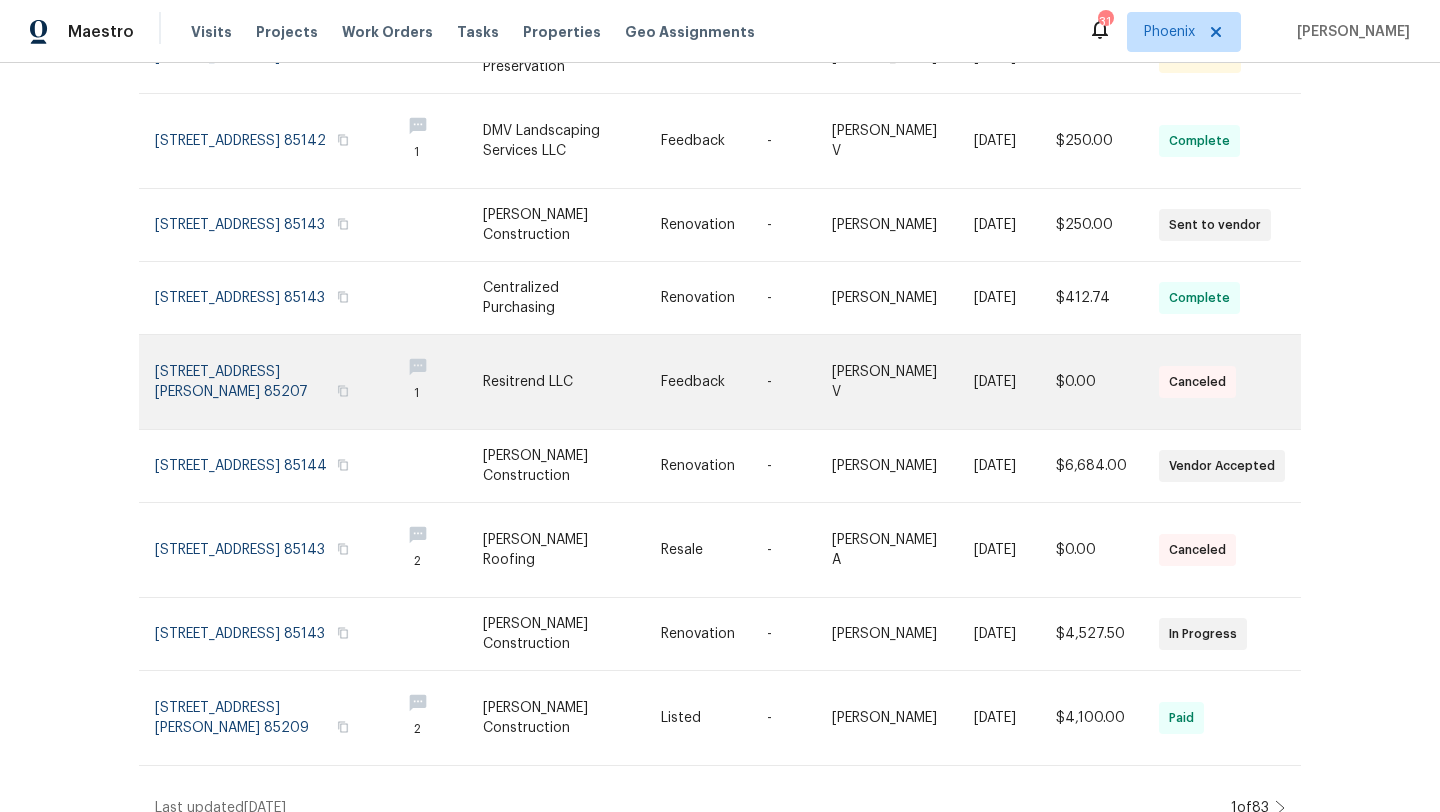 click at bounding box center [269, 382] 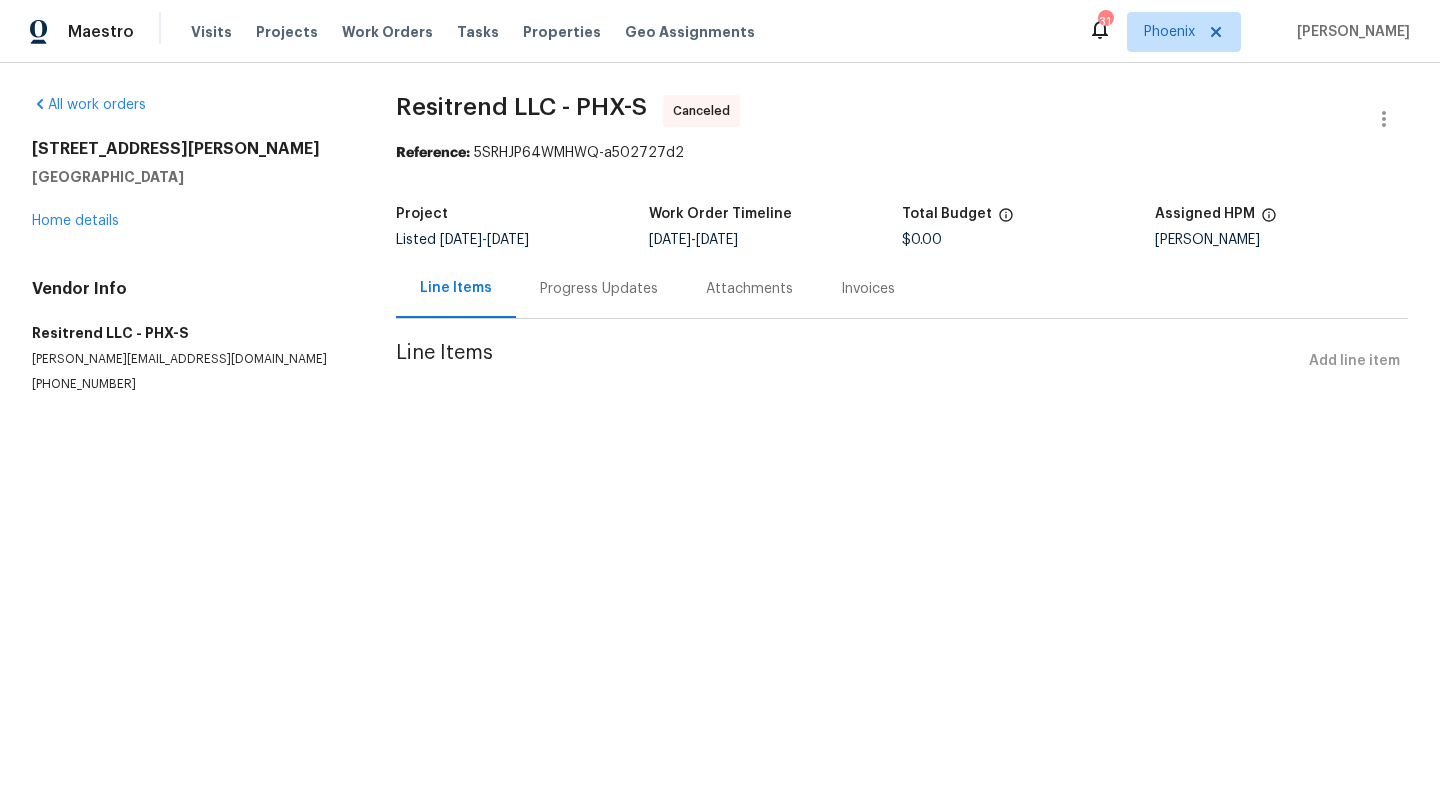 click on "Progress Updates" at bounding box center (599, 289) 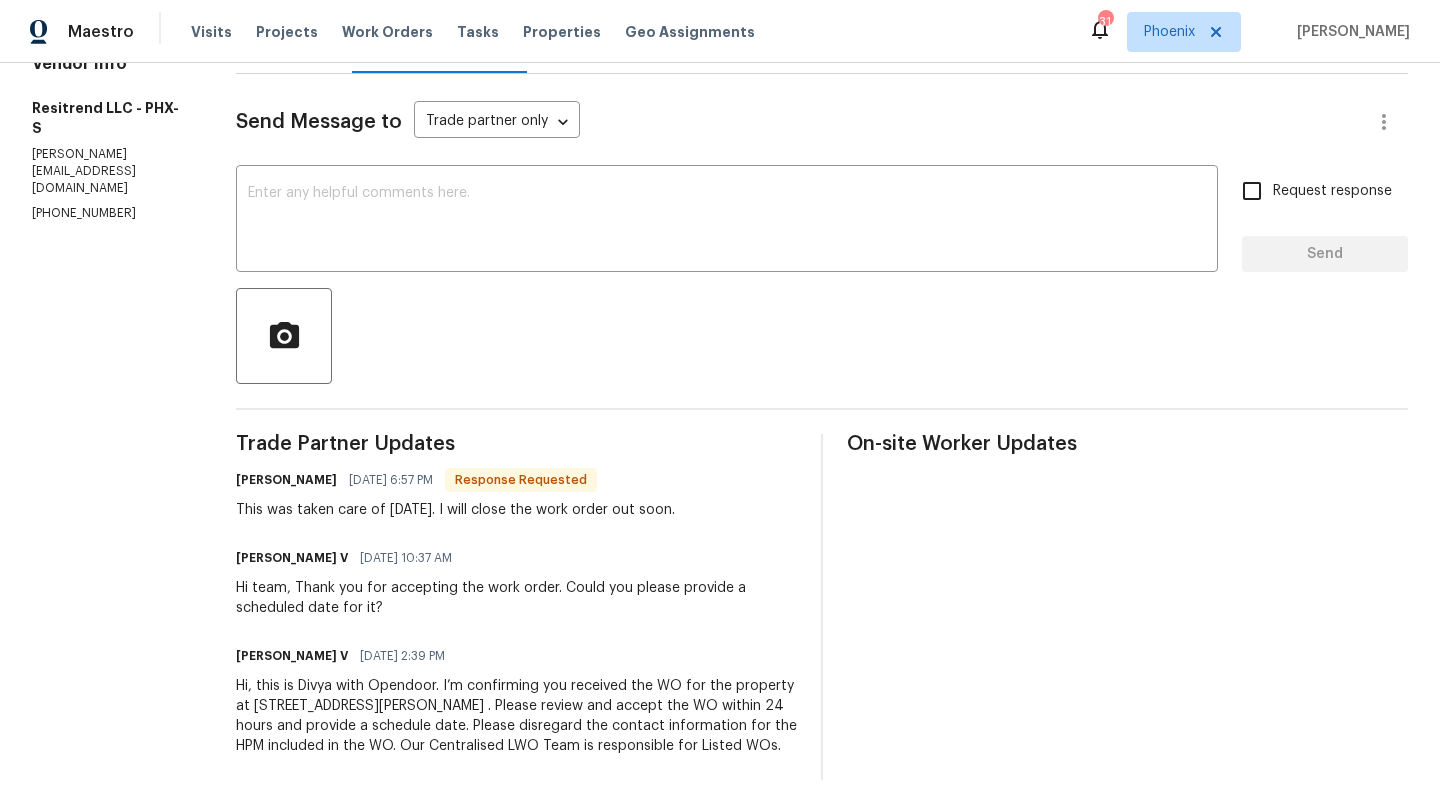 scroll, scrollTop: 0, scrollLeft: 0, axis: both 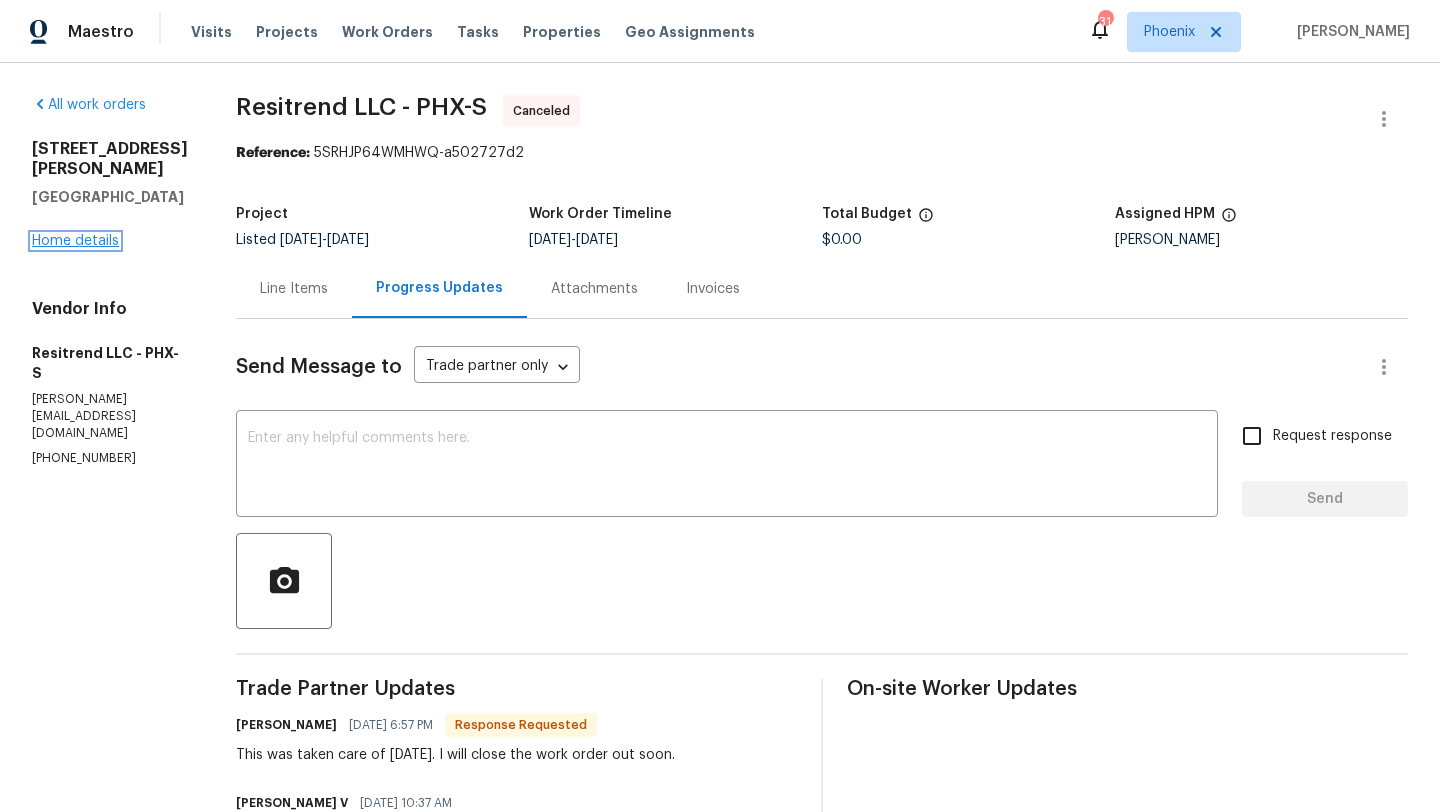 click on "Home details" at bounding box center (75, 241) 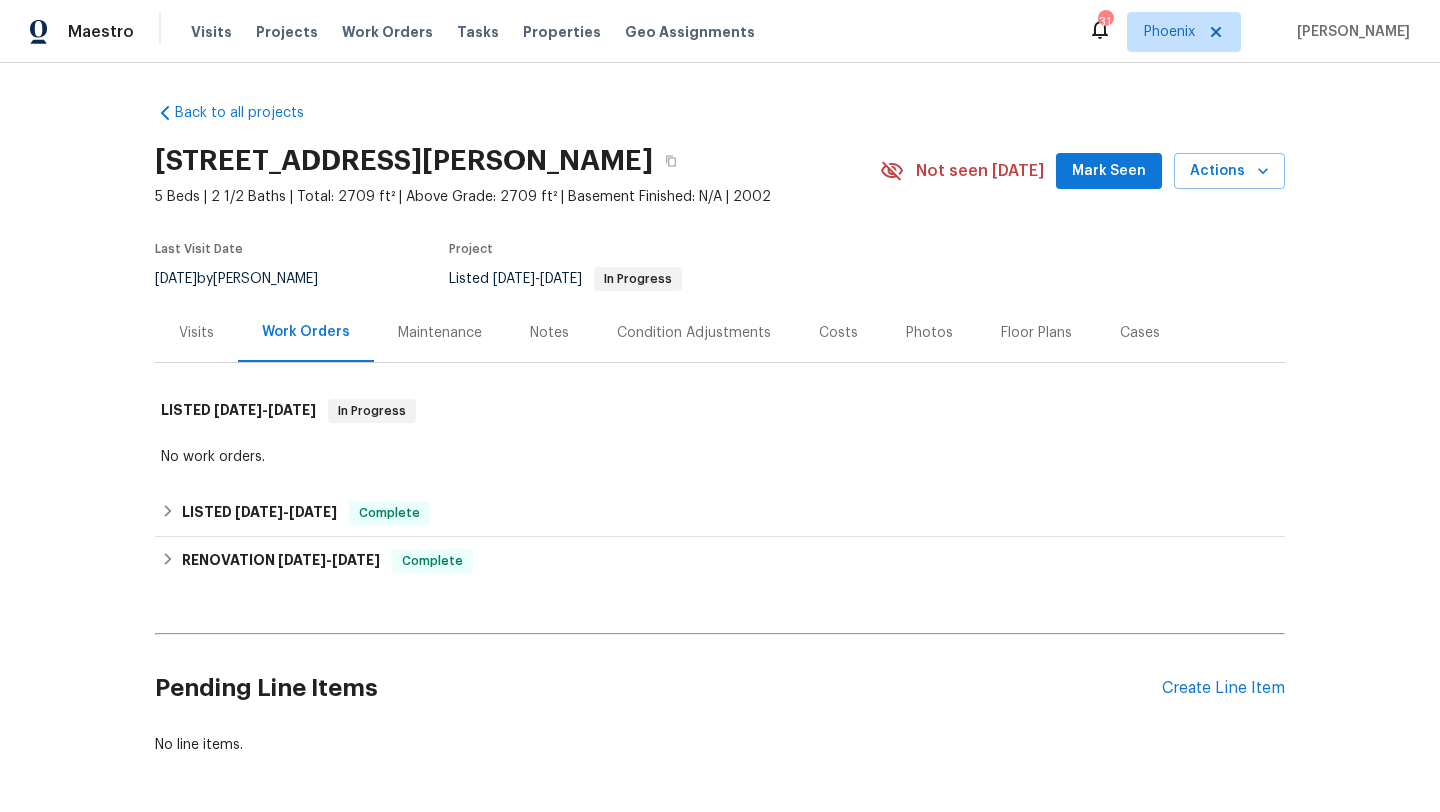 click on "Maintenance" at bounding box center [440, 333] 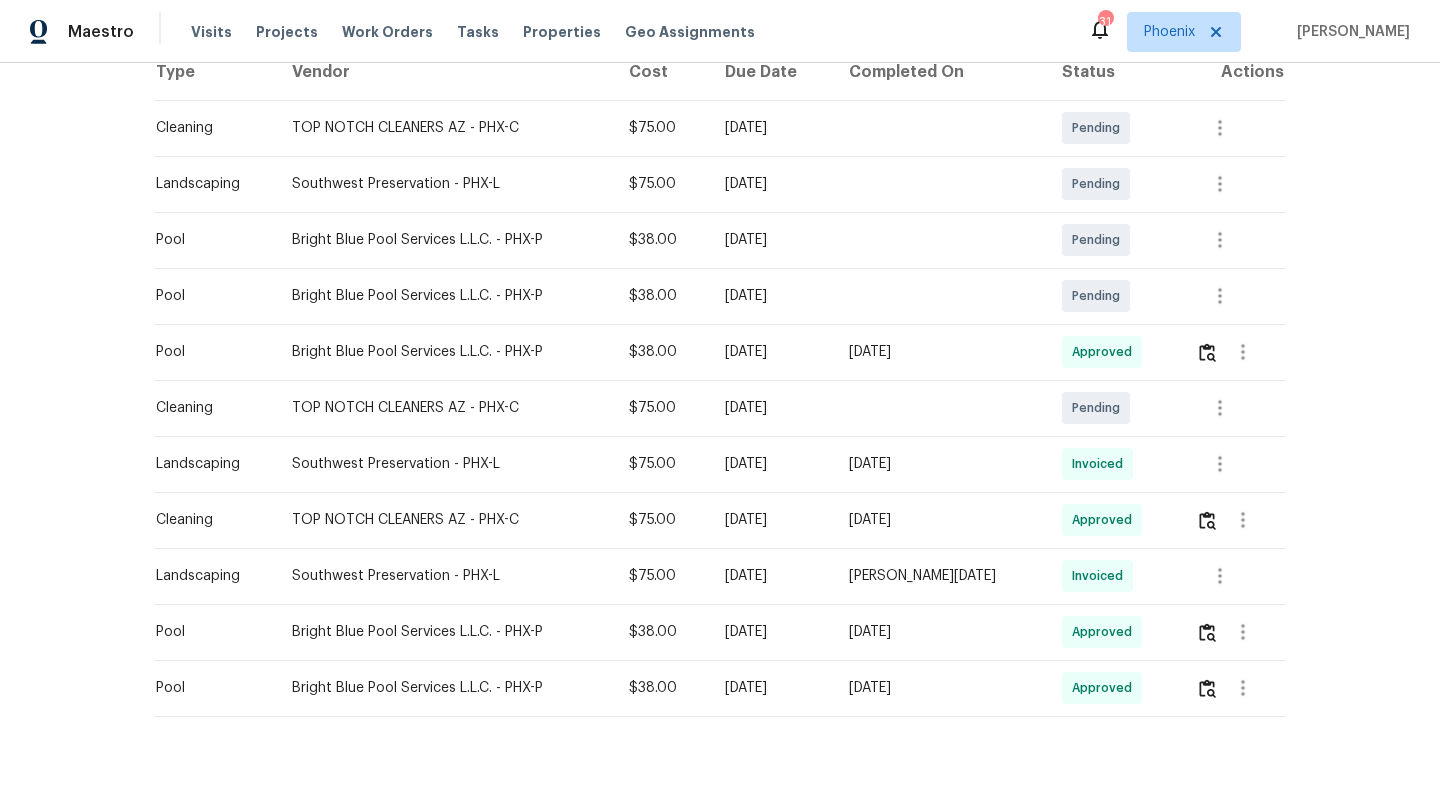 scroll, scrollTop: 338, scrollLeft: 0, axis: vertical 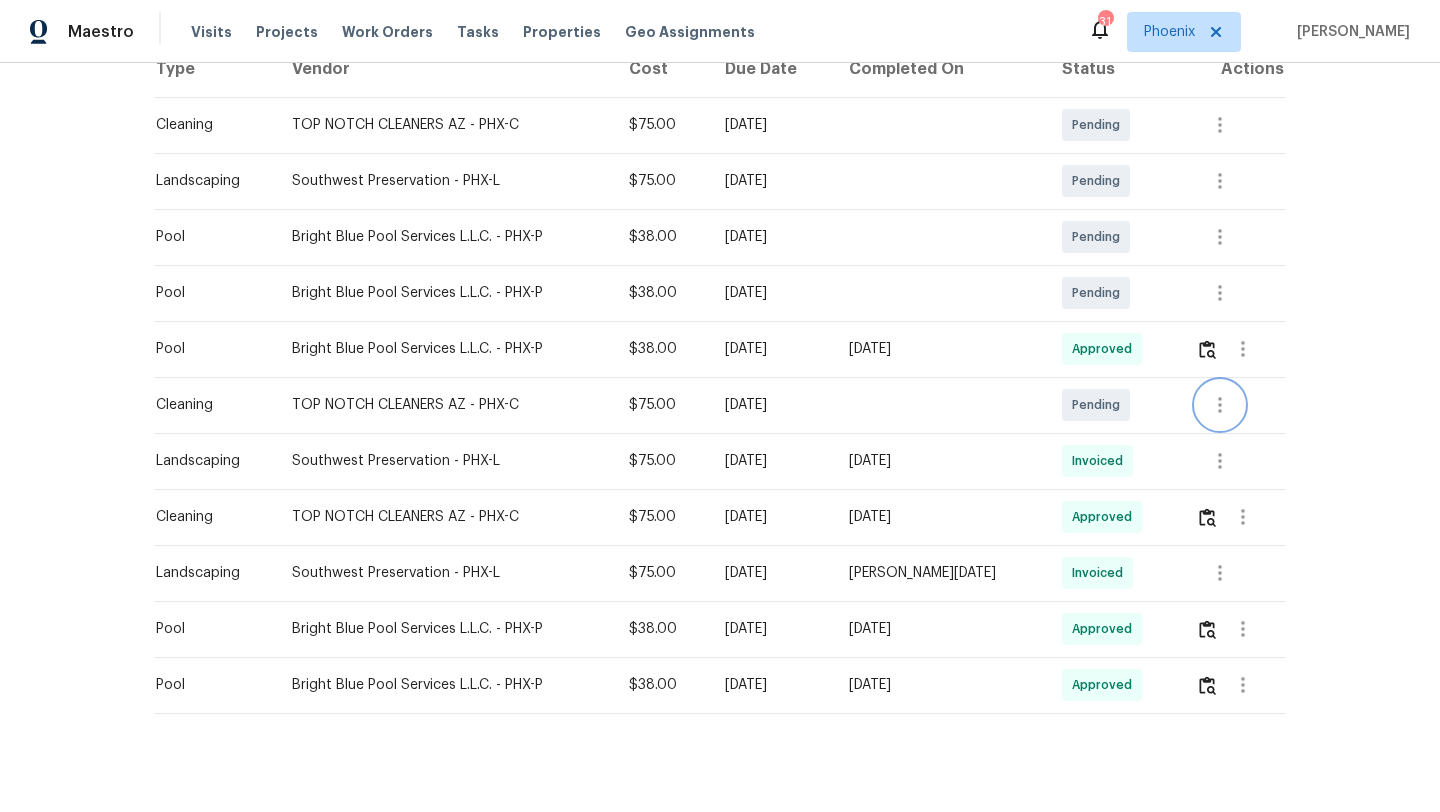 click 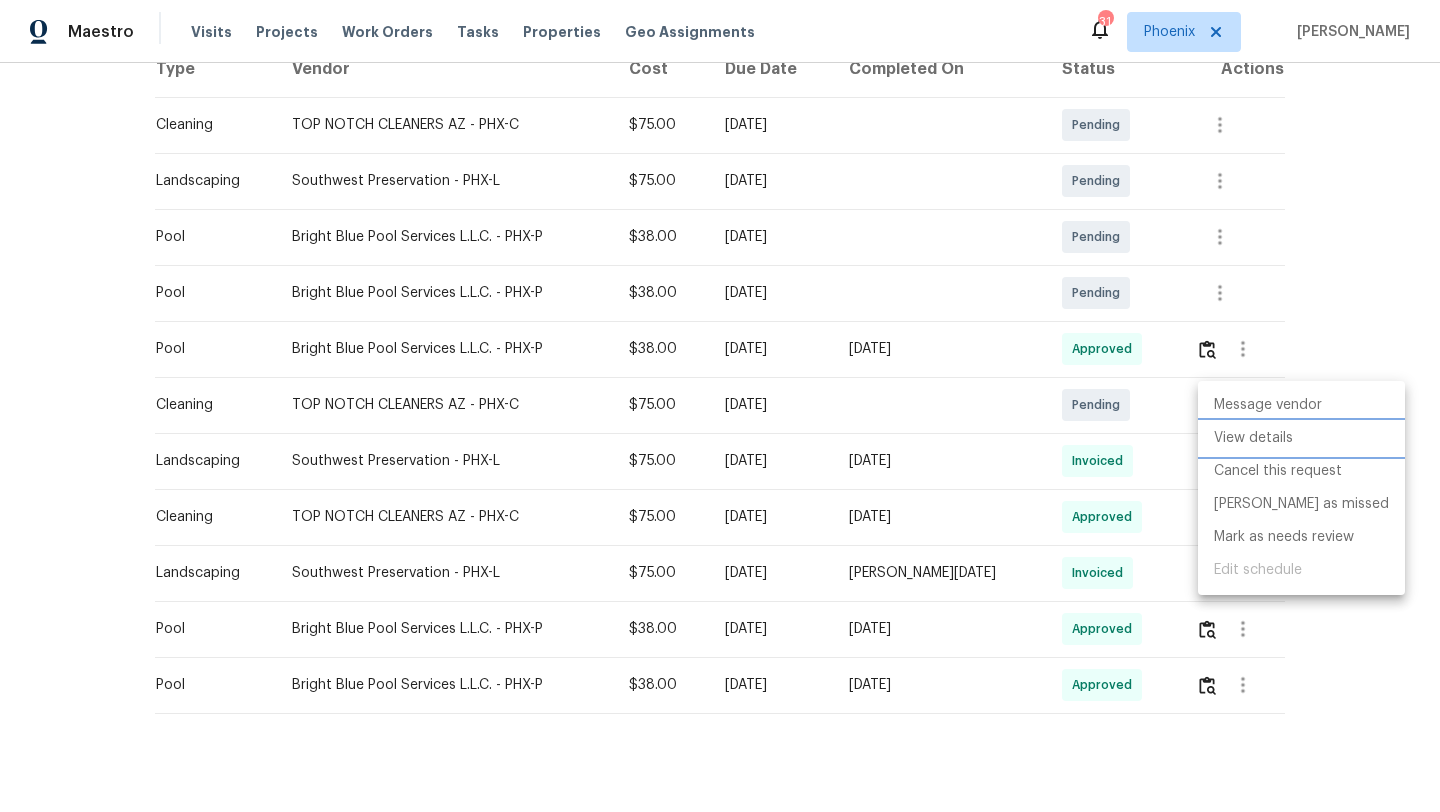 click on "View details" at bounding box center [1301, 438] 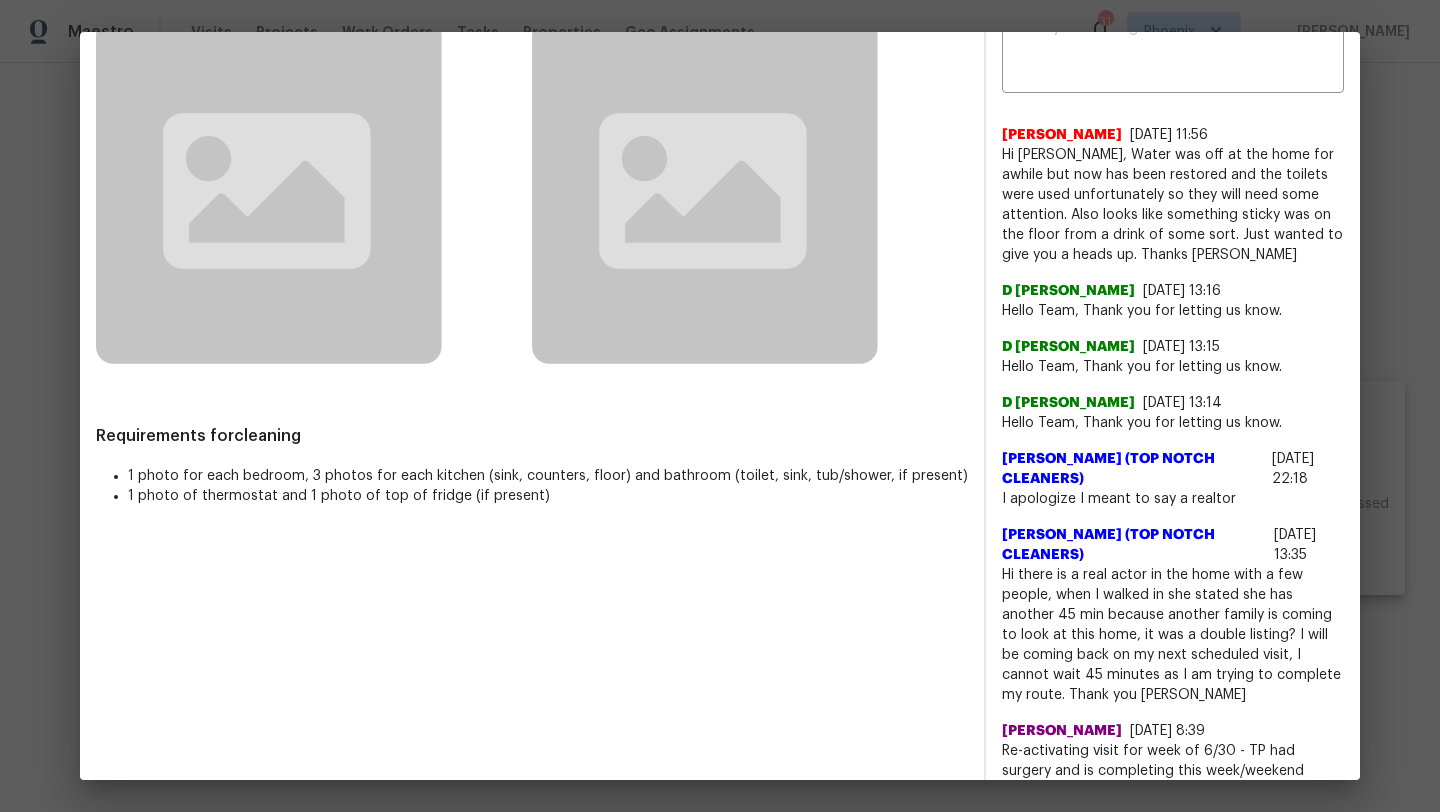scroll, scrollTop: 0, scrollLeft: 0, axis: both 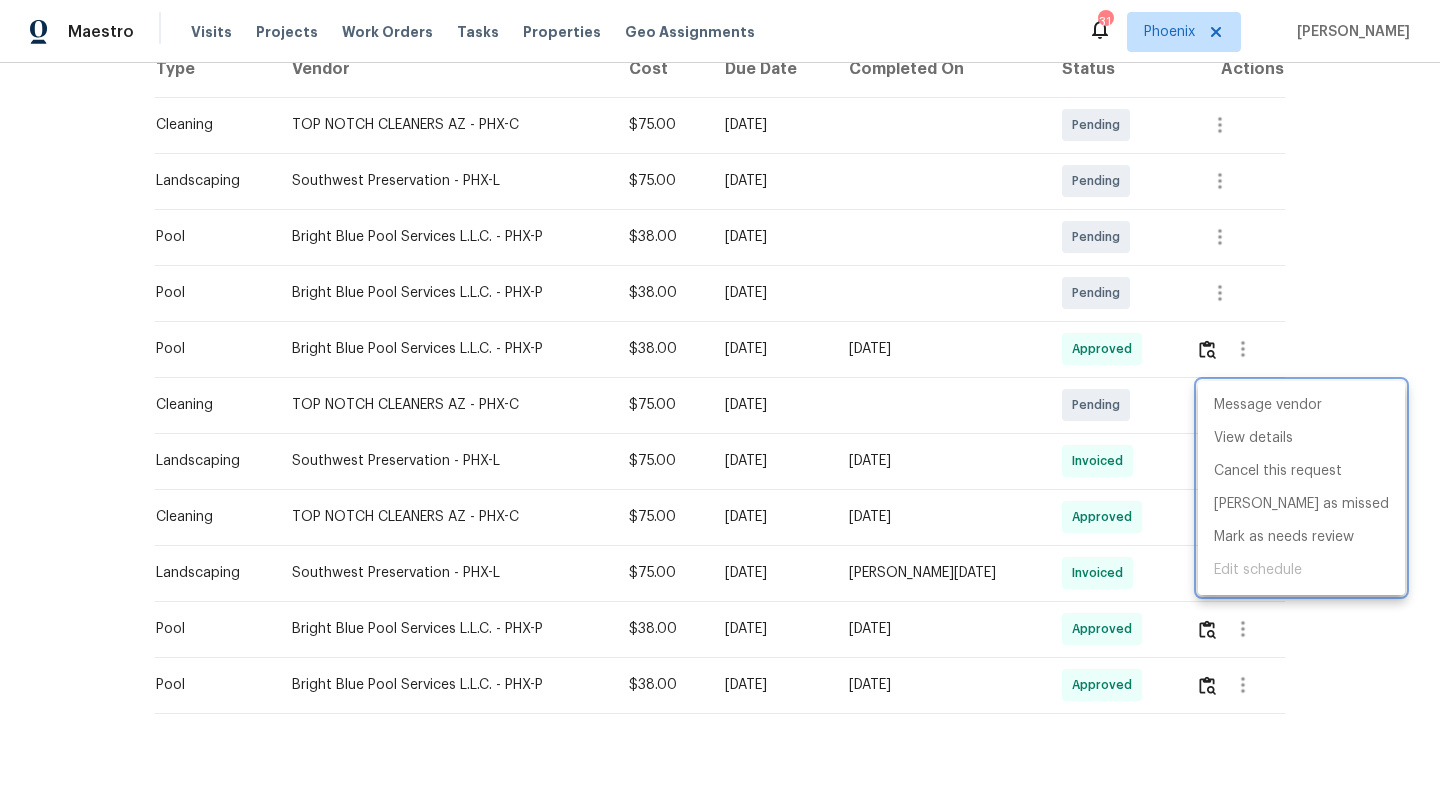 click at bounding box center [720, 406] 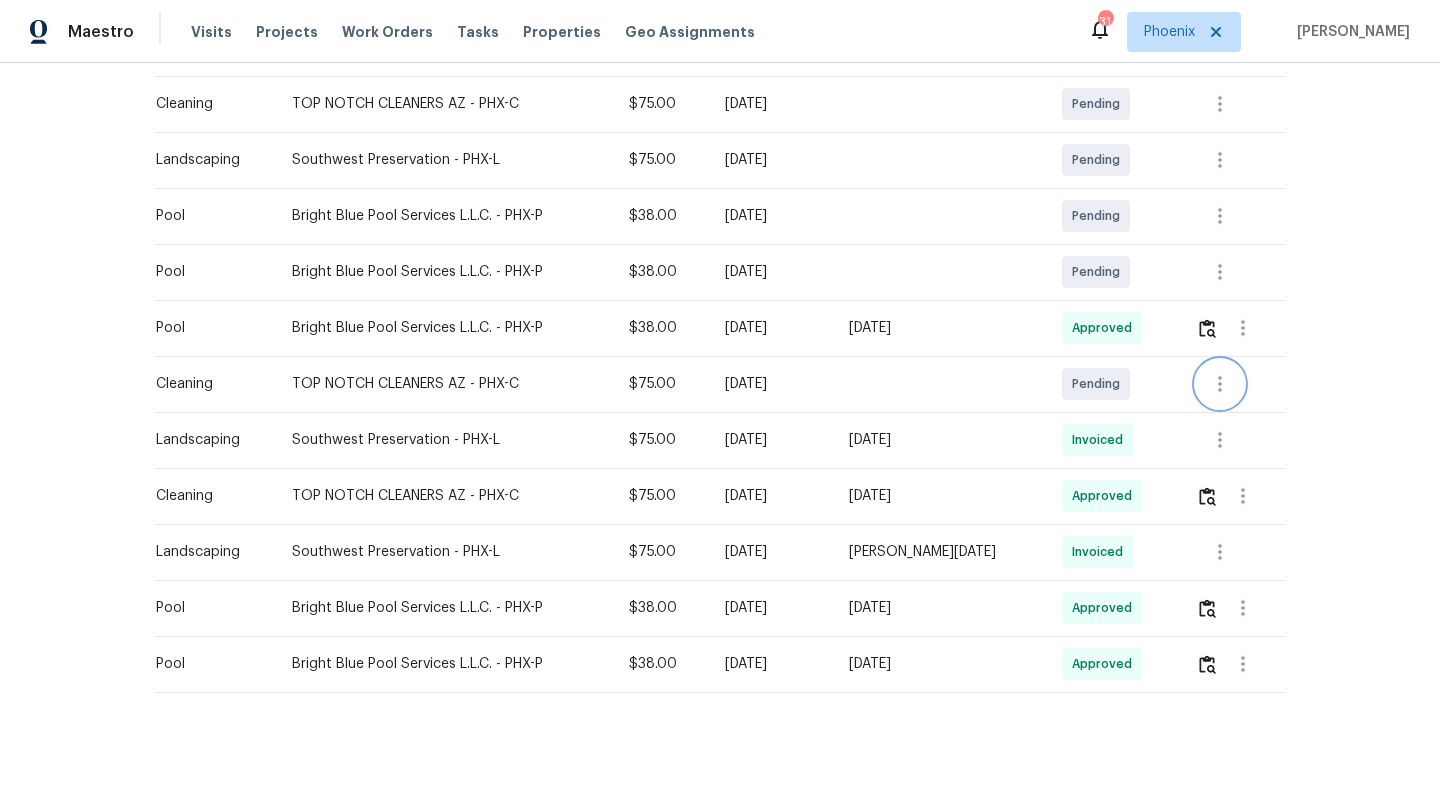 scroll, scrollTop: 0, scrollLeft: 0, axis: both 